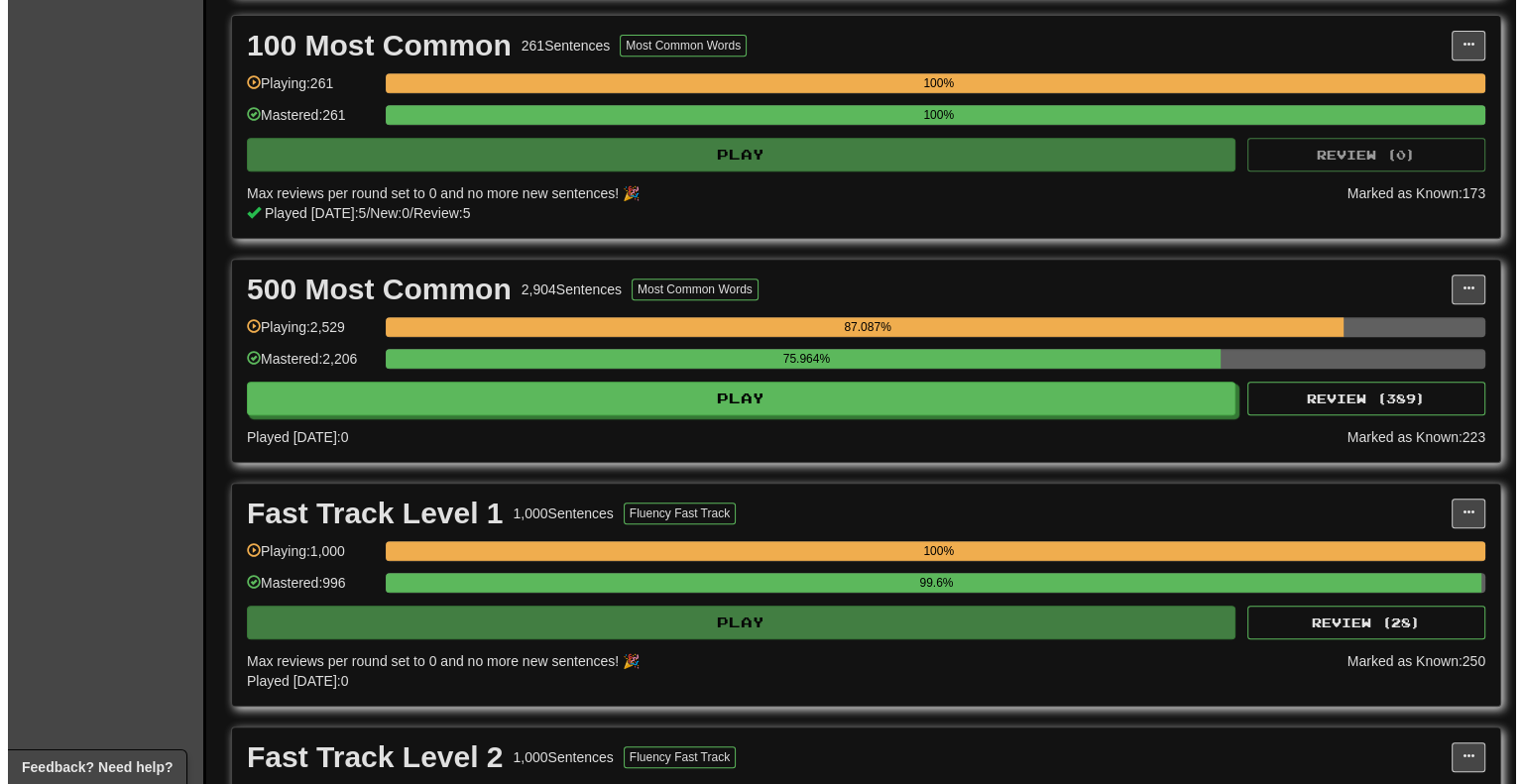 scroll, scrollTop: 991, scrollLeft: 0, axis: vertical 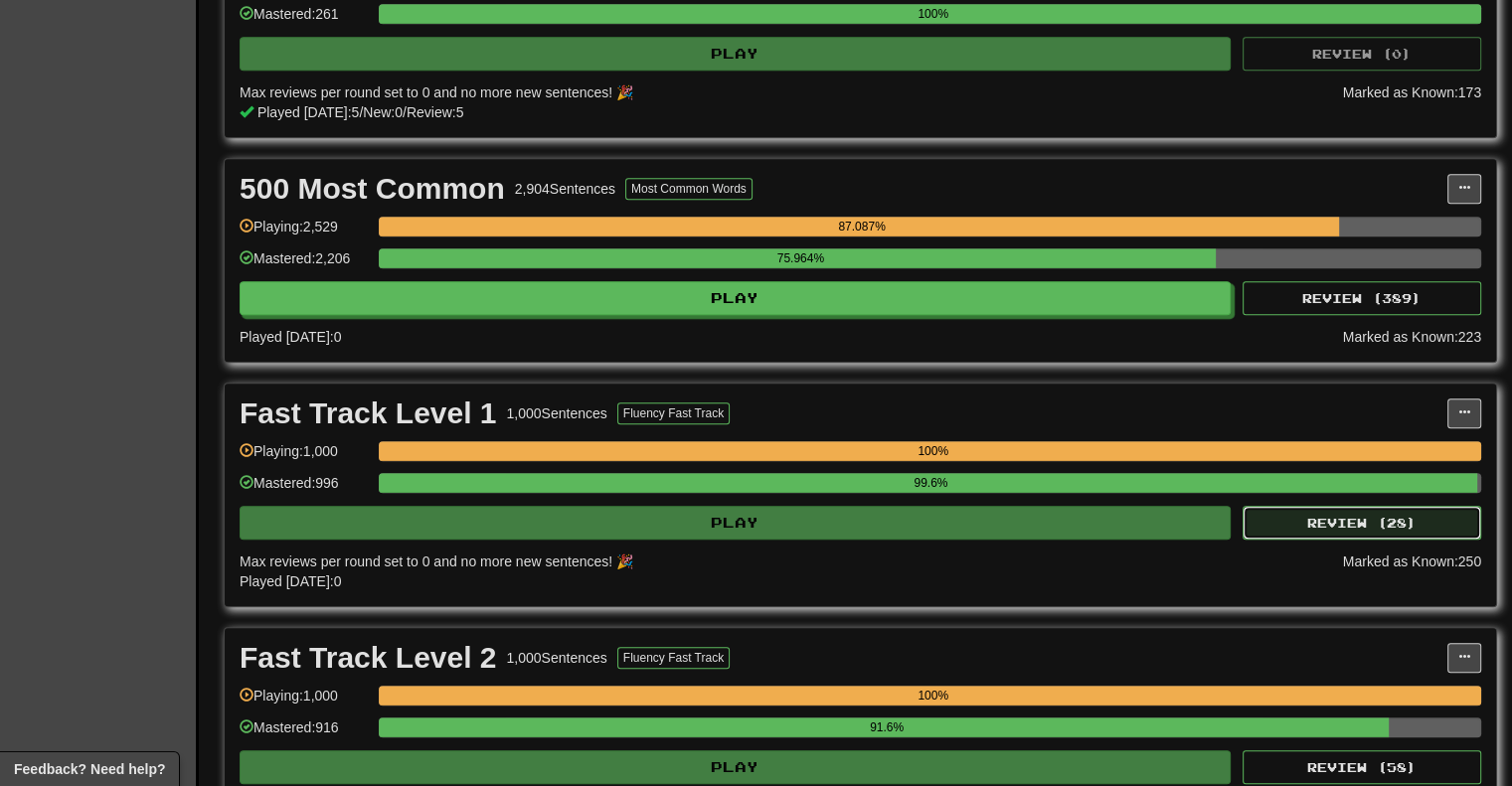 click on "Review ( 28 )" at bounding box center [1362, 523] 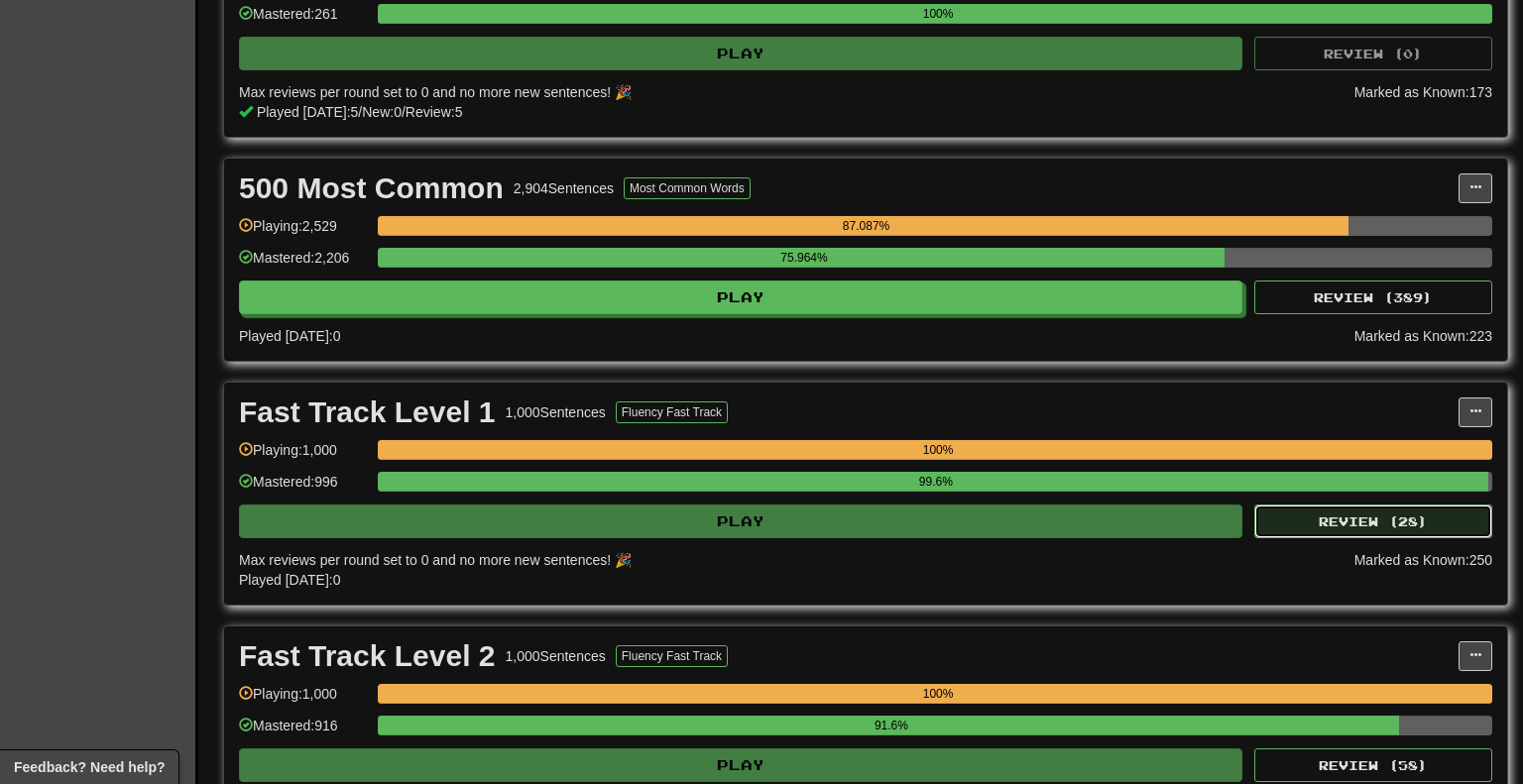 select on "********" 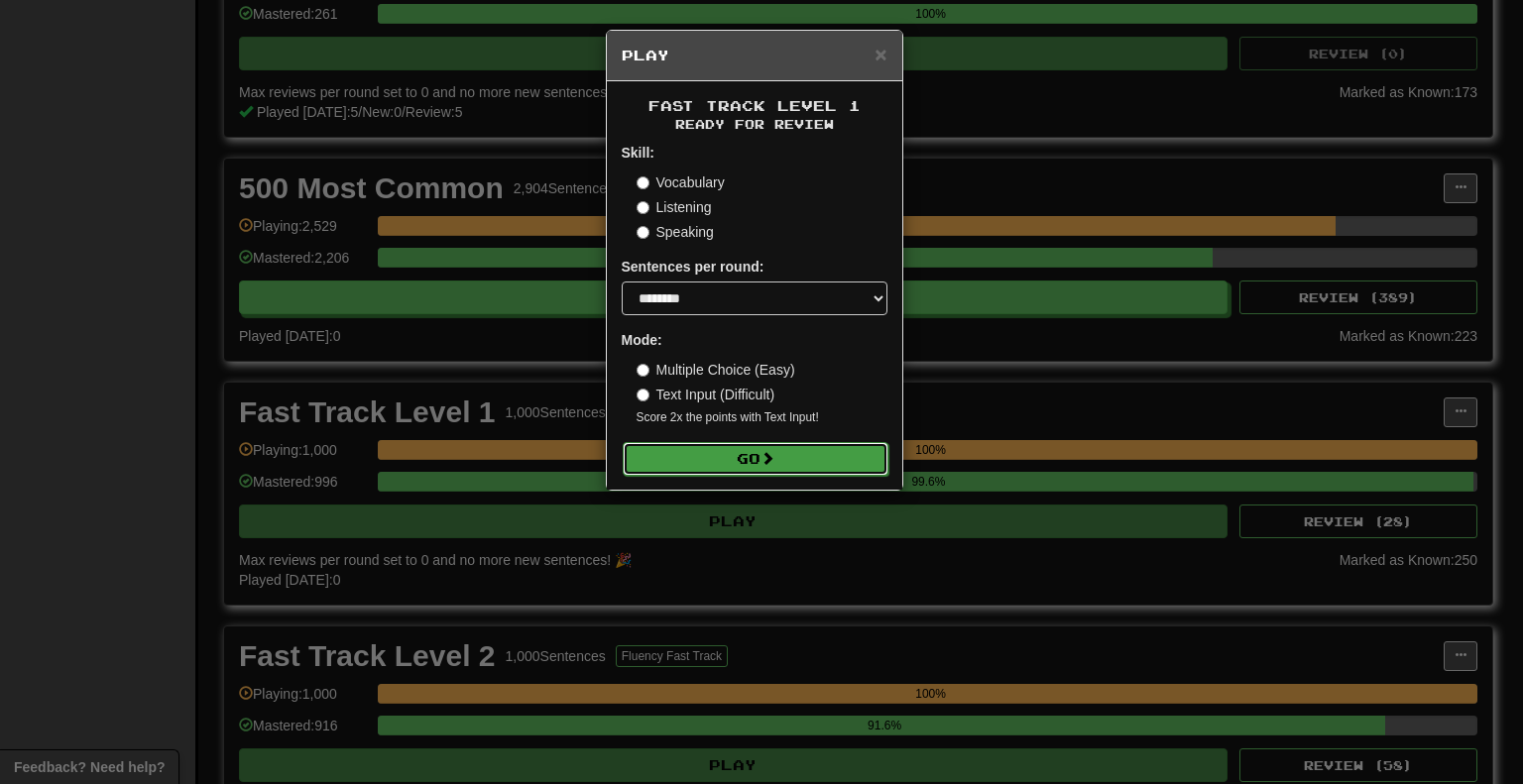 click on "Go" at bounding box center (756, 459) 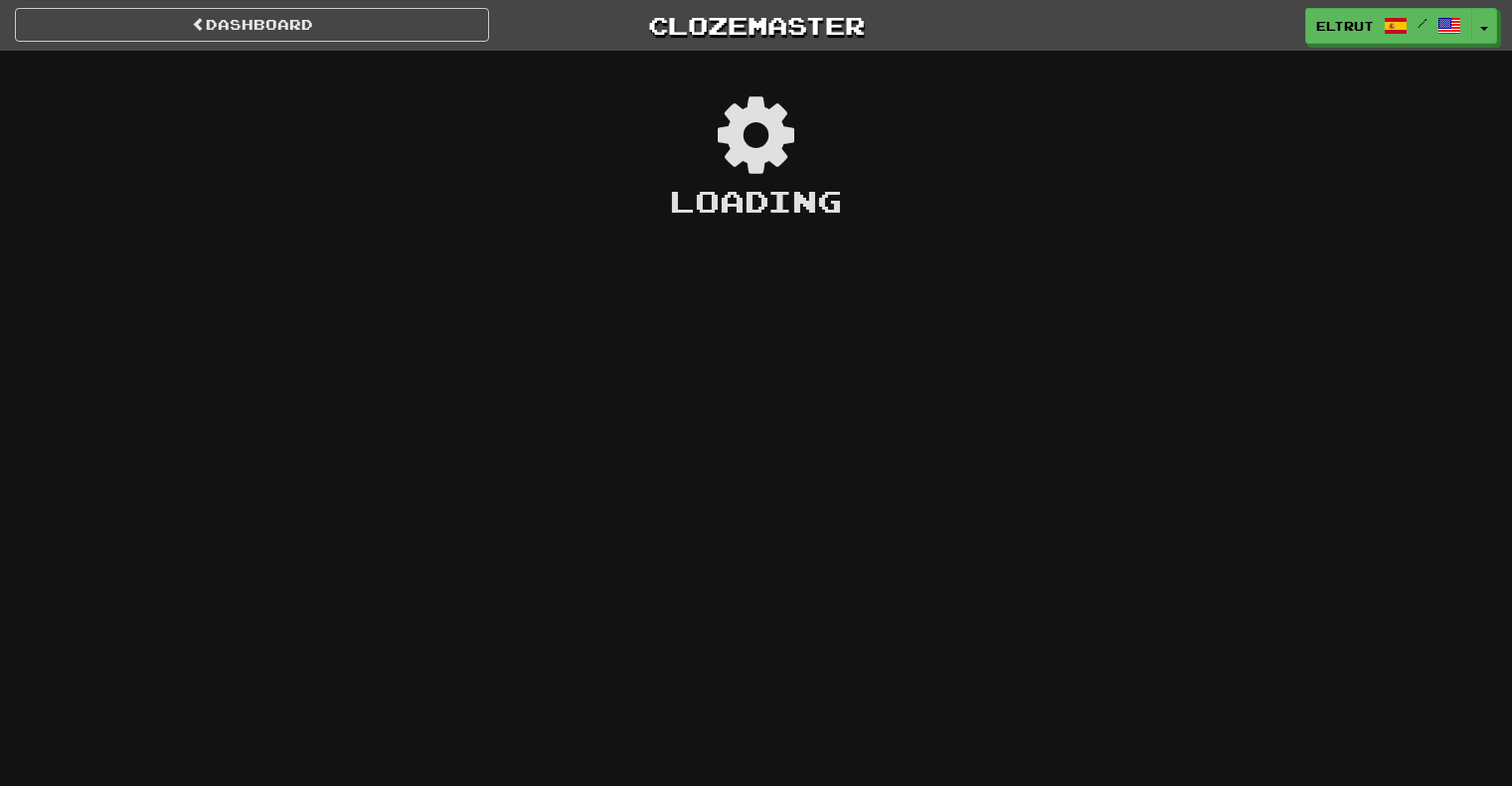scroll, scrollTop: 0, scrollLeft: 0, axis: both 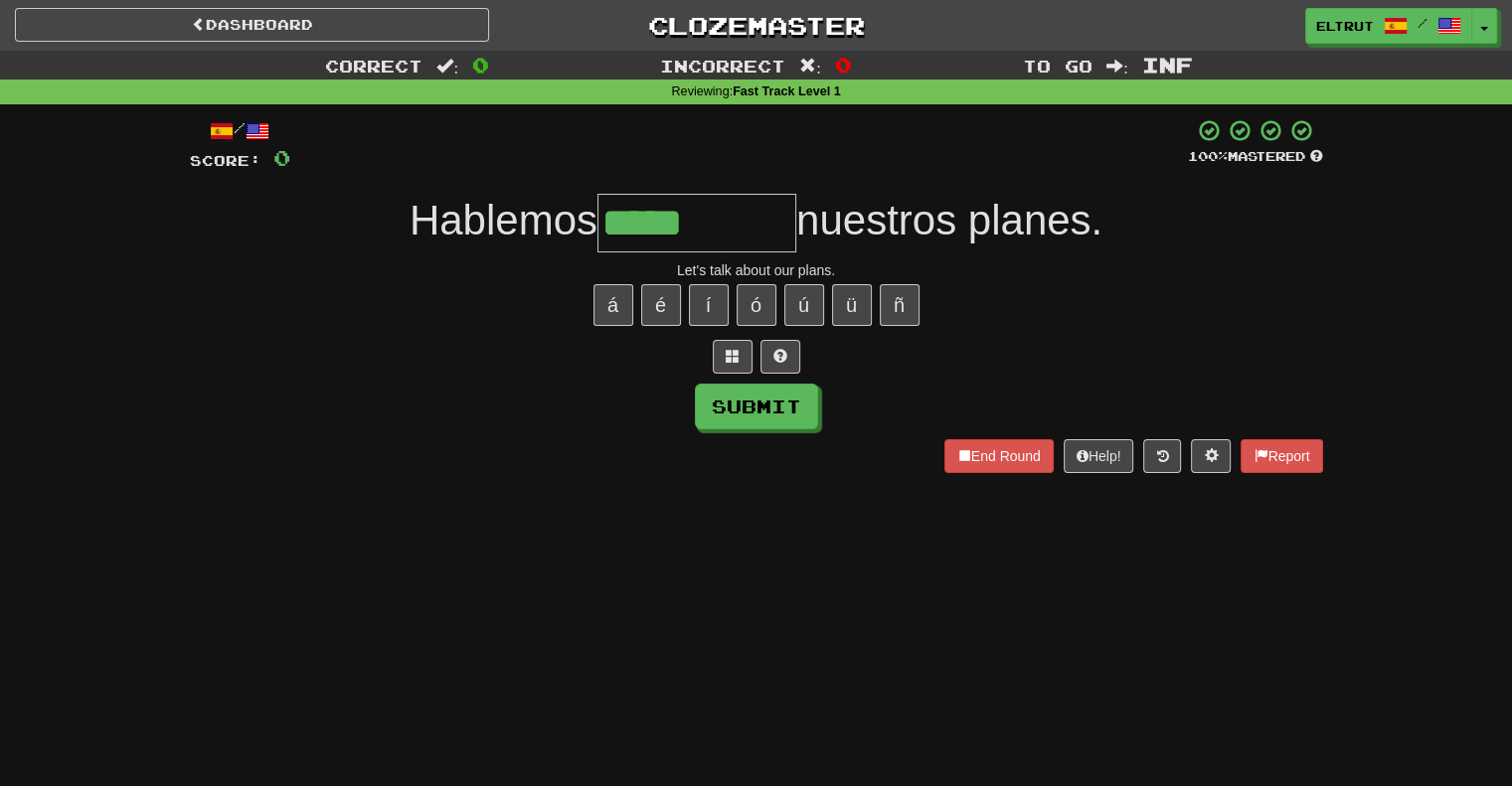 type on "**" 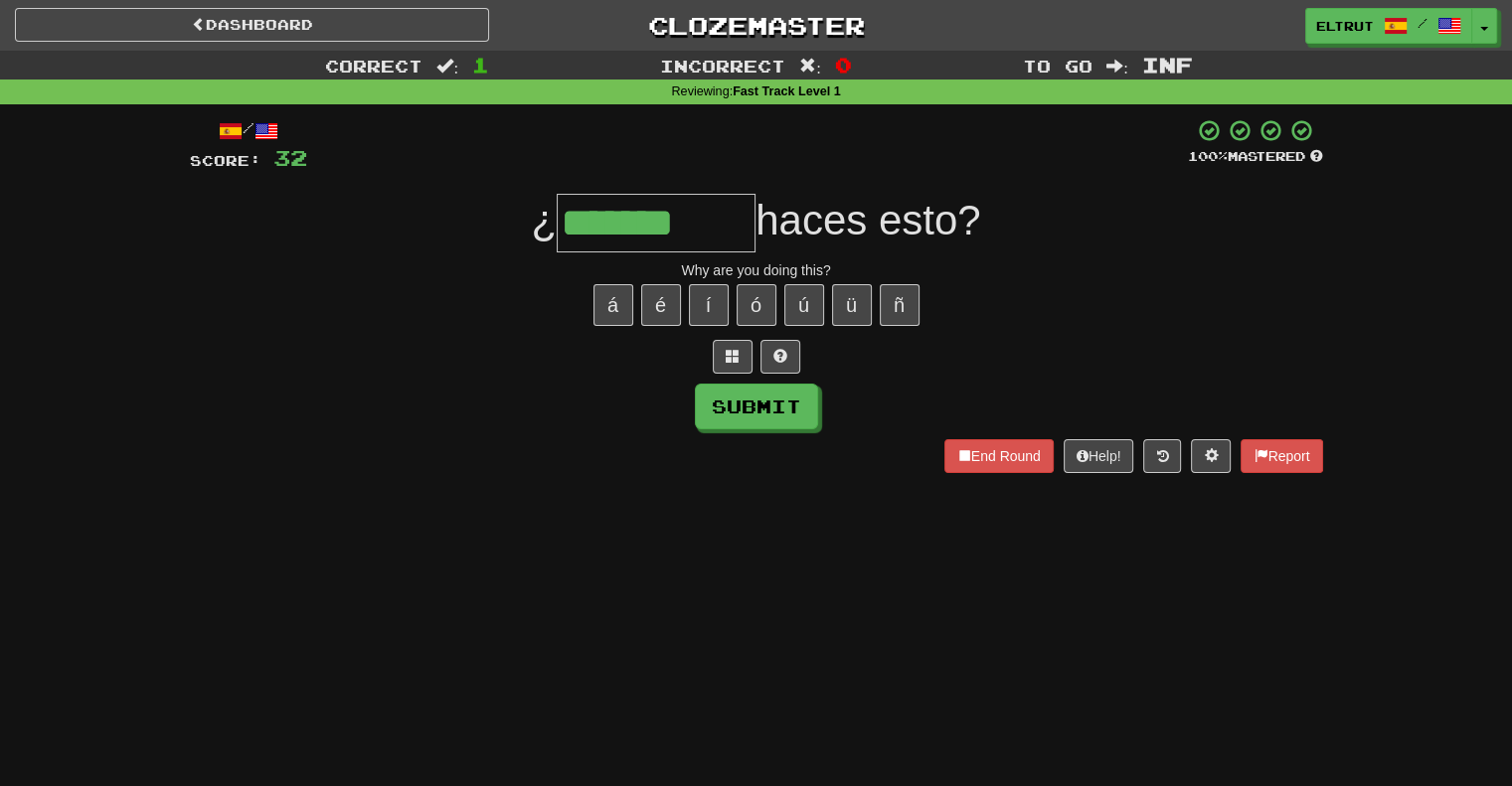 type on "*******" 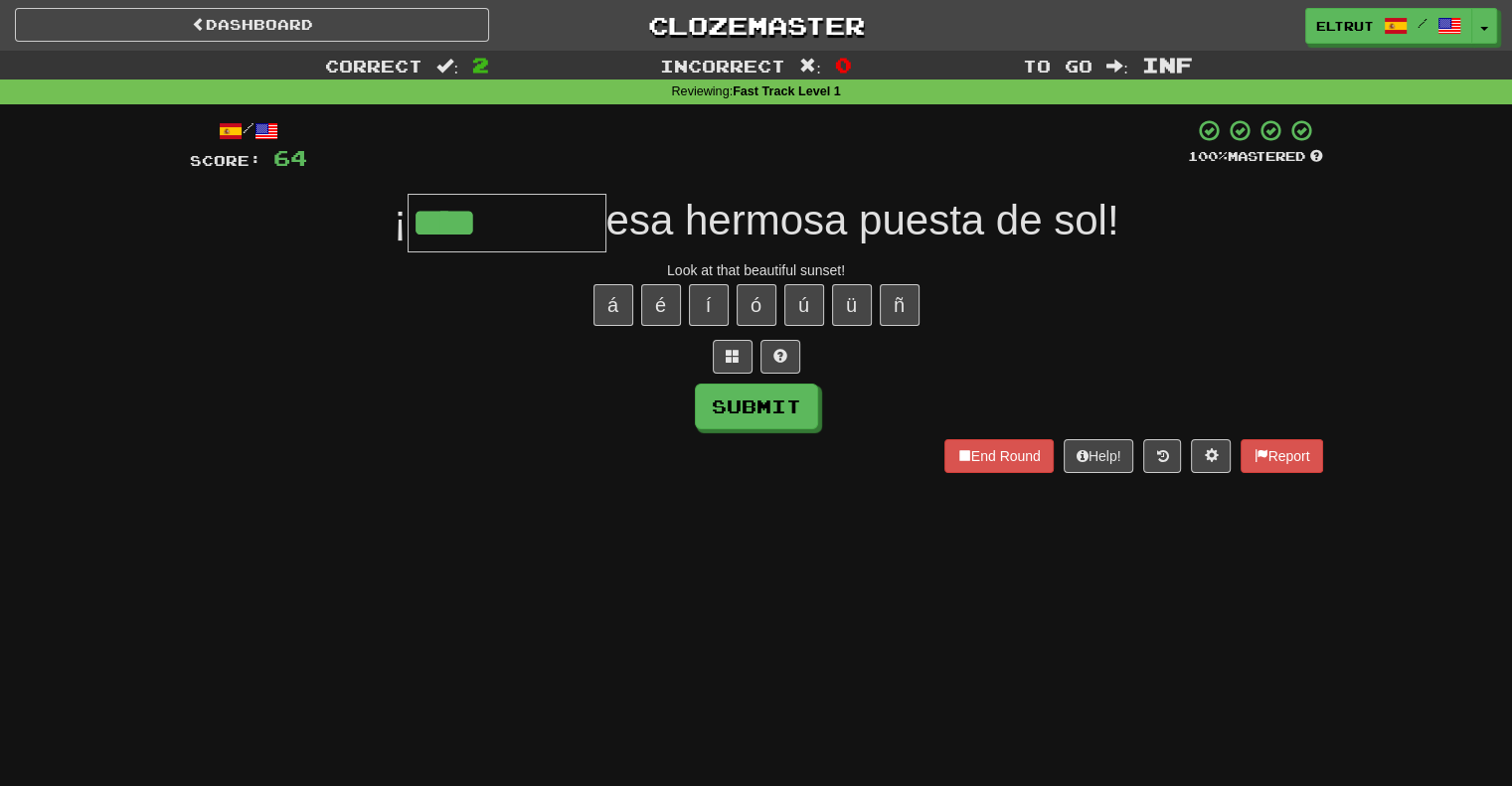 type on "****" 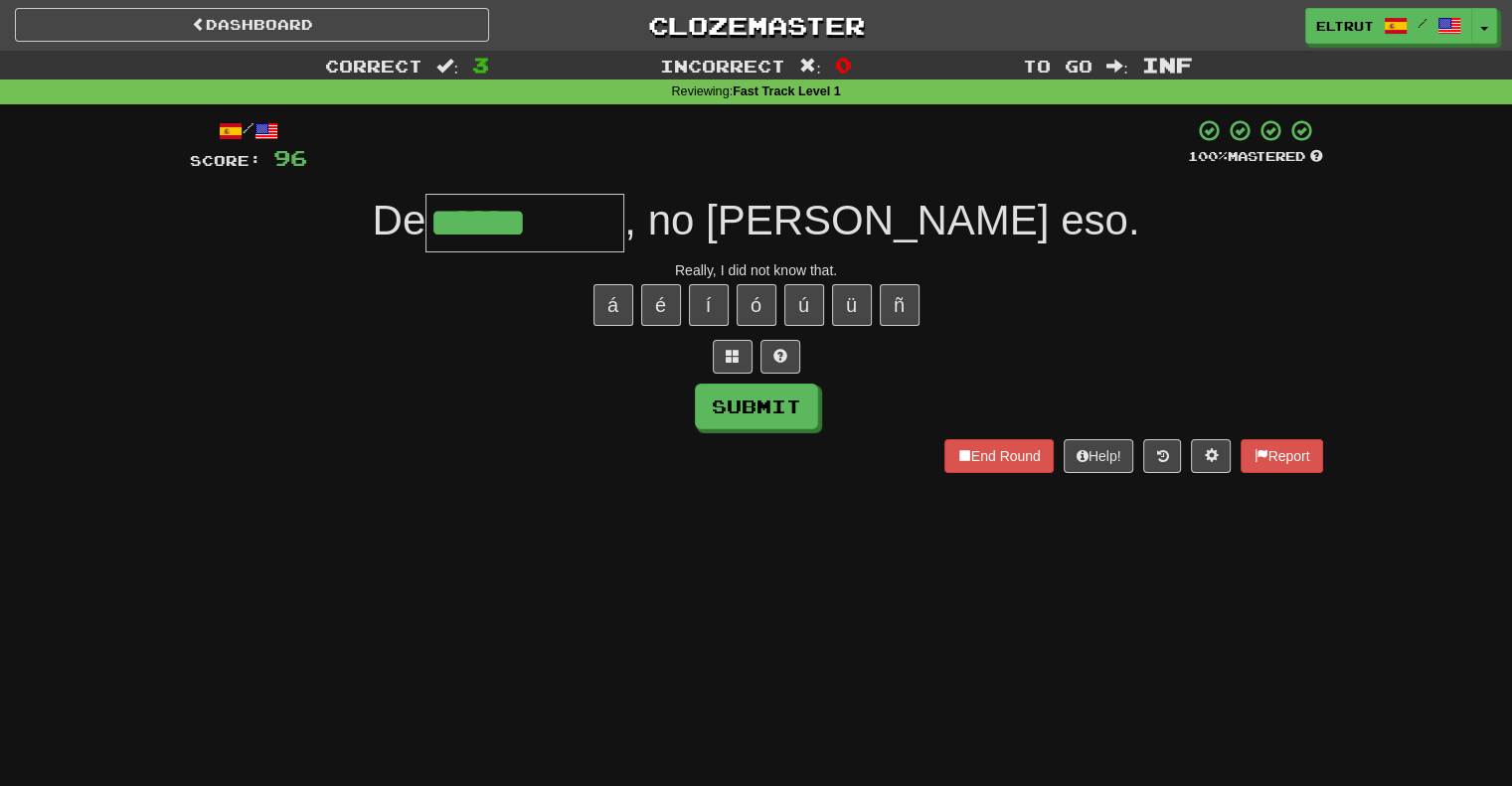 type on "******" 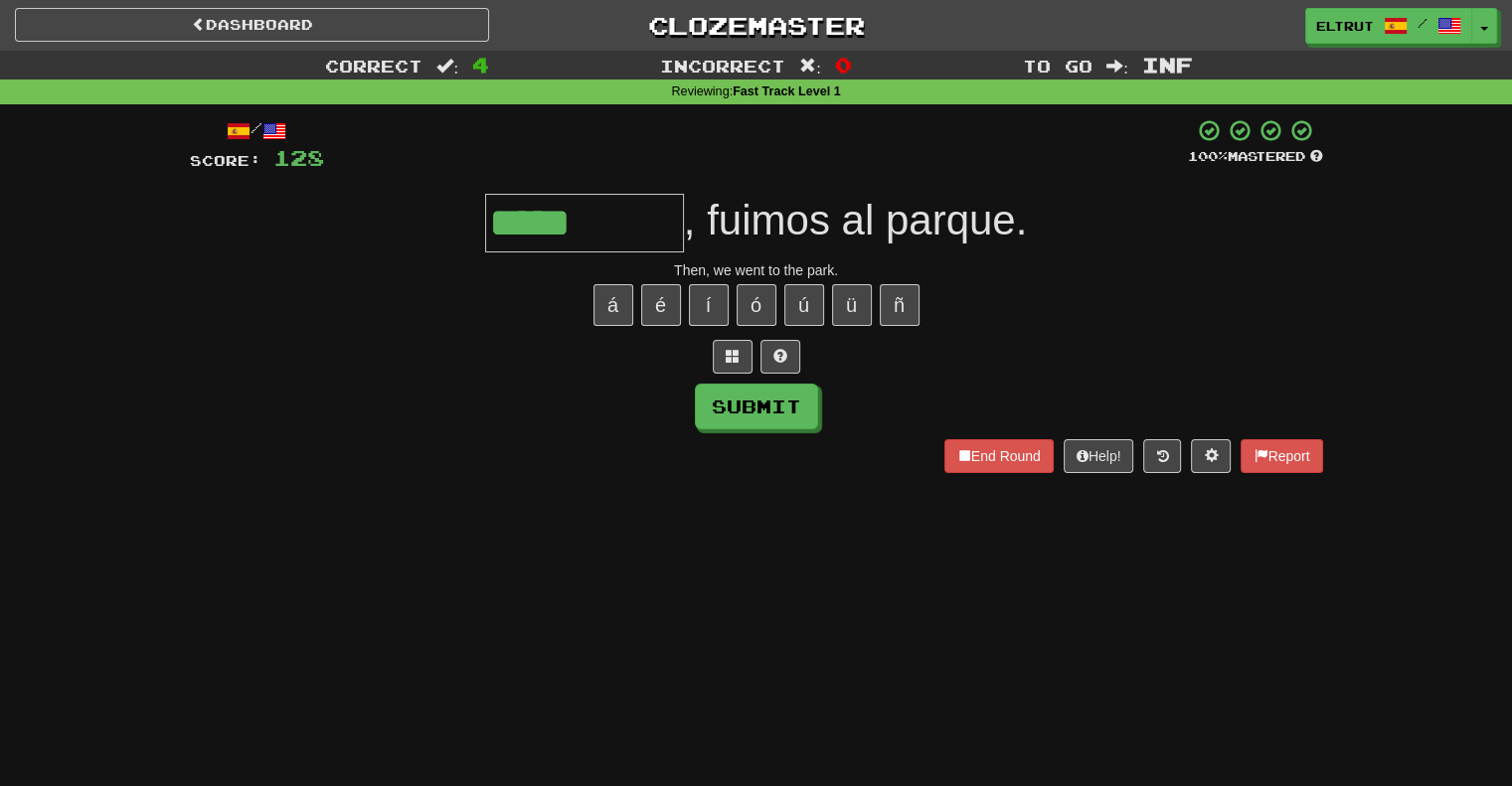type on "********" 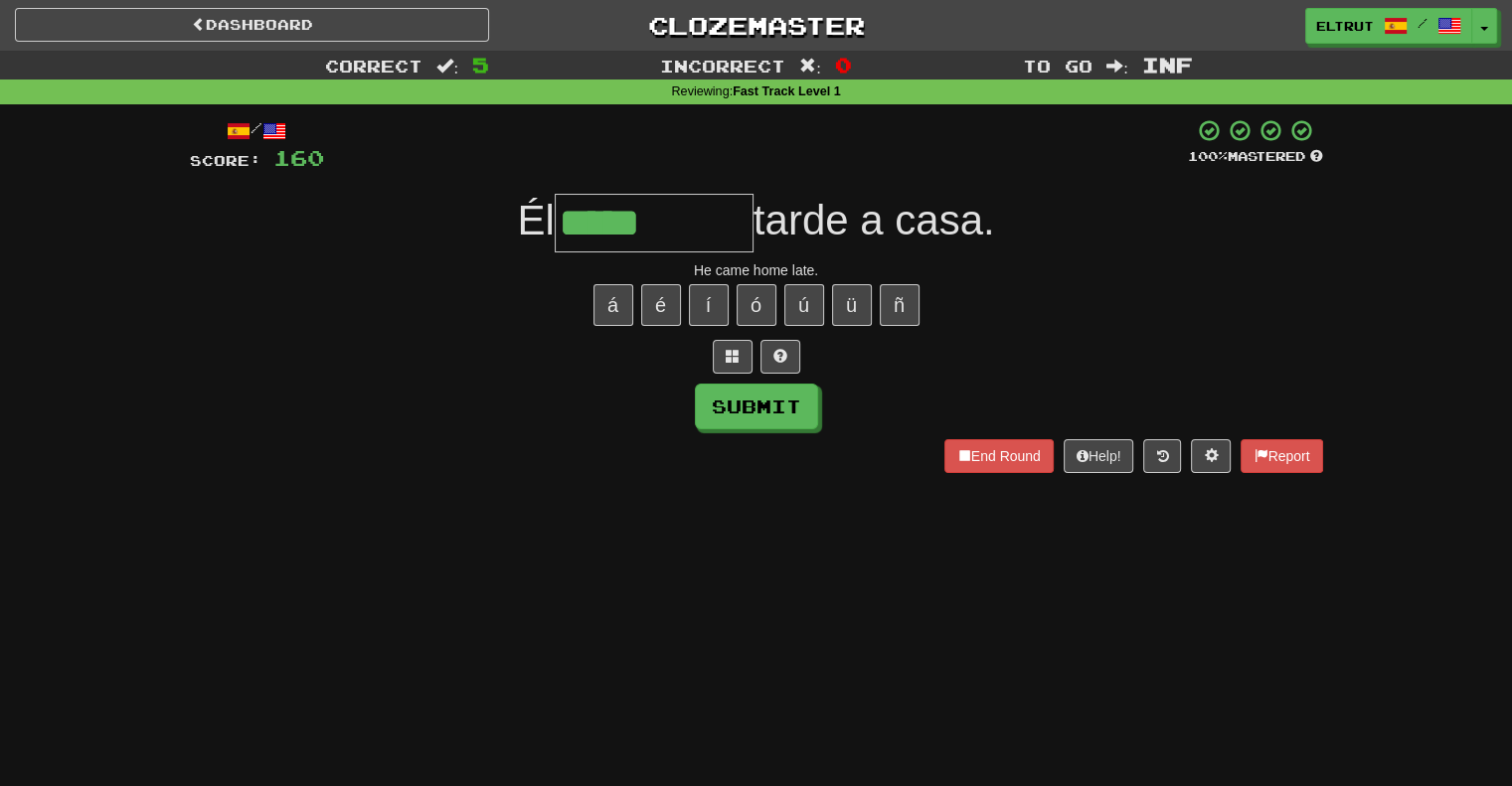 type on "*****" 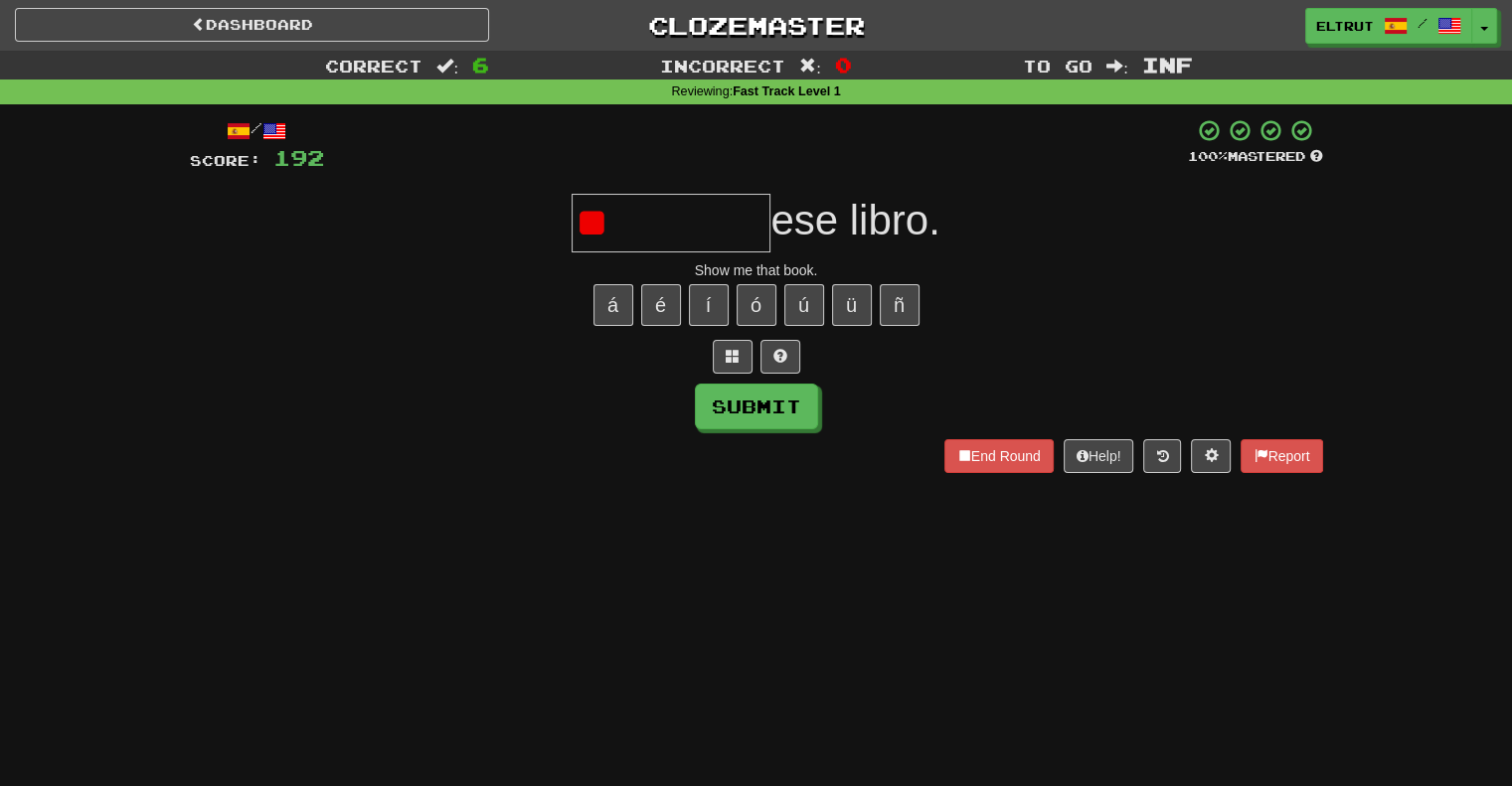 type on "*" 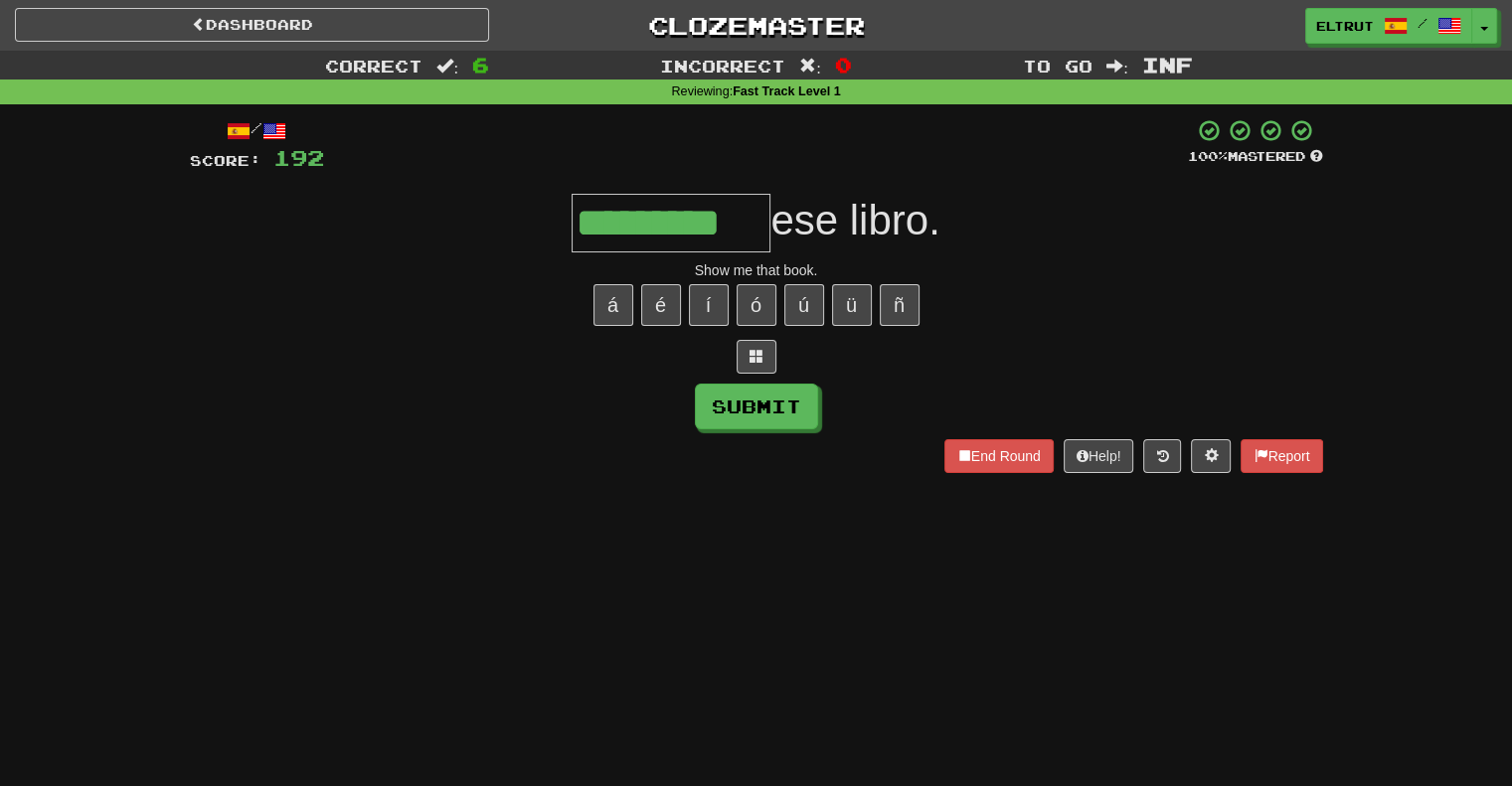 scroll, scrollTop: 0, scrollLeft: 17, axis: horizontal 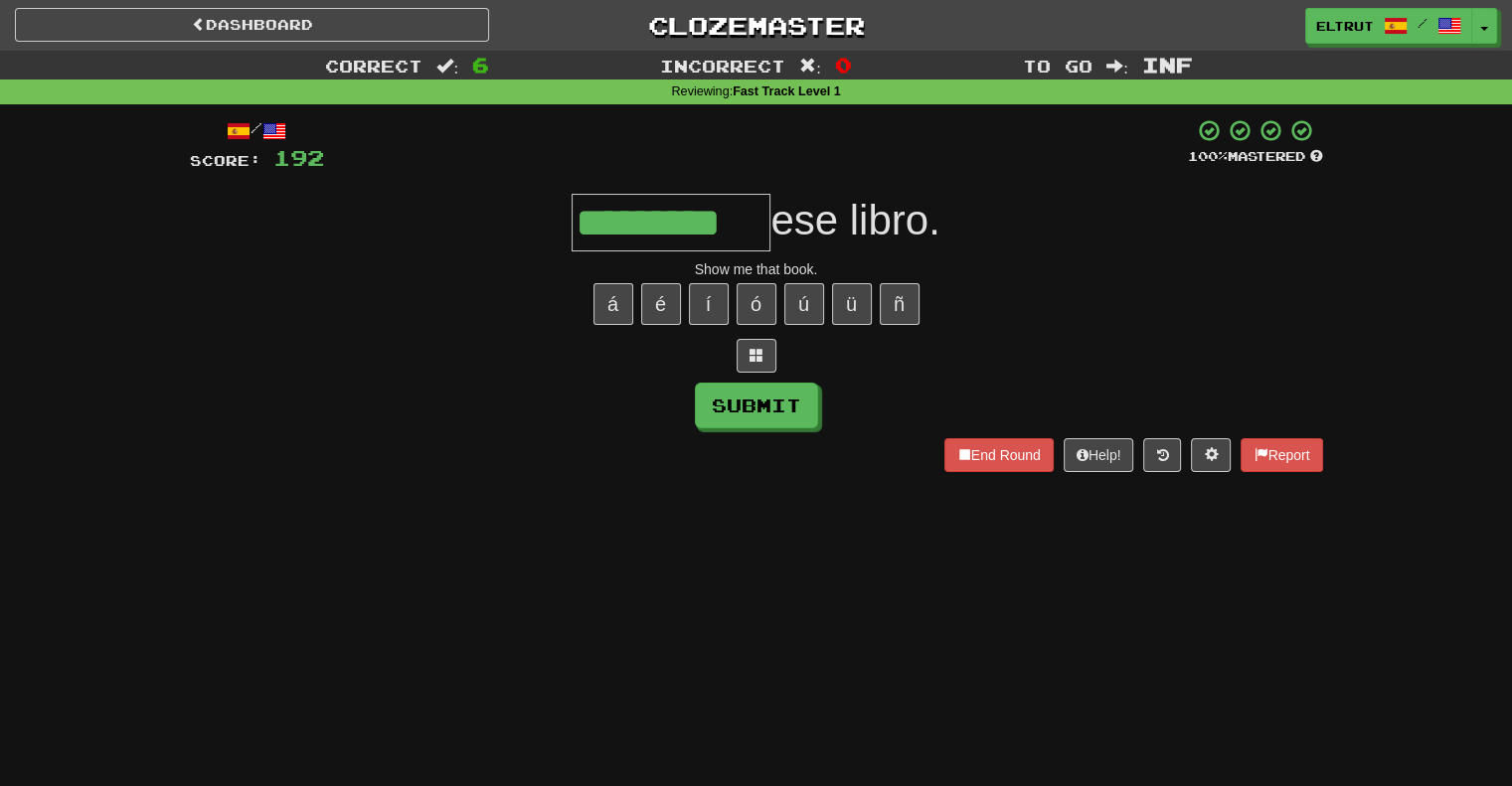 type on "*********" 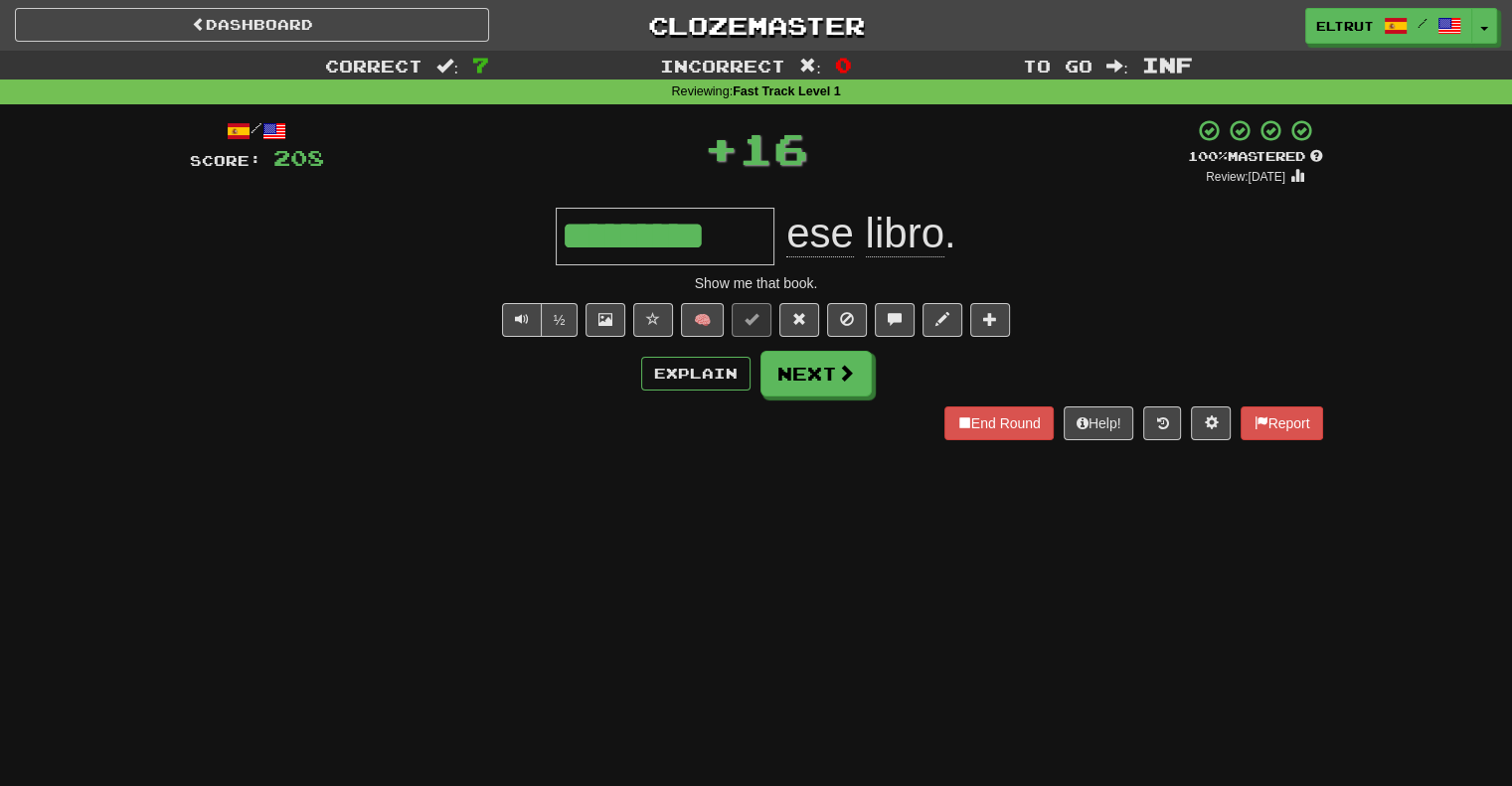 scroll, scrollTop: 0, scrollLeft: 0, axis: both 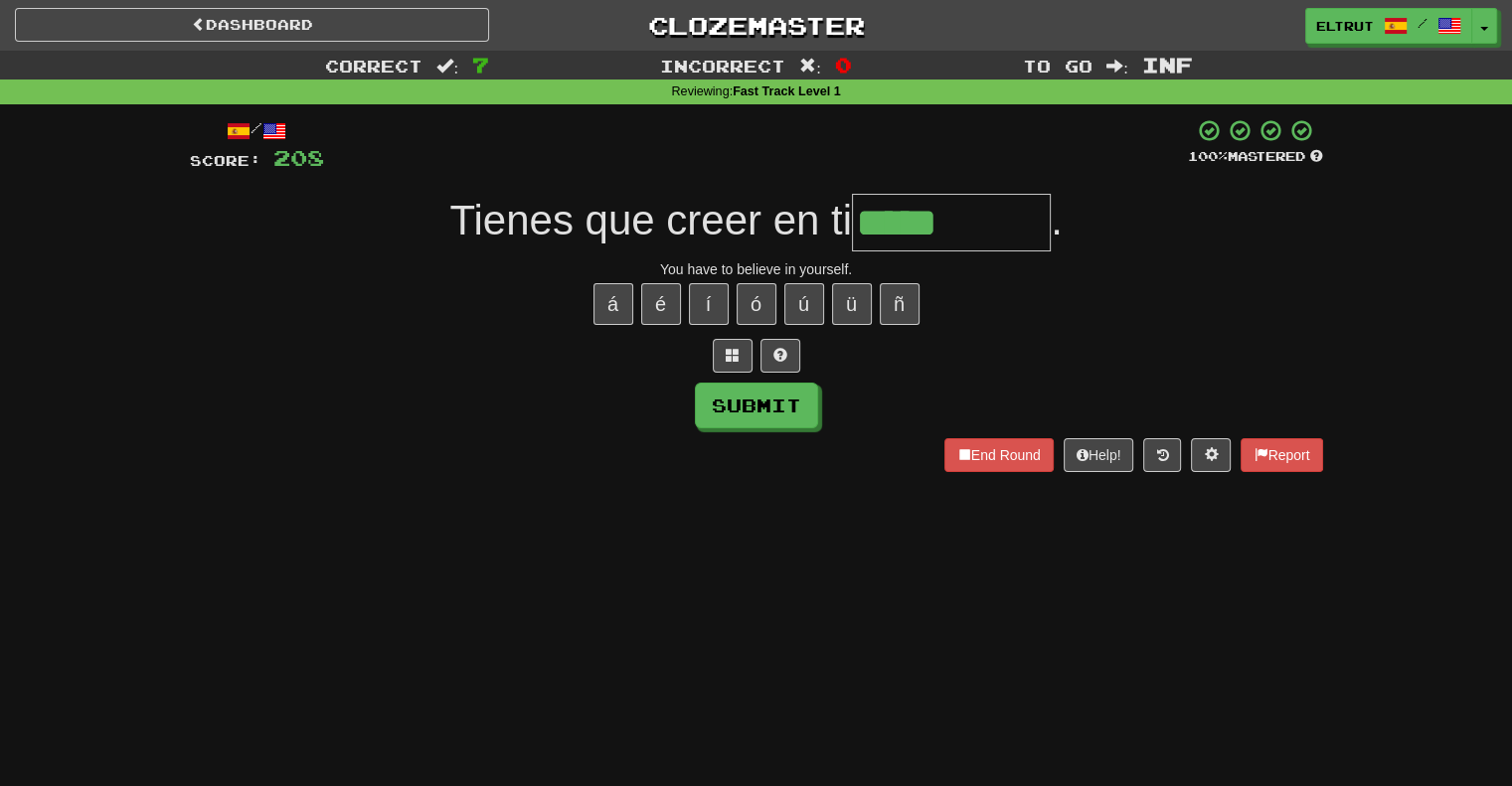 type on "*****" 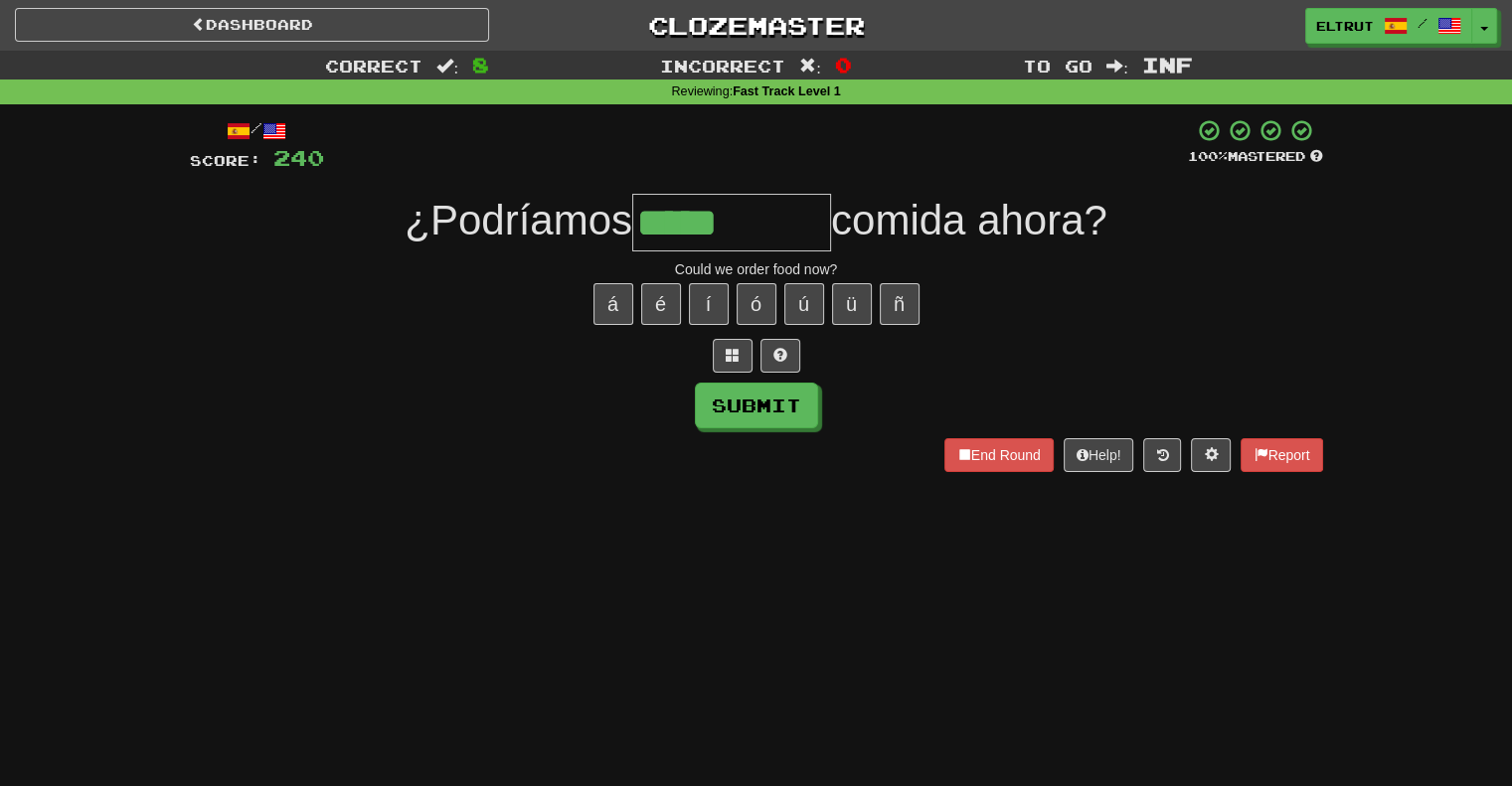 type on "*****" 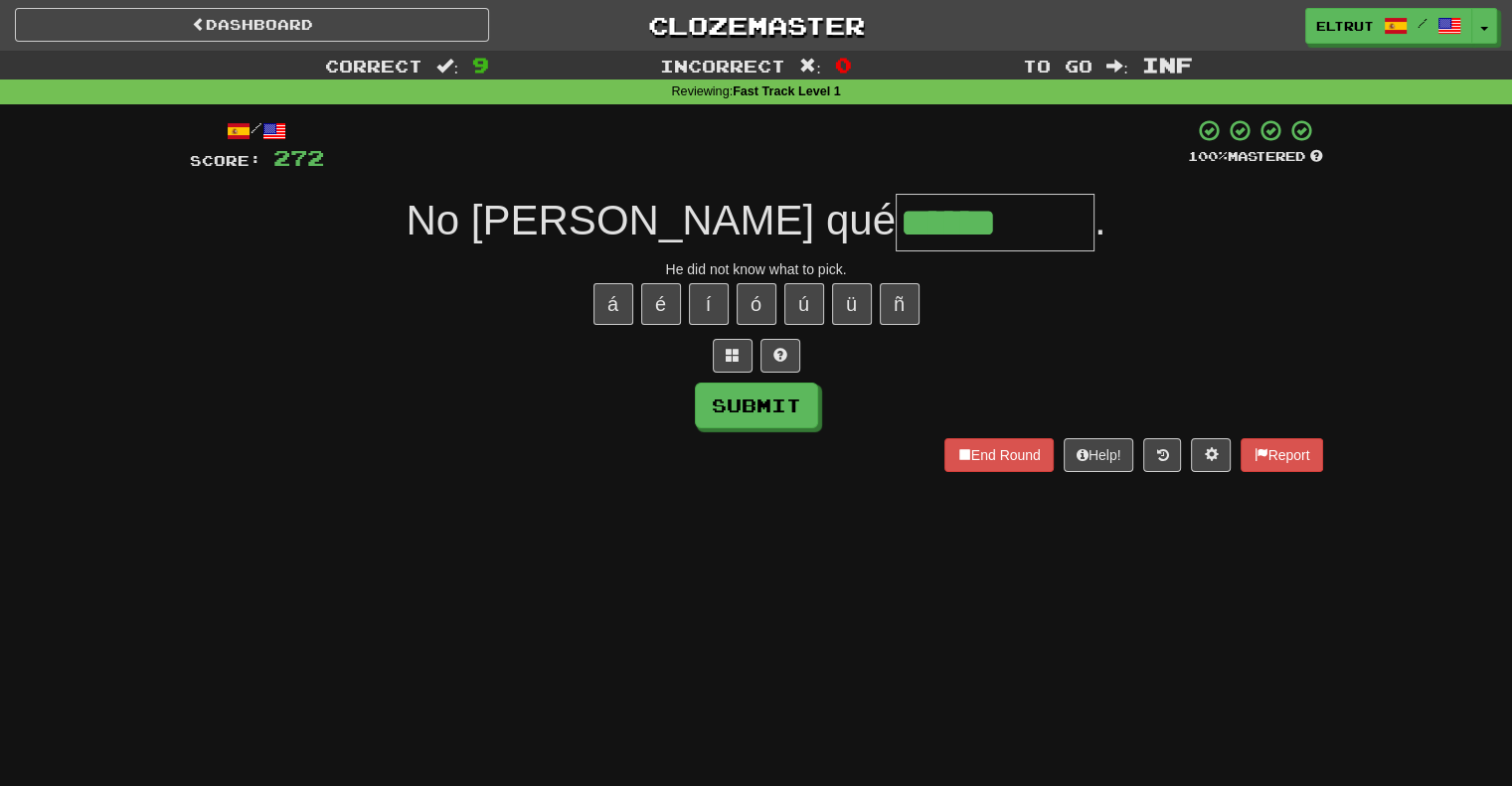 type on "*******" 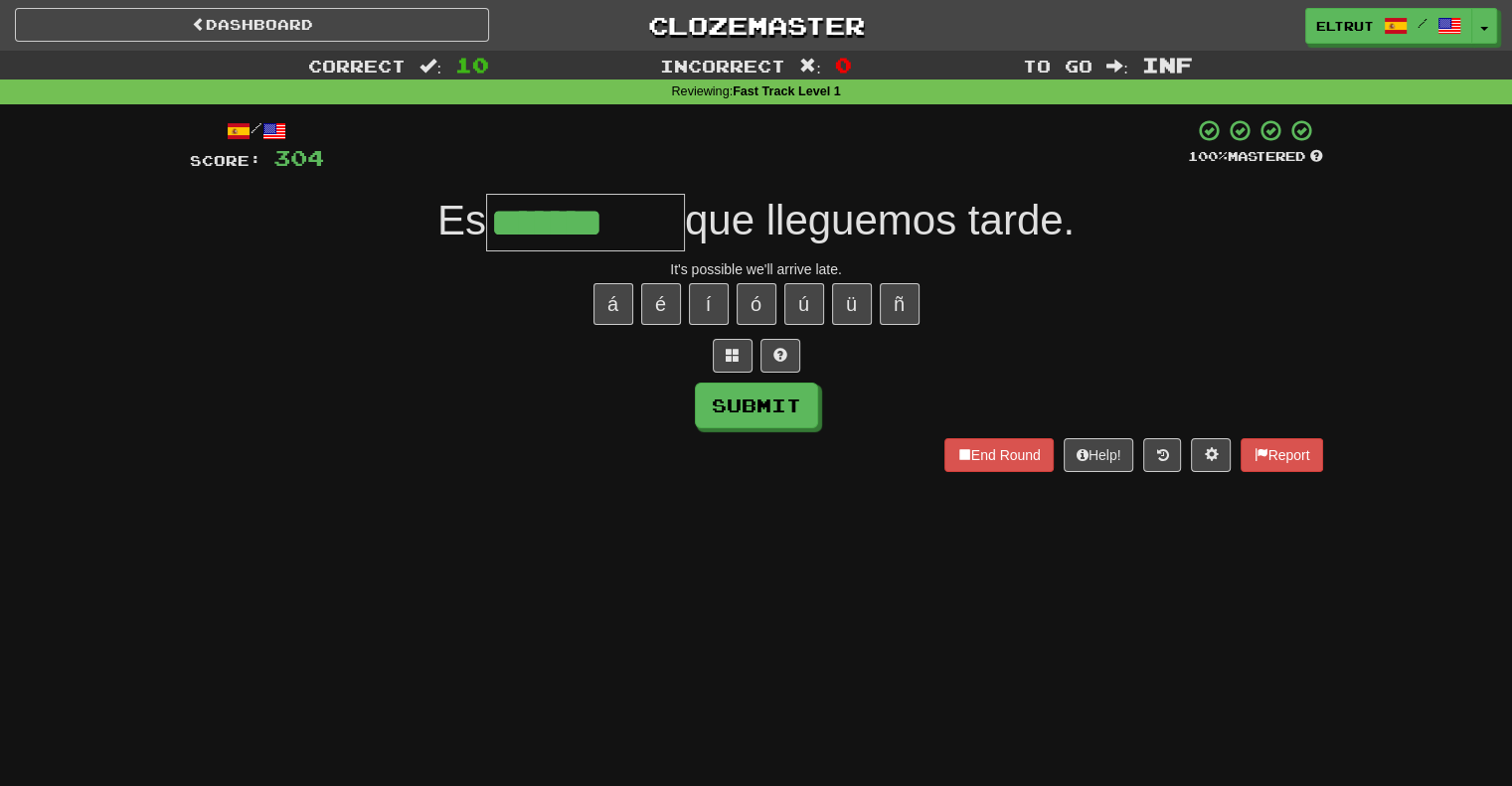 type on "*******" 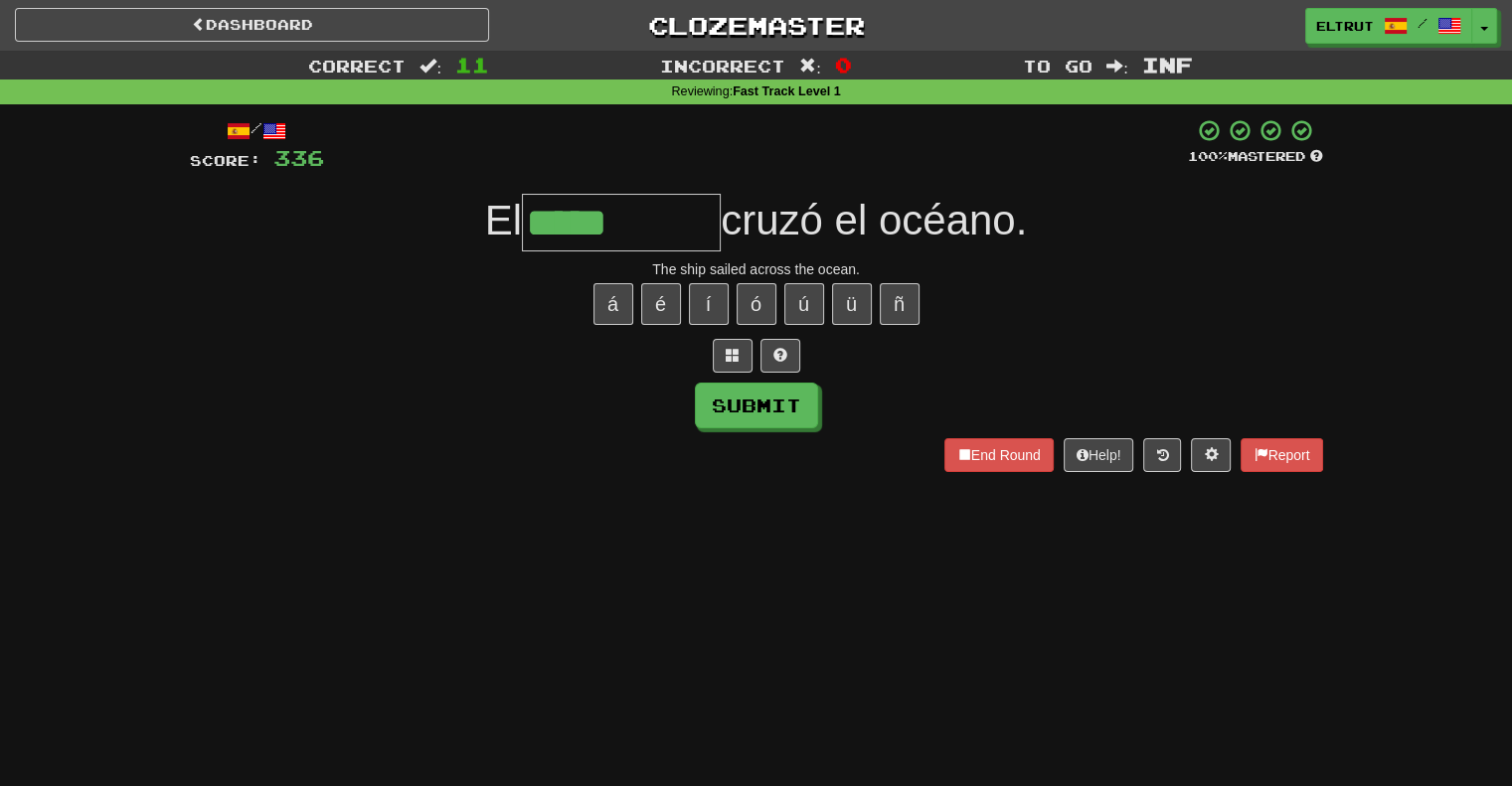 type on "*****" 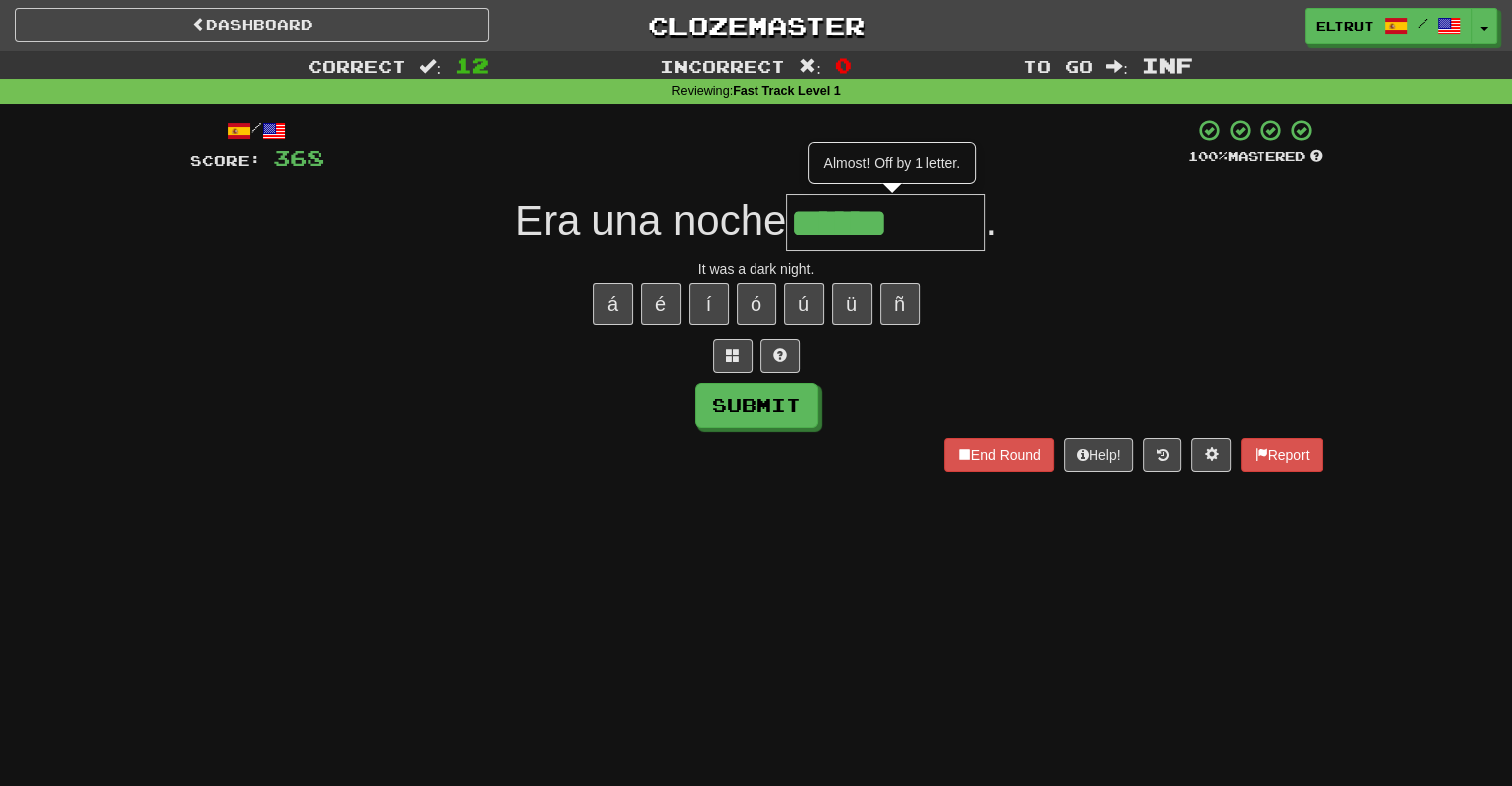 type on "******" 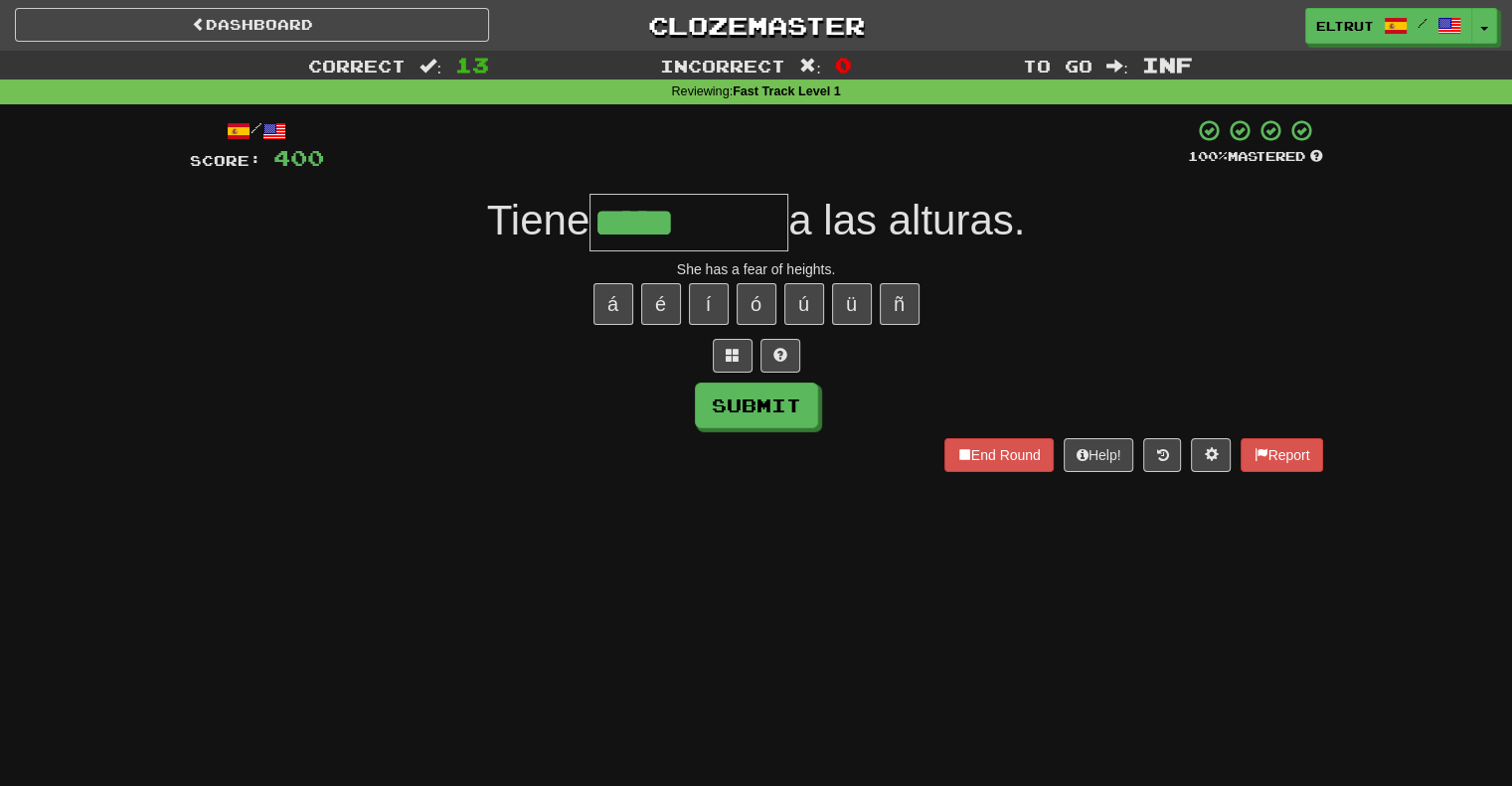 type on "*****" 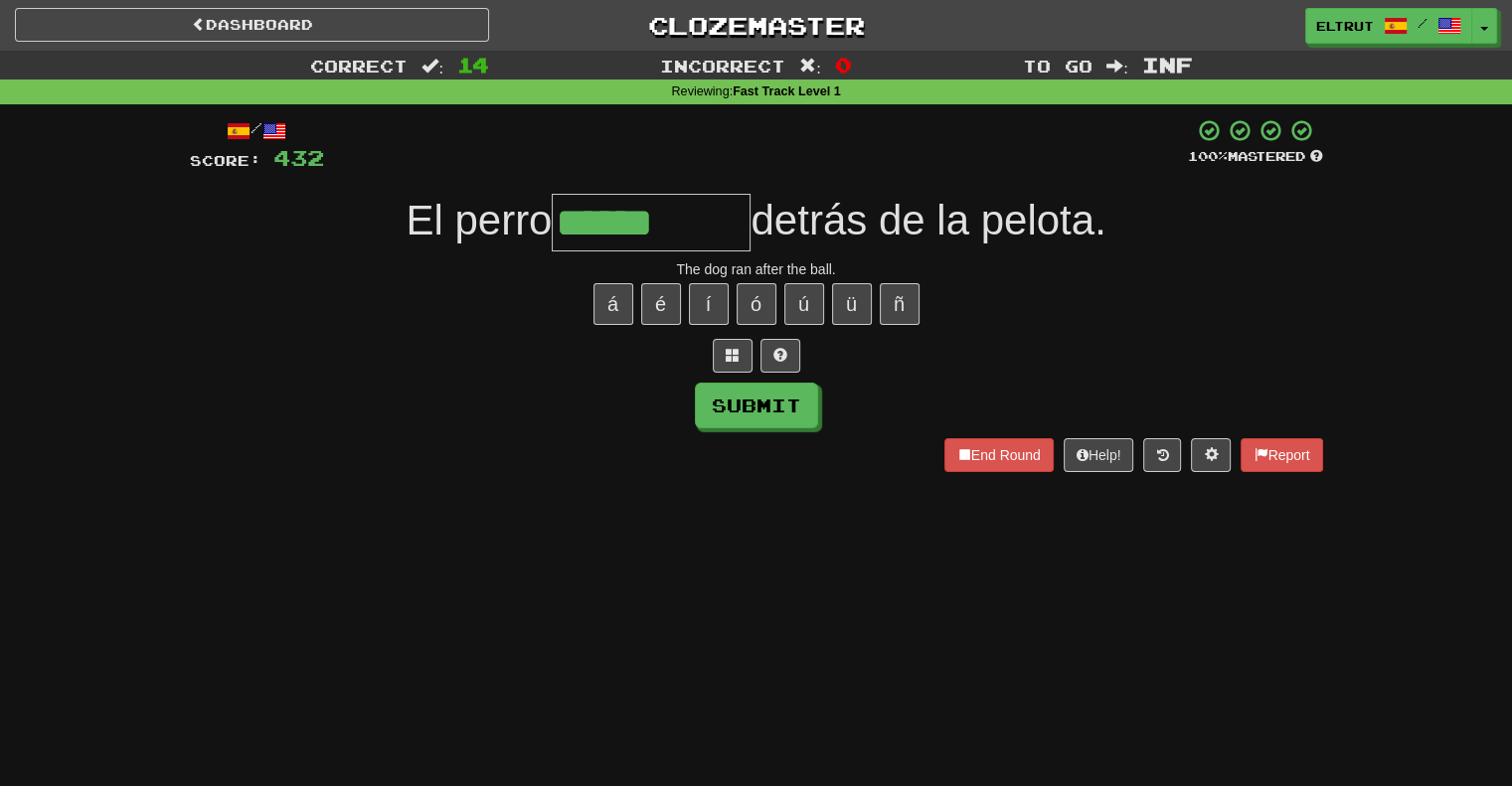type on "******" 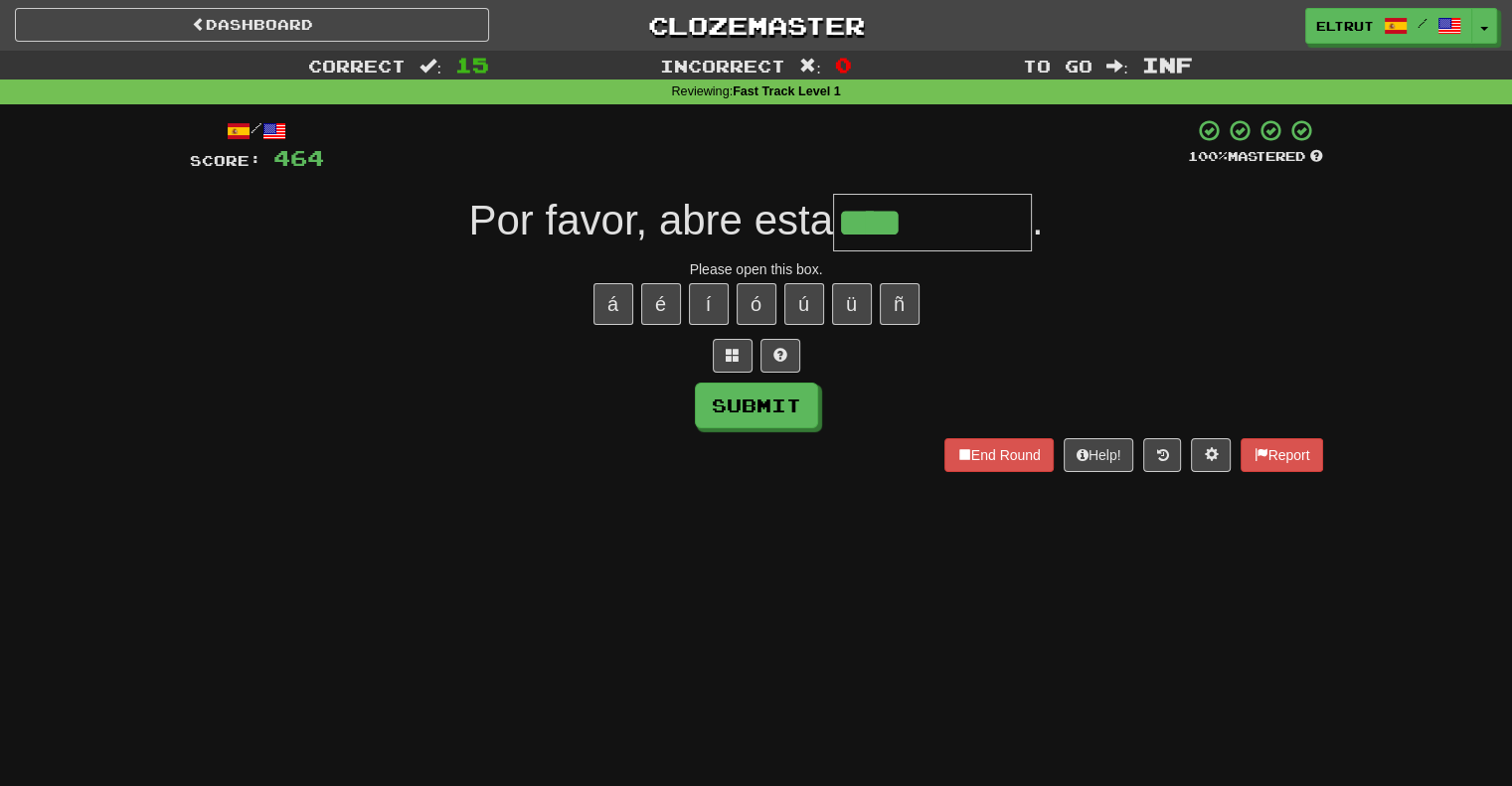 type on "****" 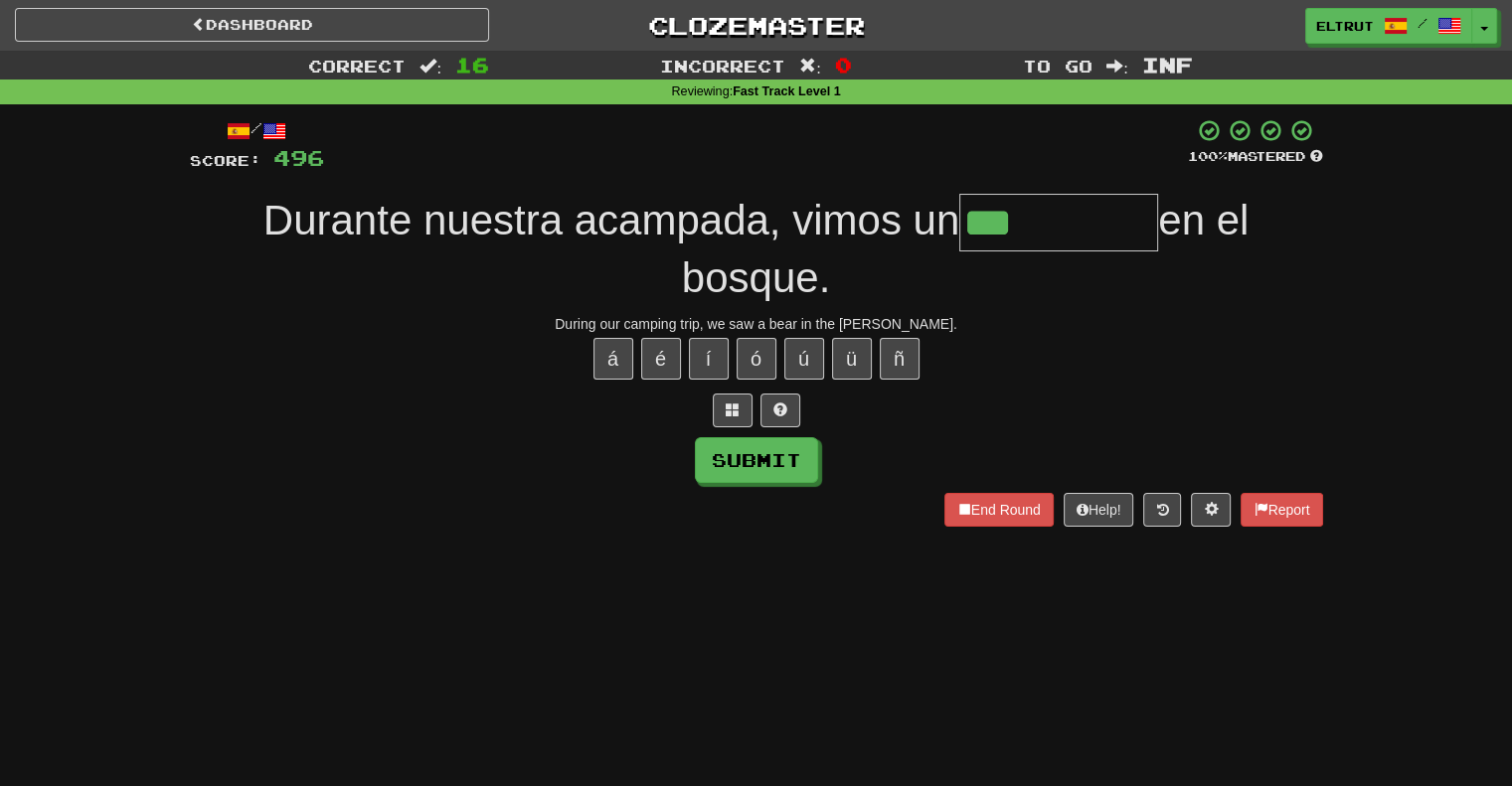 type on "***" 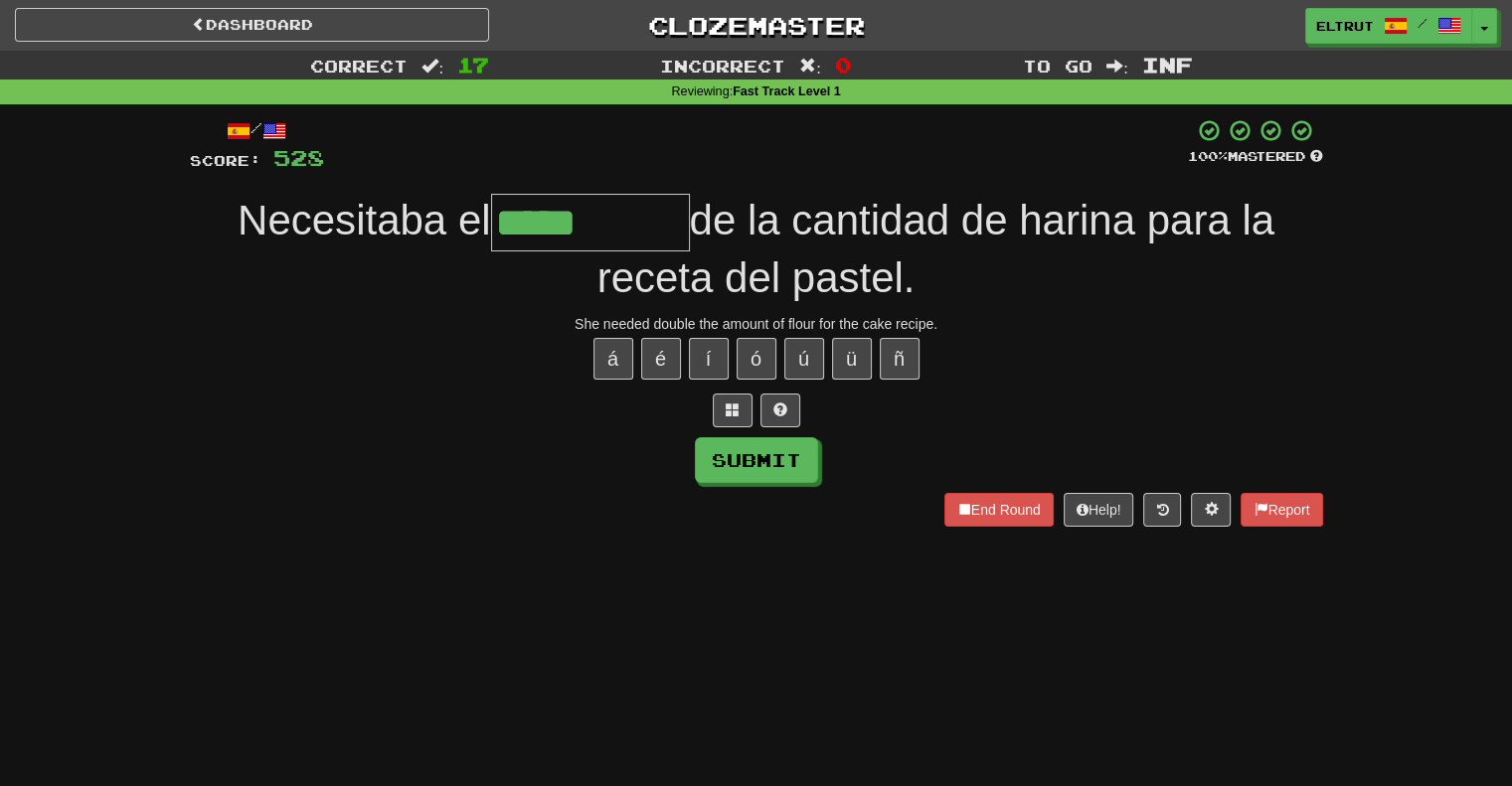 type on "*****" 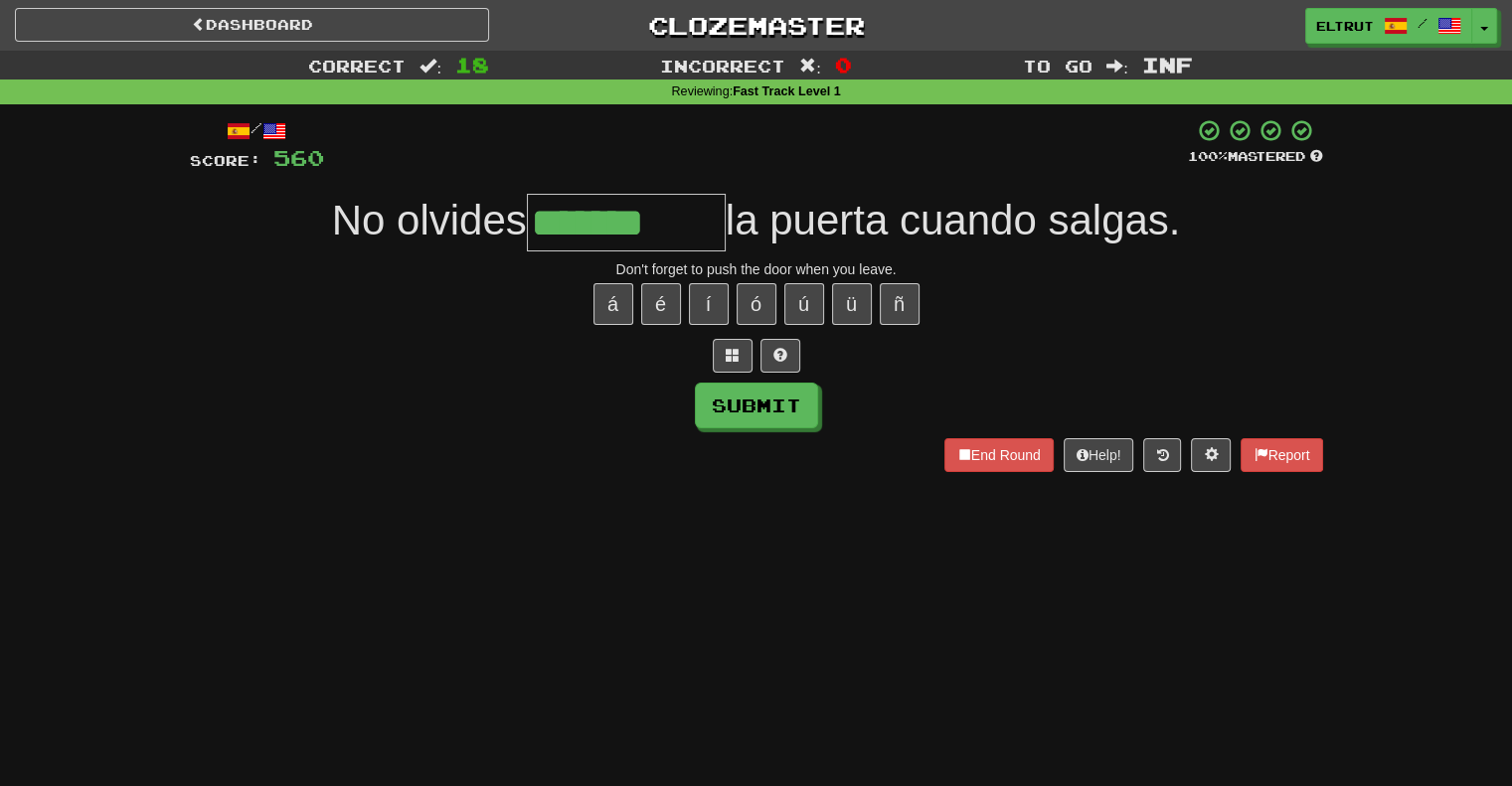type on "*******" 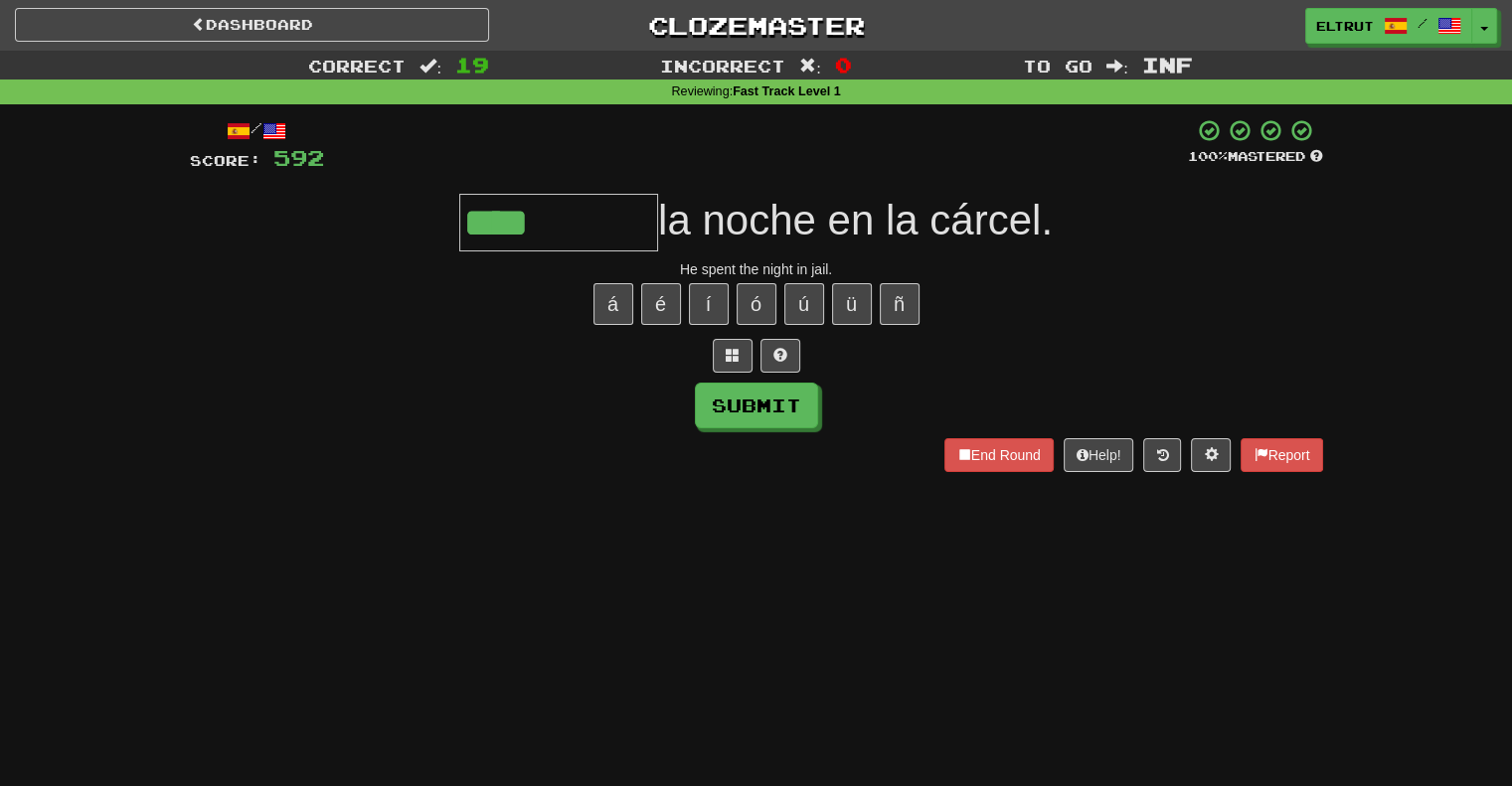 type on "****" 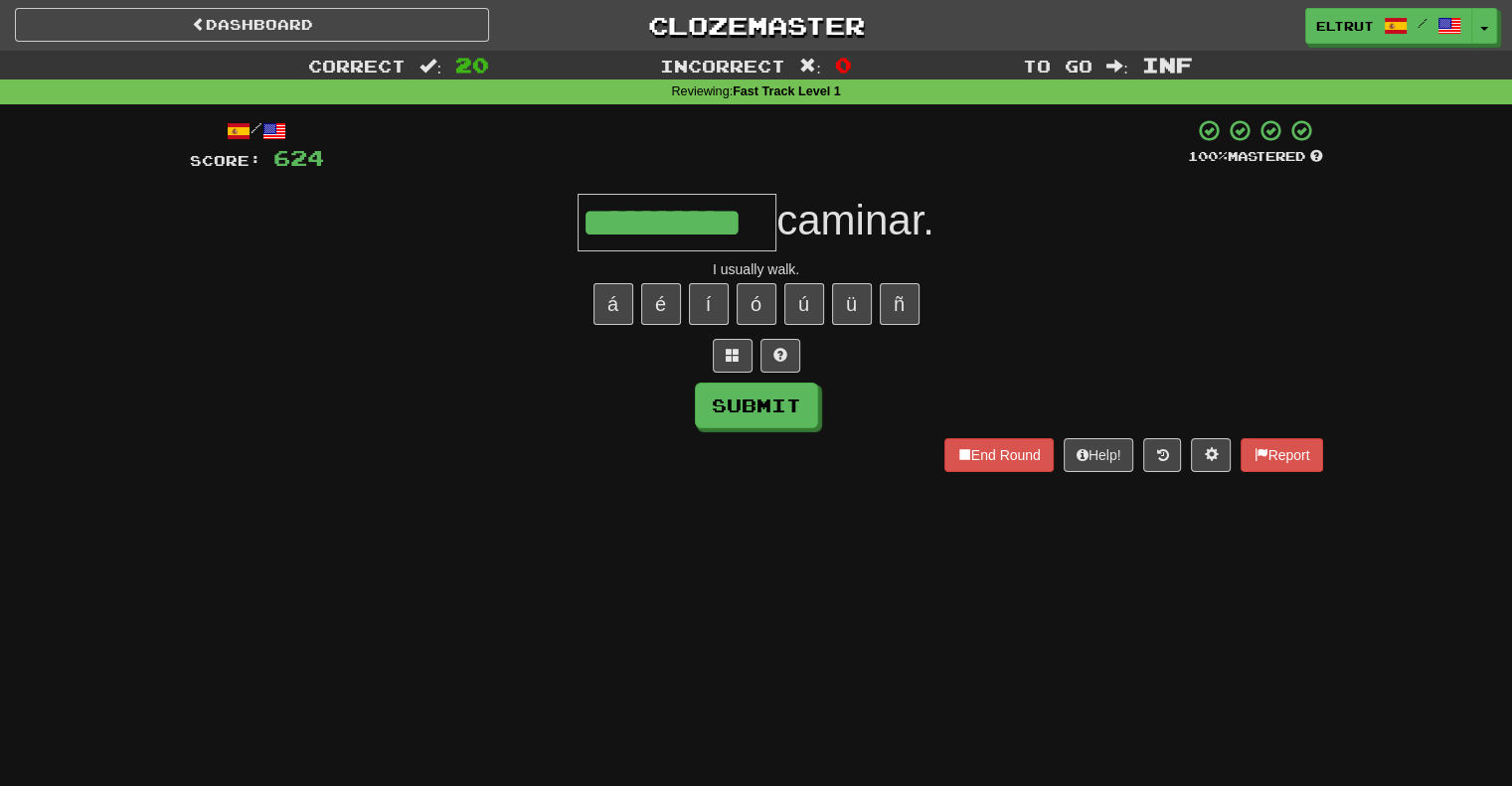 scroll, scrollTop: 0, scrollLeft: 24, axis: horizontal 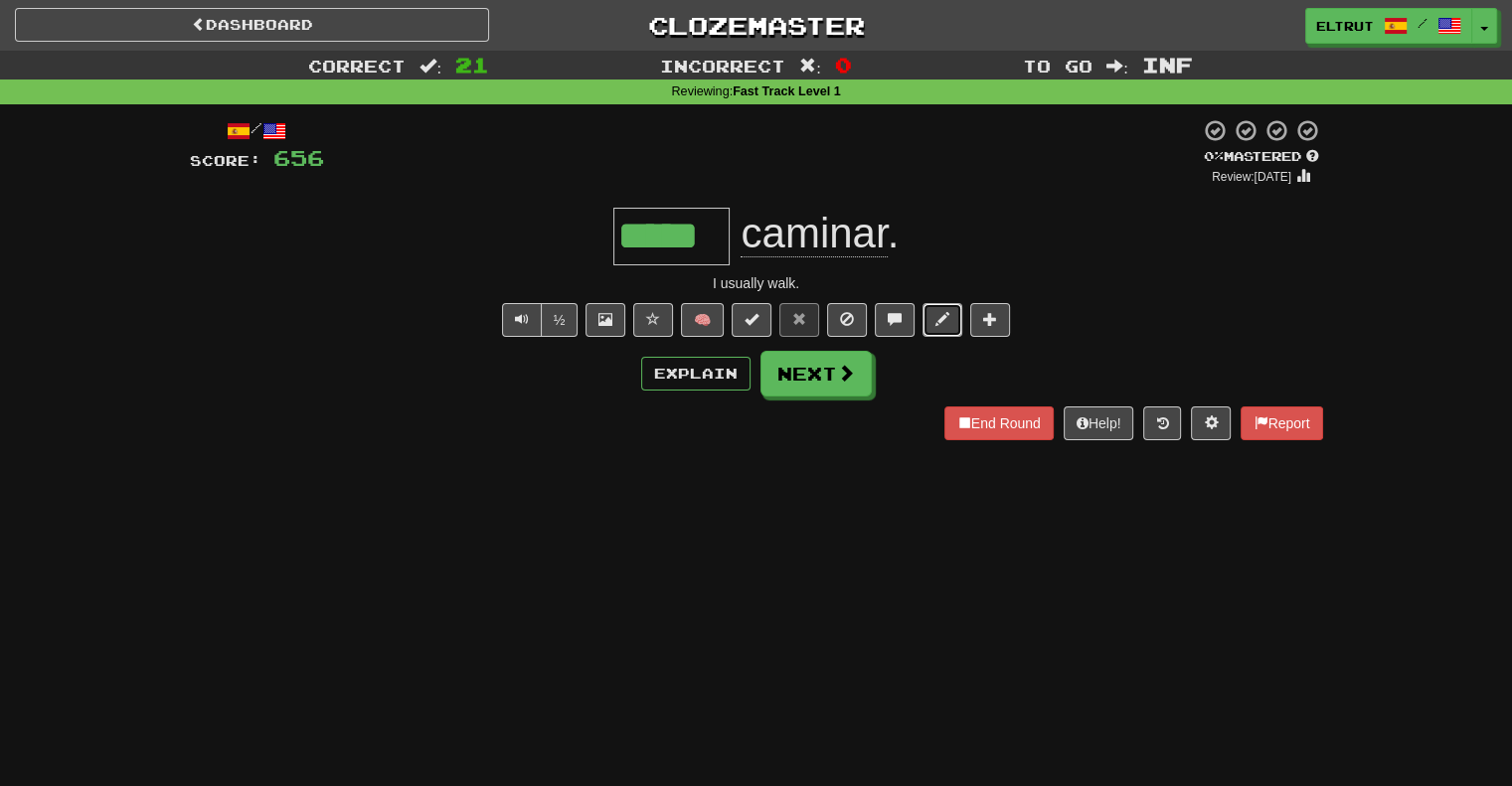 click at bounding box center [942, 320] 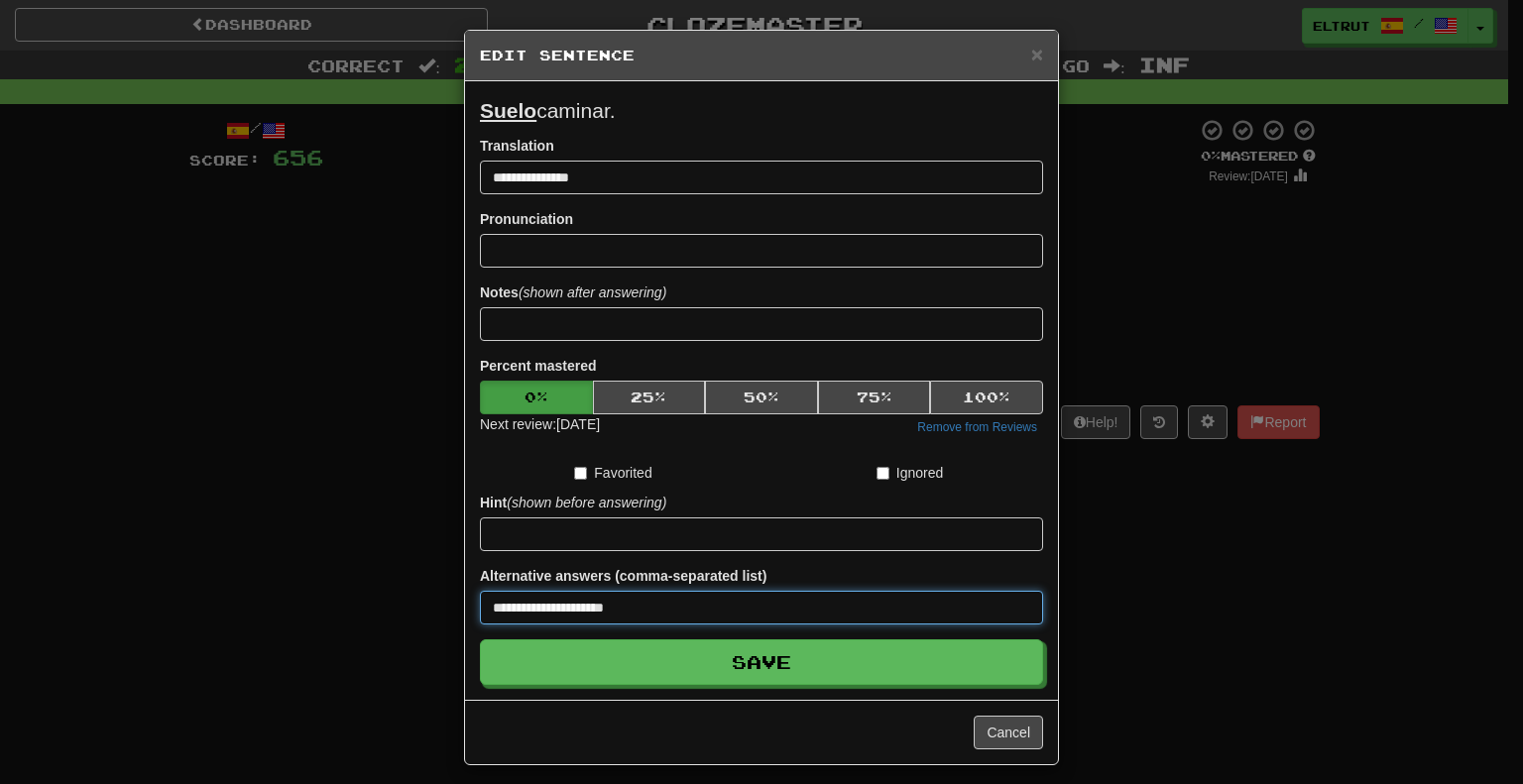 drag, startPoint x: 694, startPoint y: 604, endPoint x: 402, endPoint y: 604, distance: 292 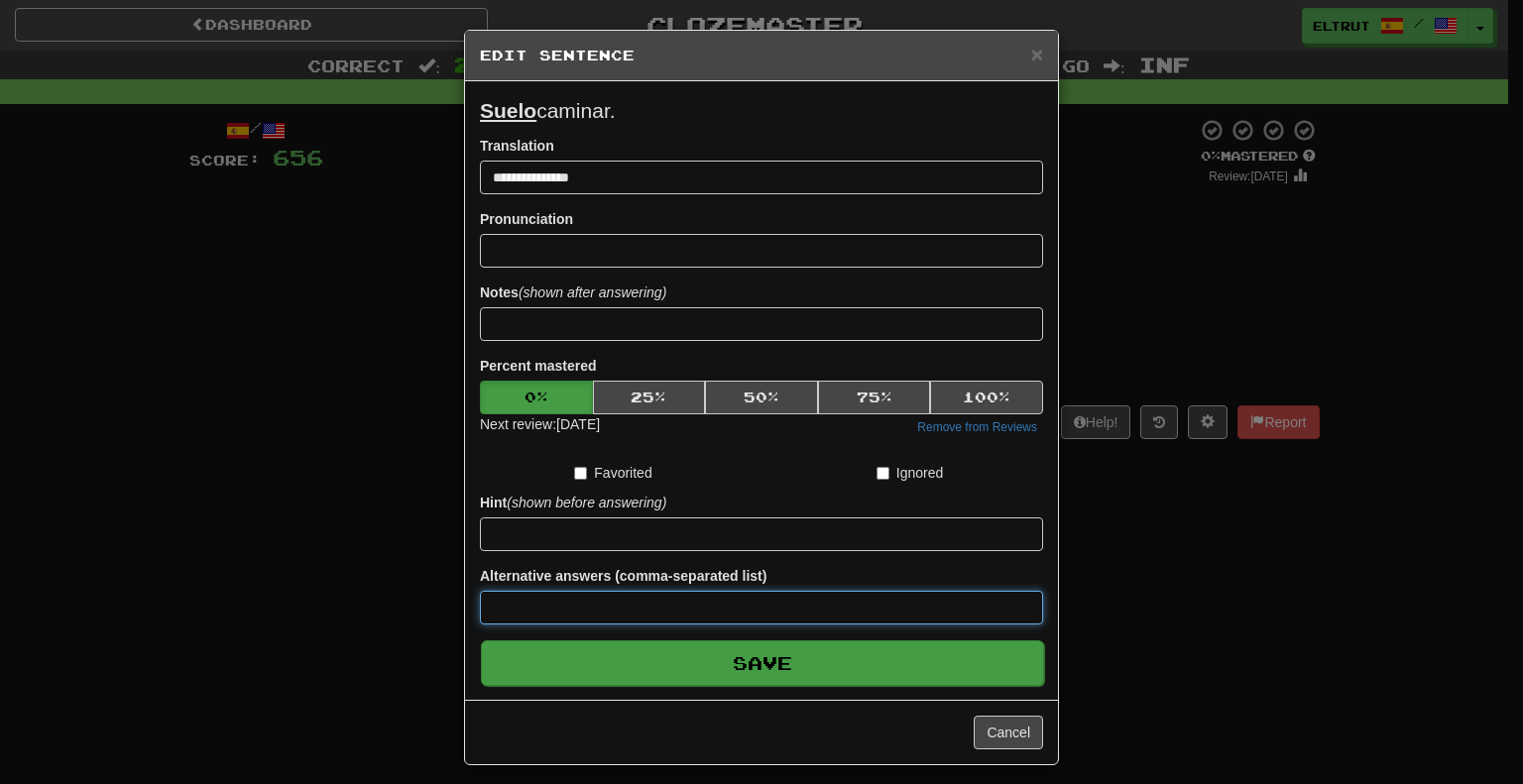 type 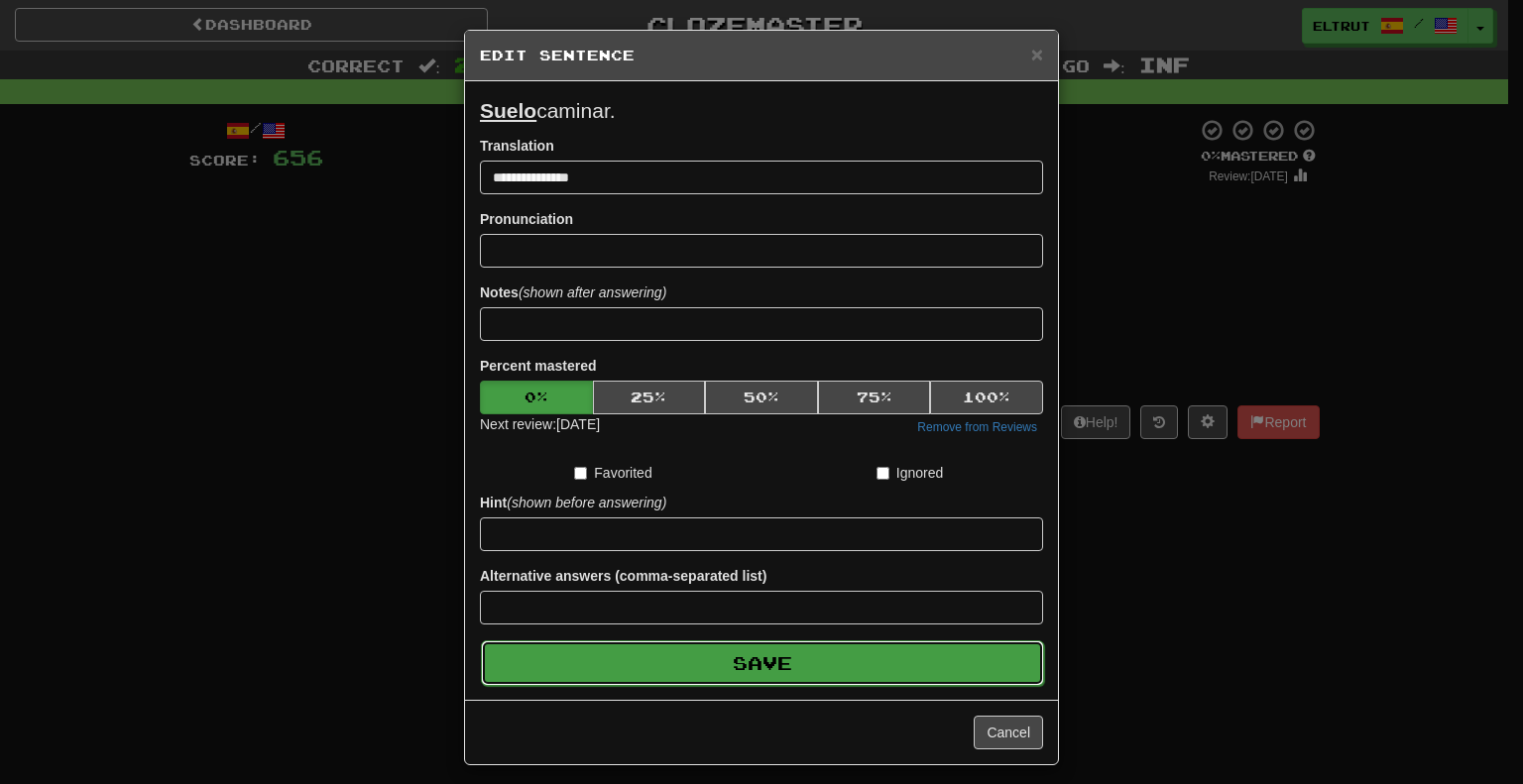 click on "Save" at bounding box center (762, 663) 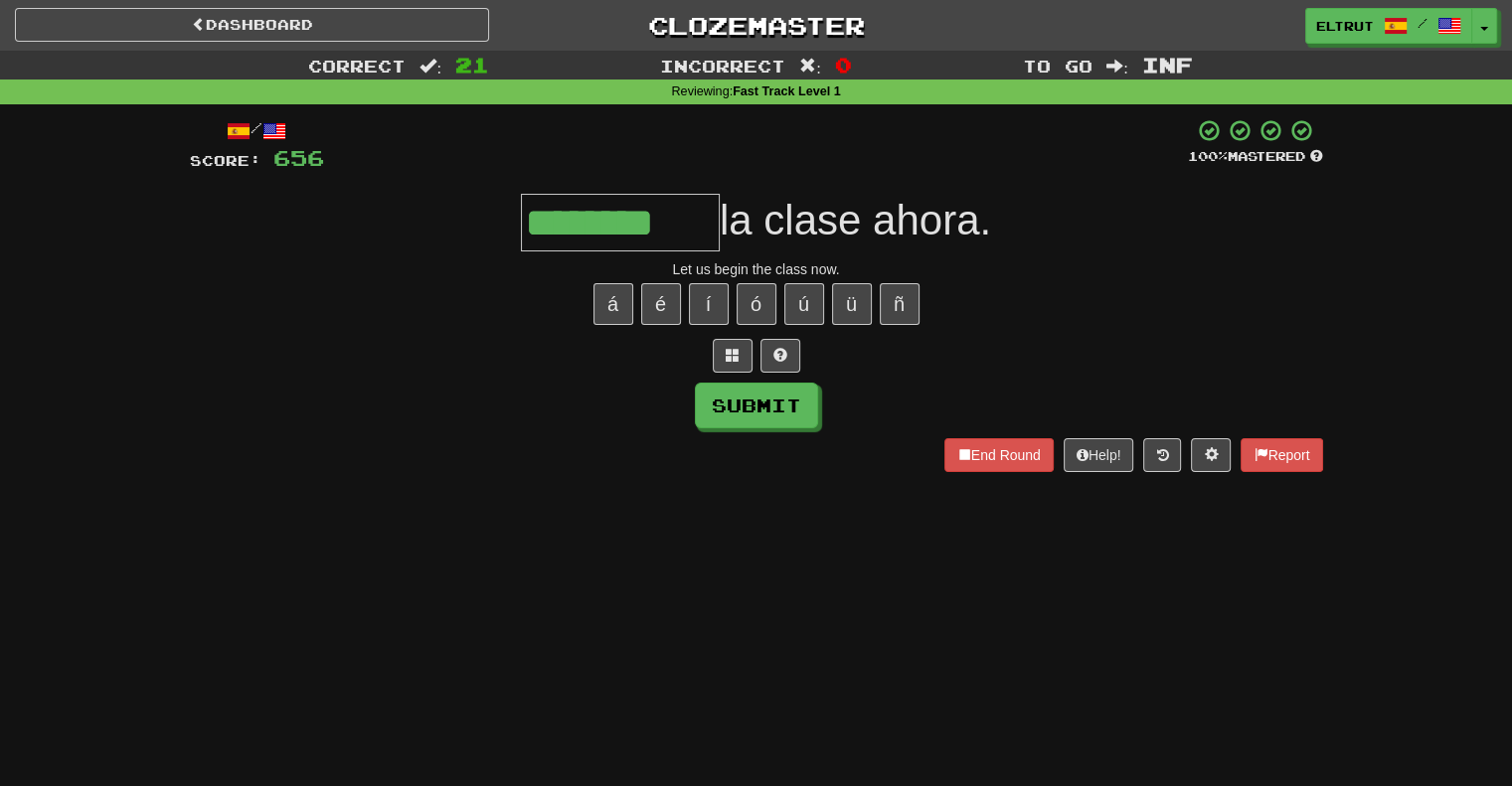 scroll, scrollTop: 0, scrollLeft: 36, axis: horizontal 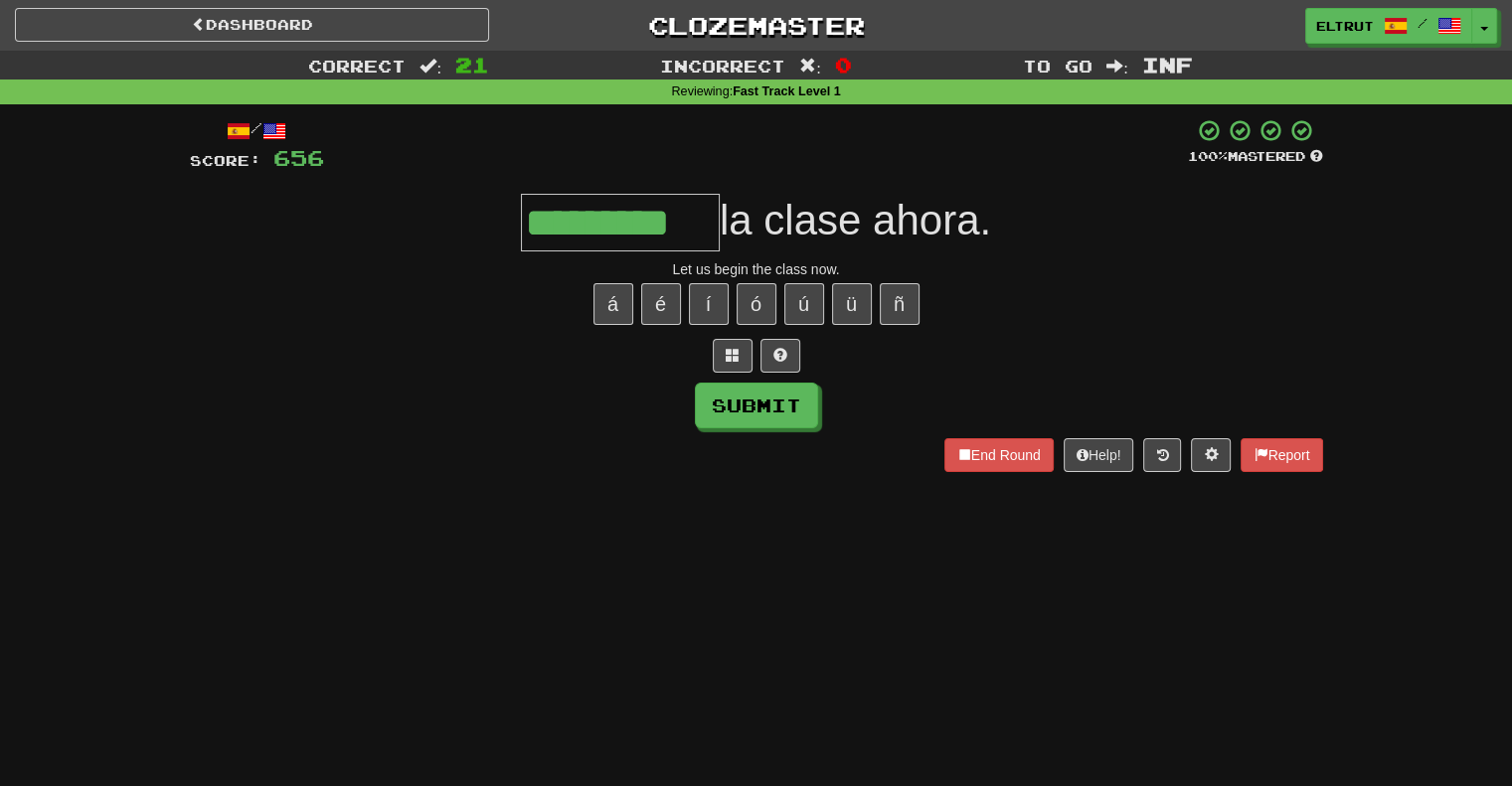 type on "**********" 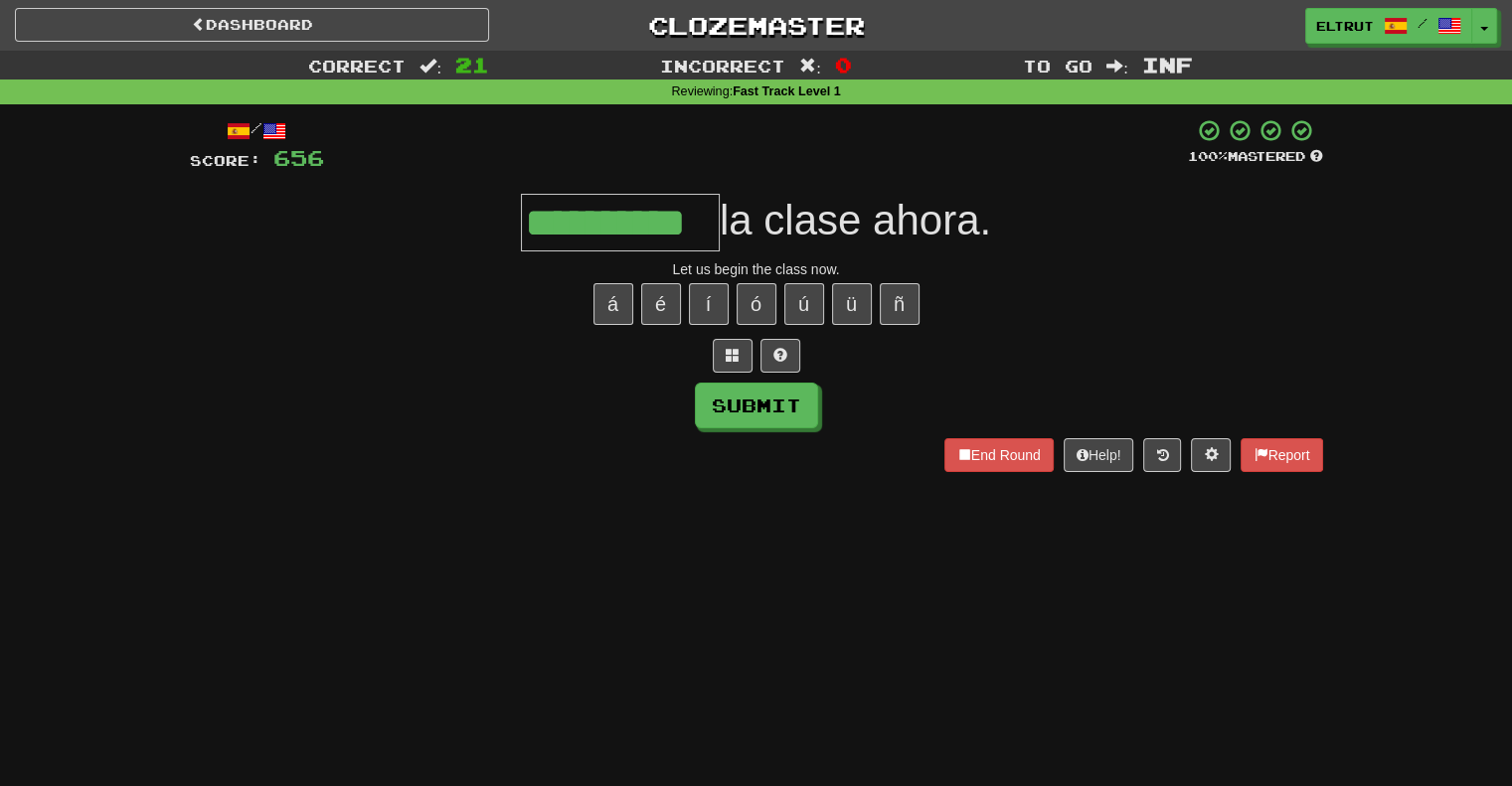 scroll, scrollTop: 0, scrollLeft: 0, axis: both 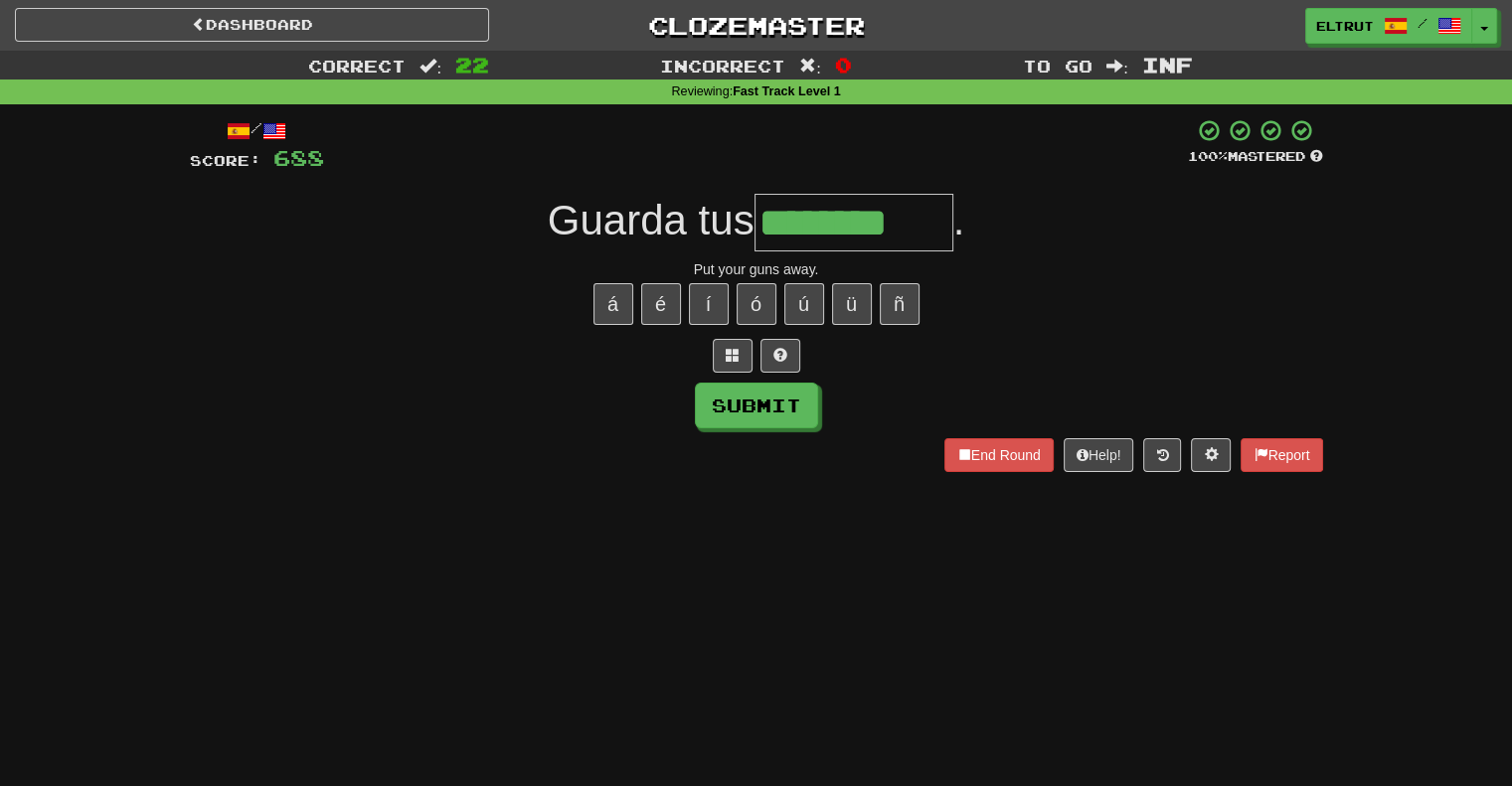 type on "********" 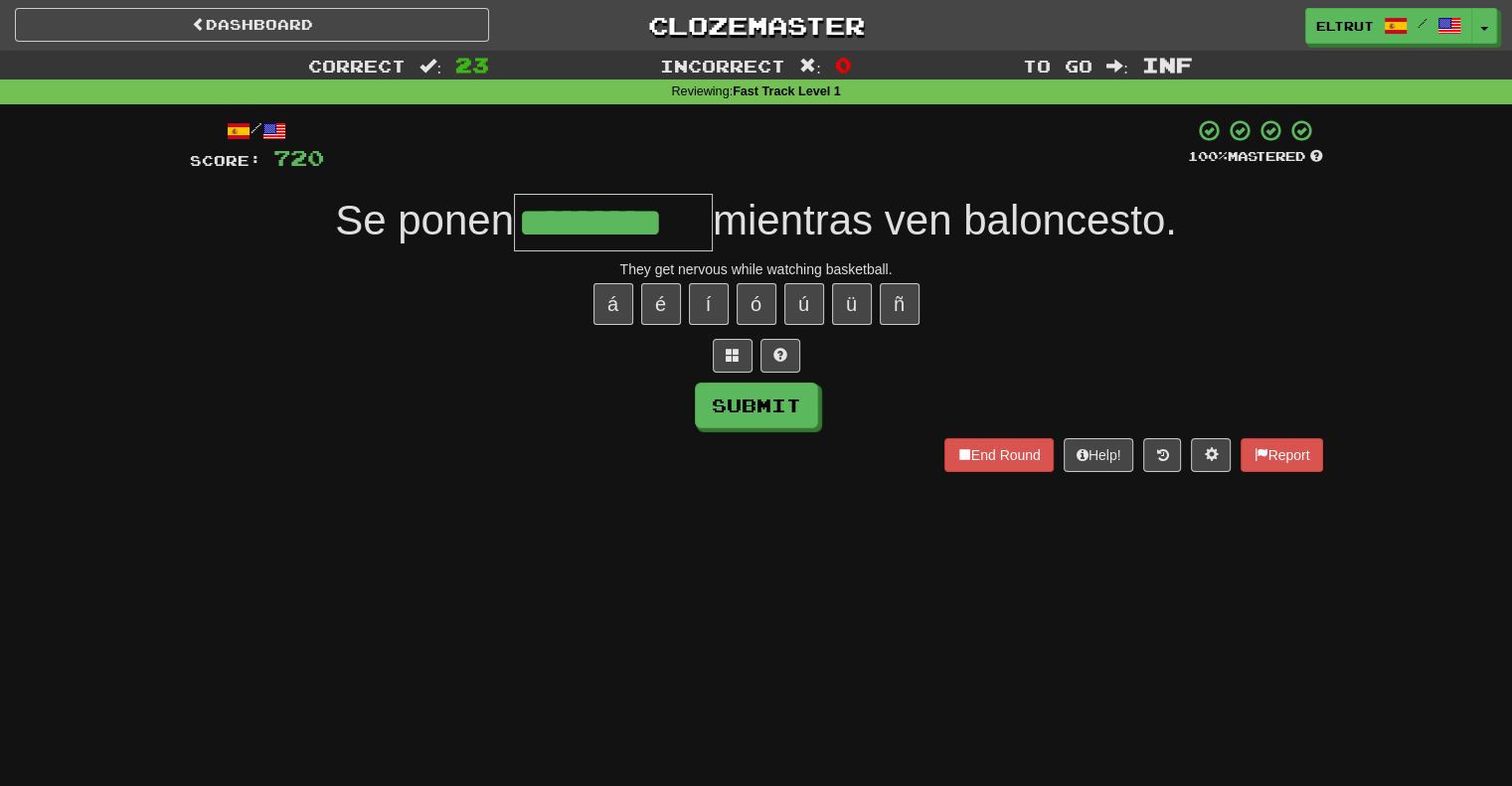type on "*********" 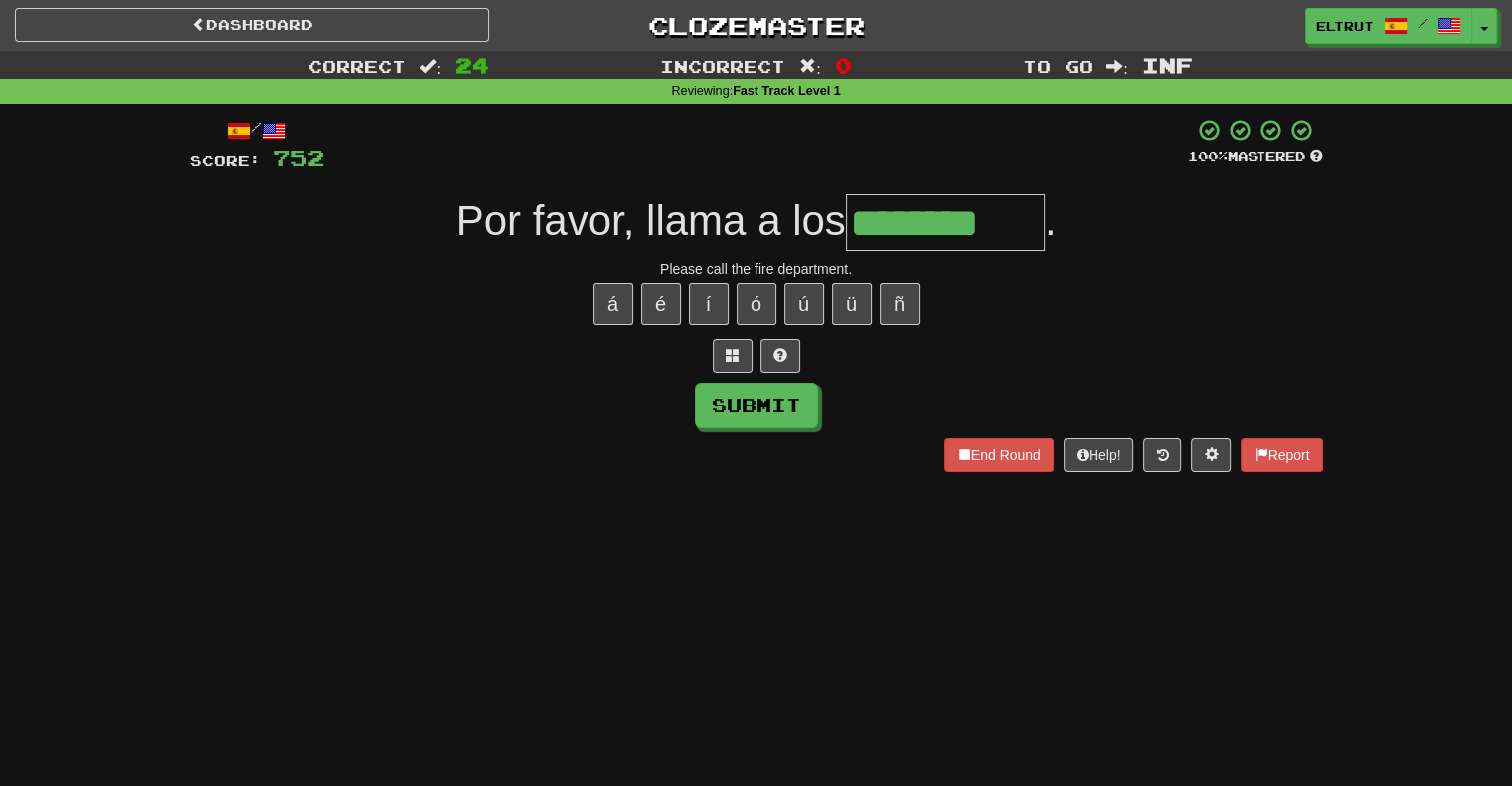 type on "********" 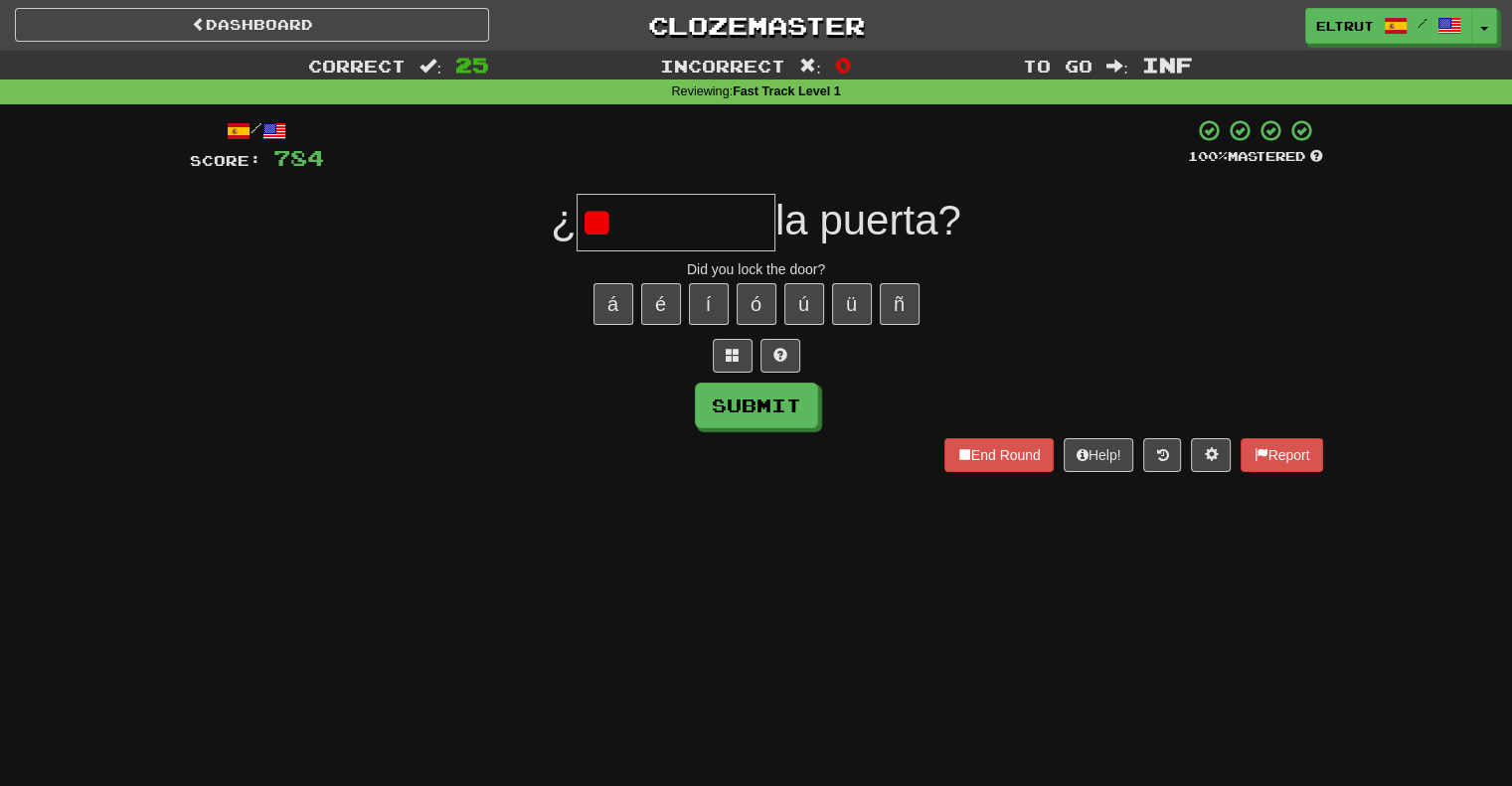 type on "*" 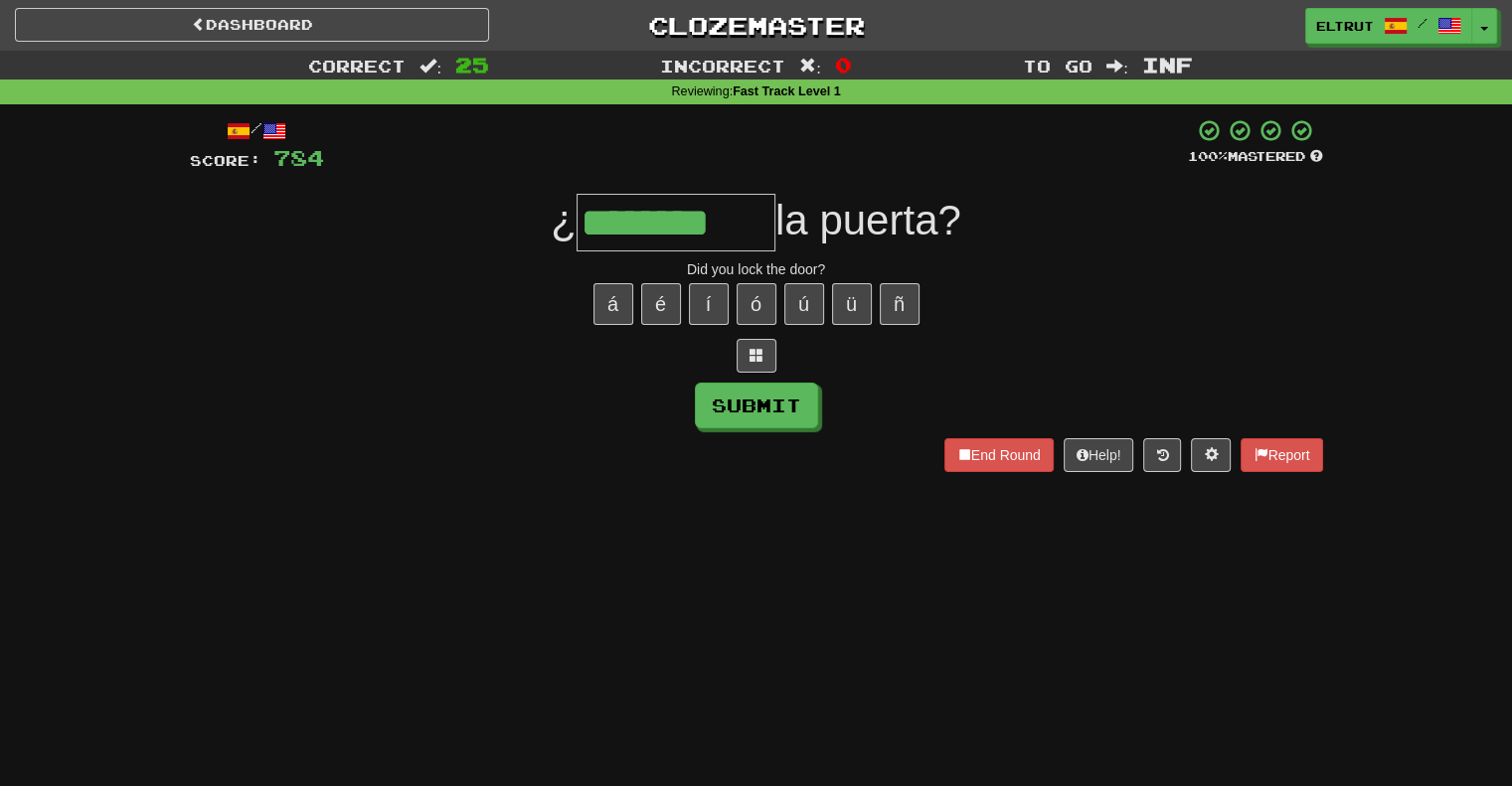 type on "********" 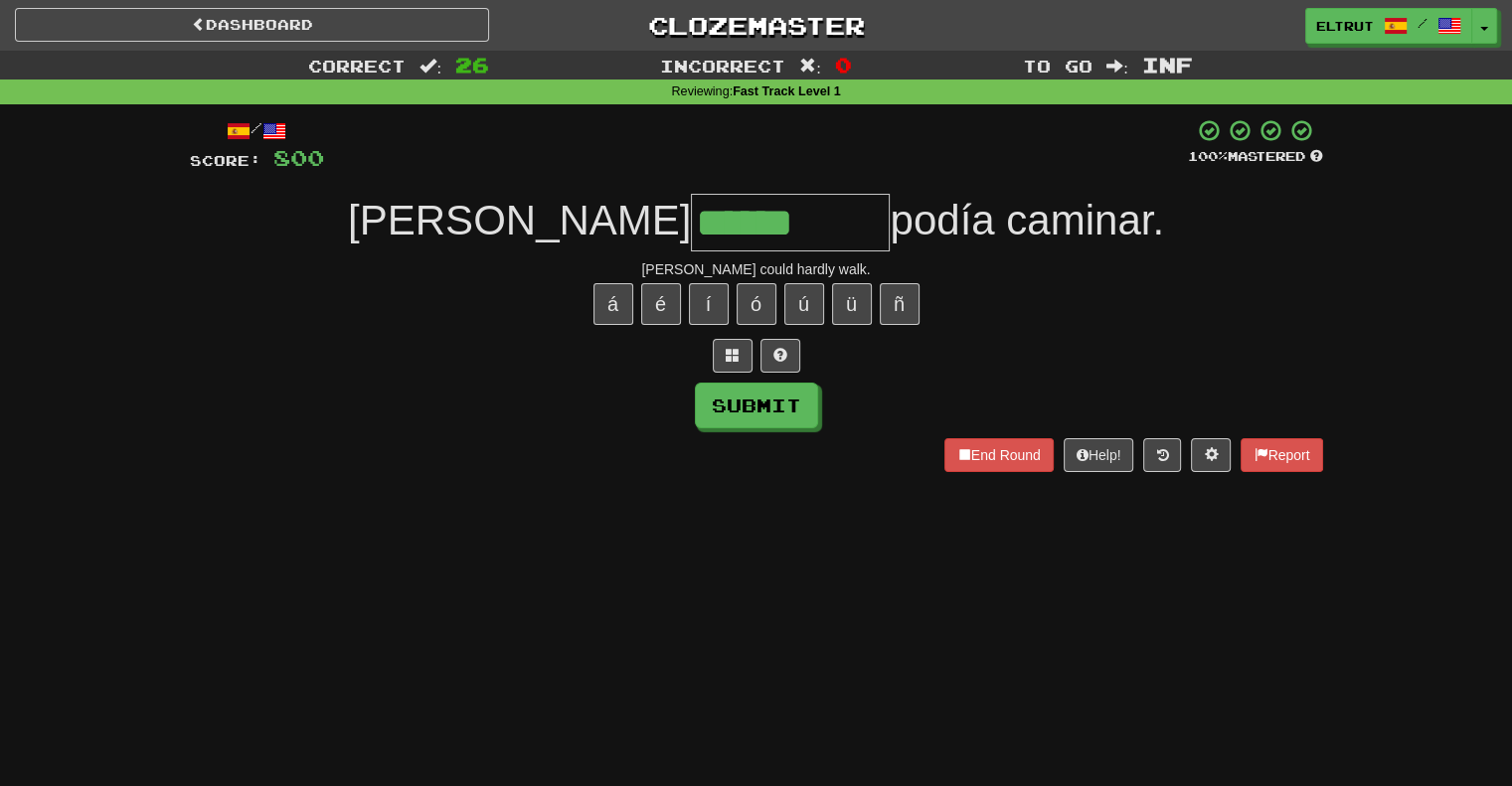 type on "******" 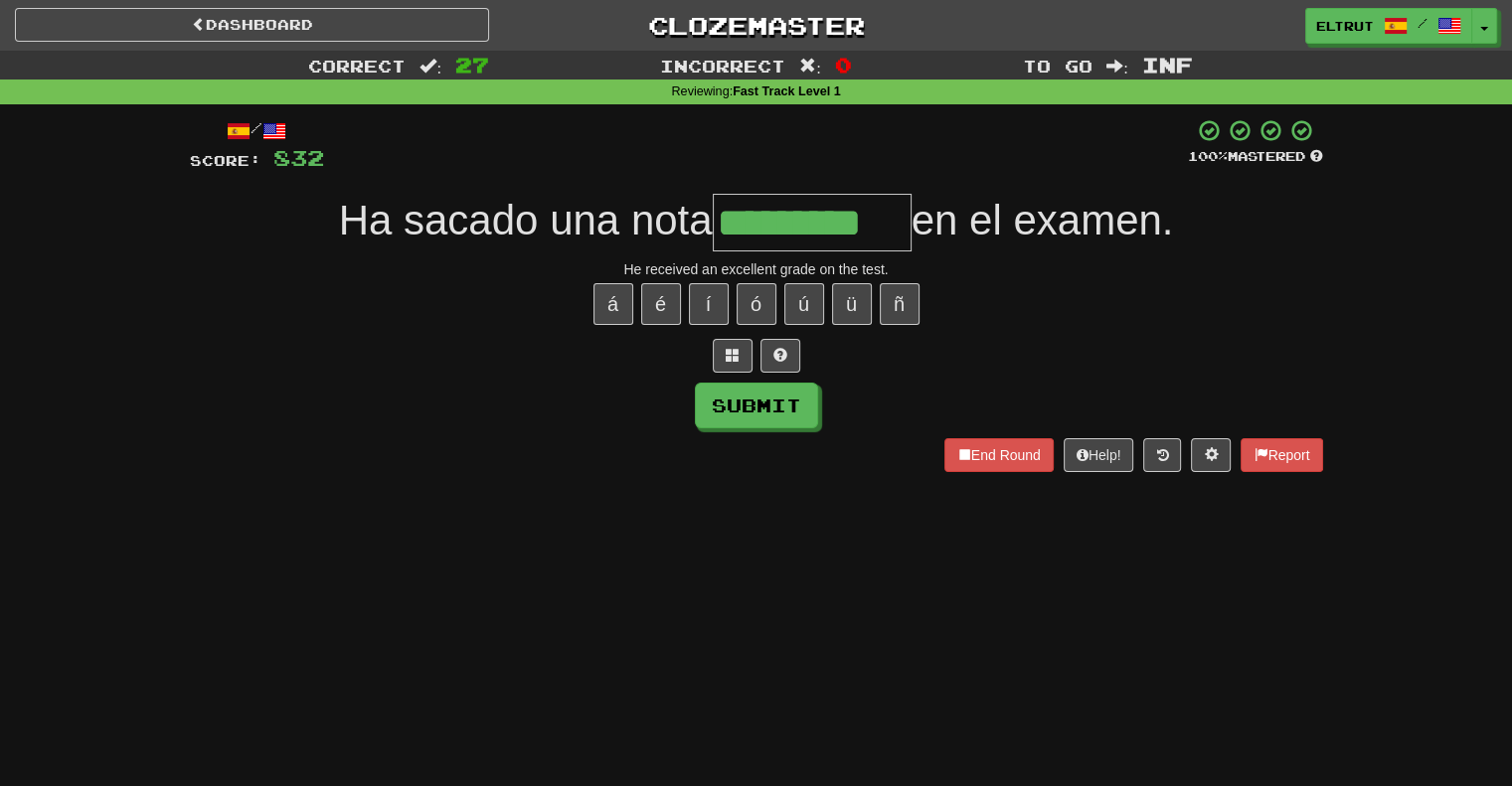 type on "*********" 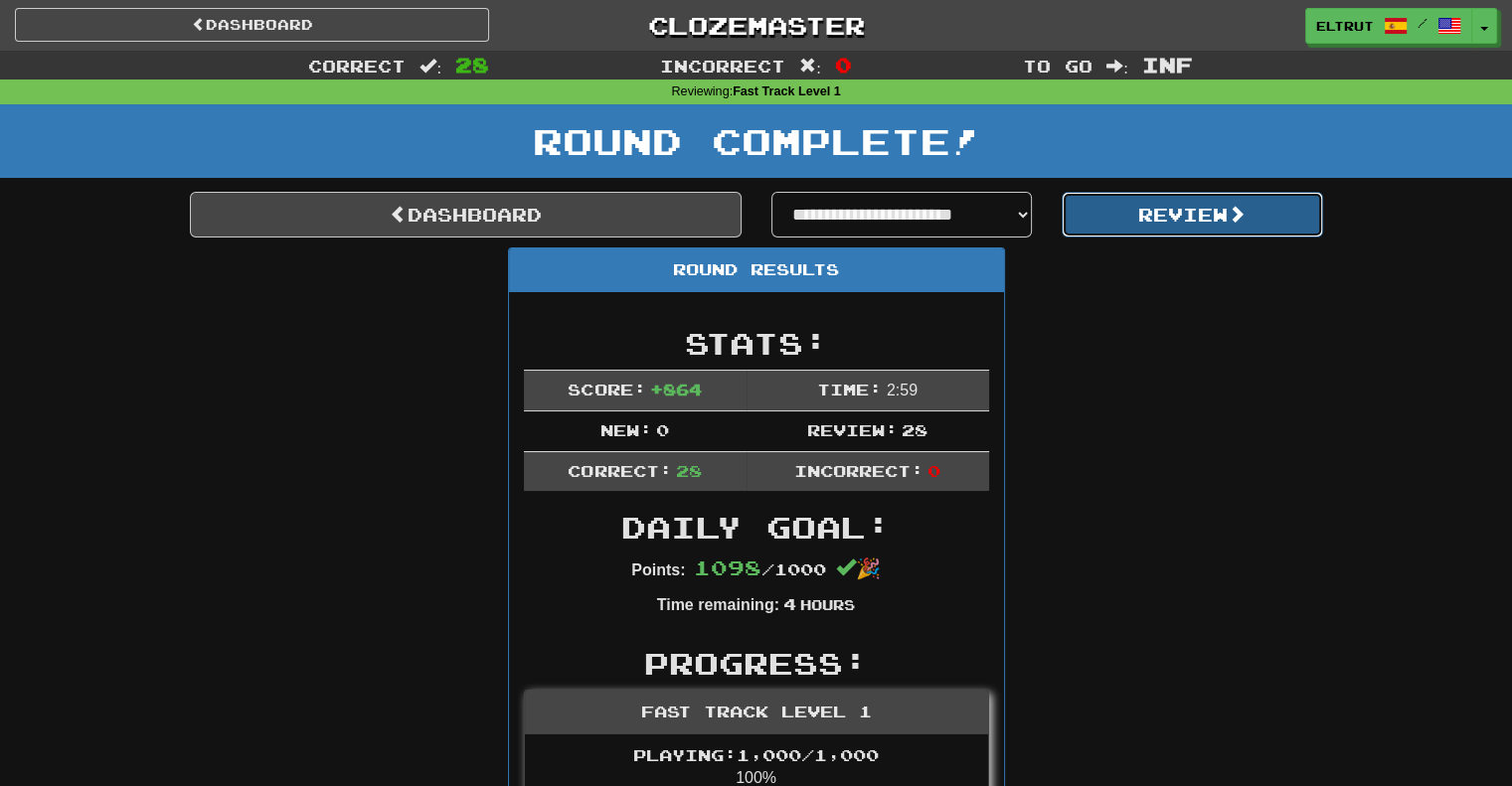 click on "Review" at bounding box center [1192, 215] 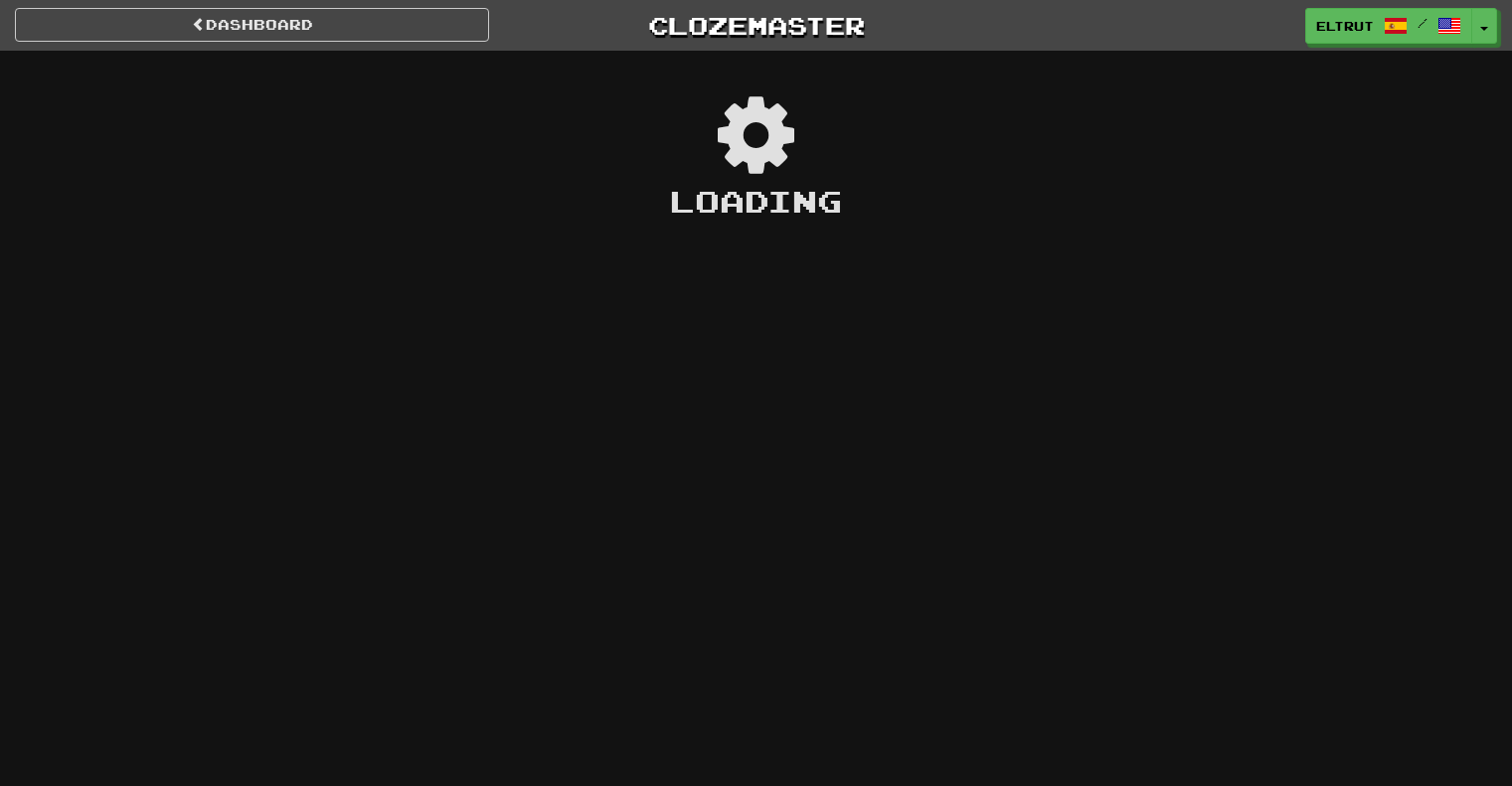 scroll, scrollTop: 0, scrollLeft: 0, axis: both 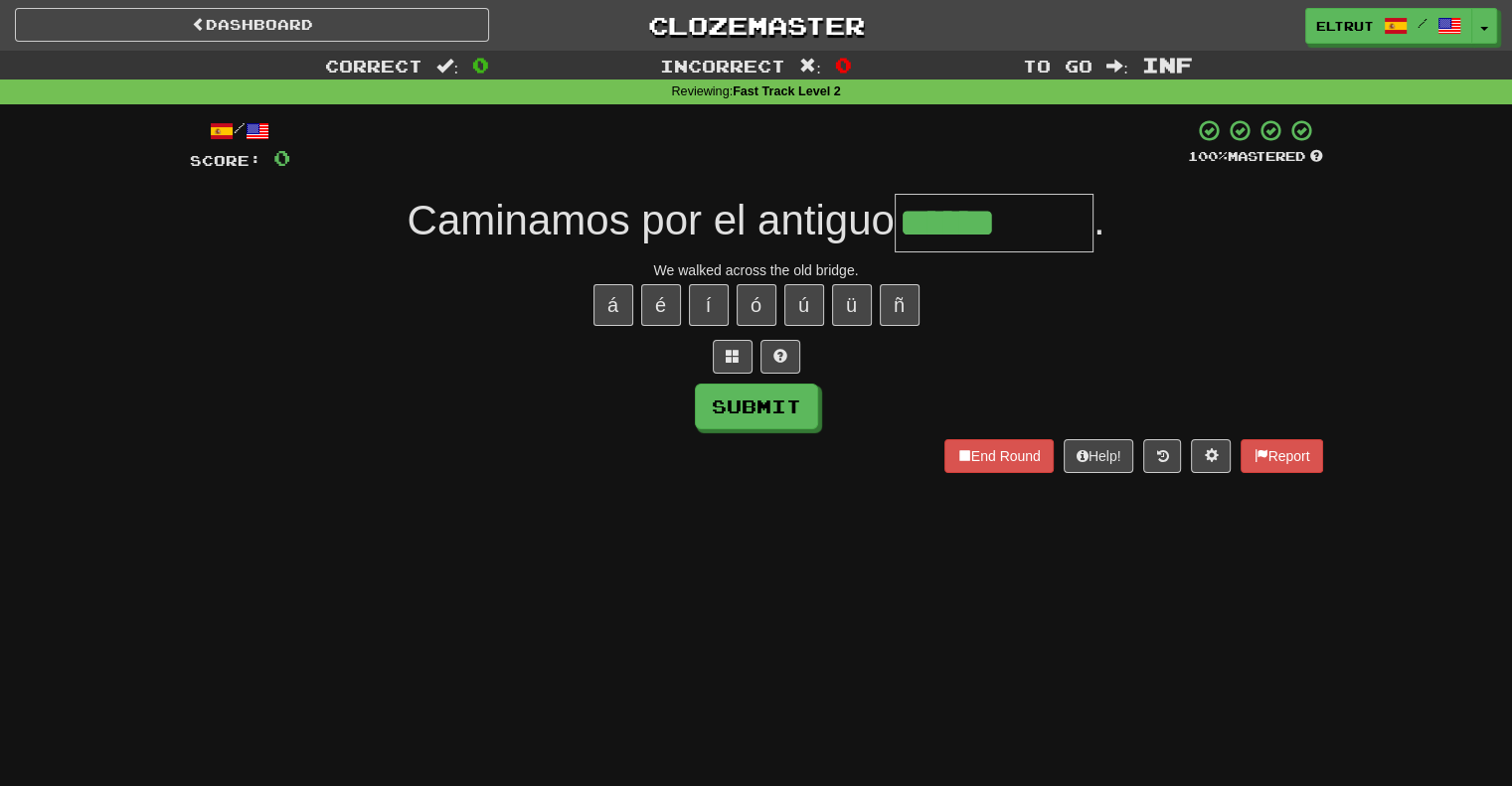 type on "******" 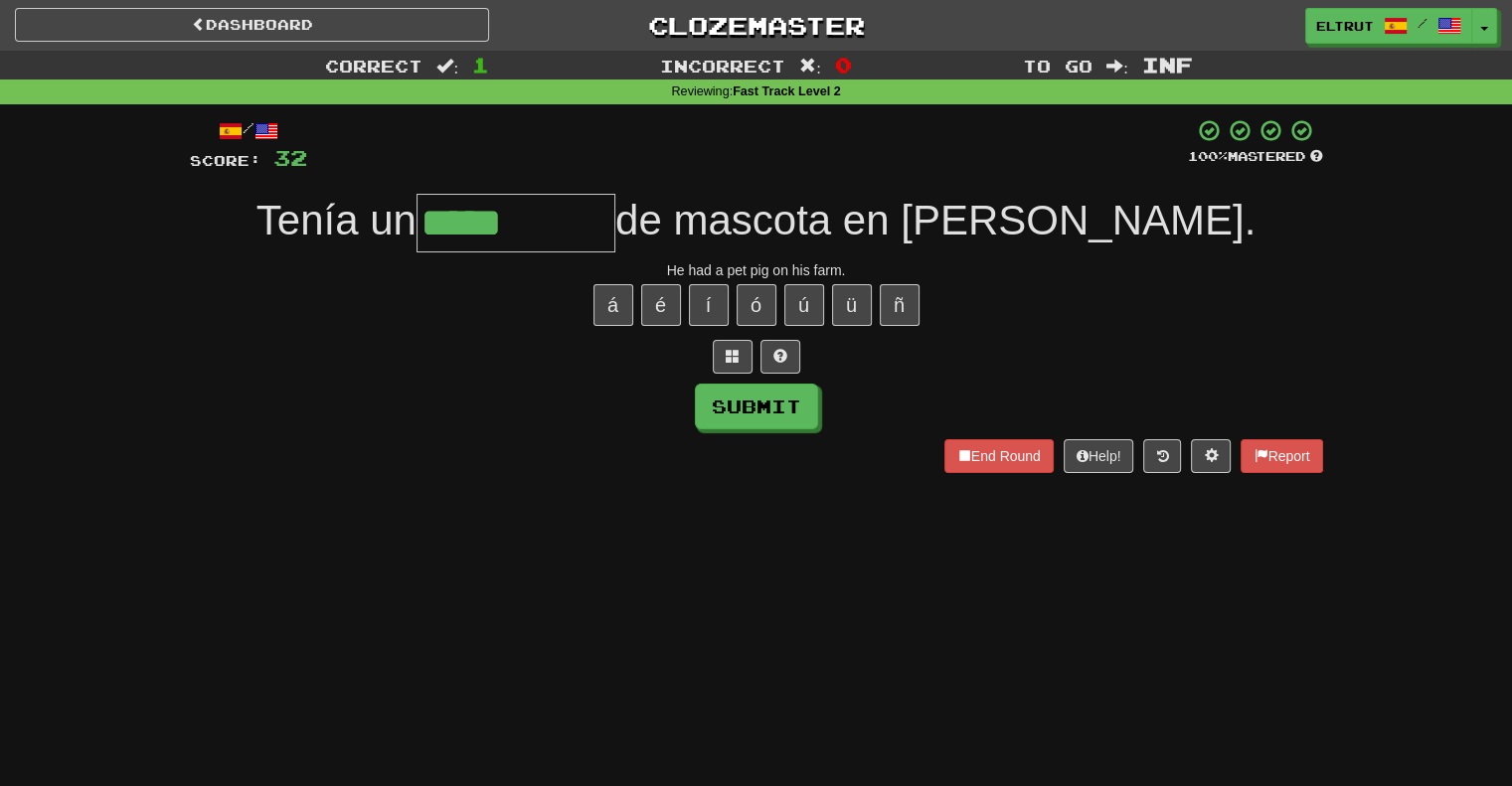 type on "*****" 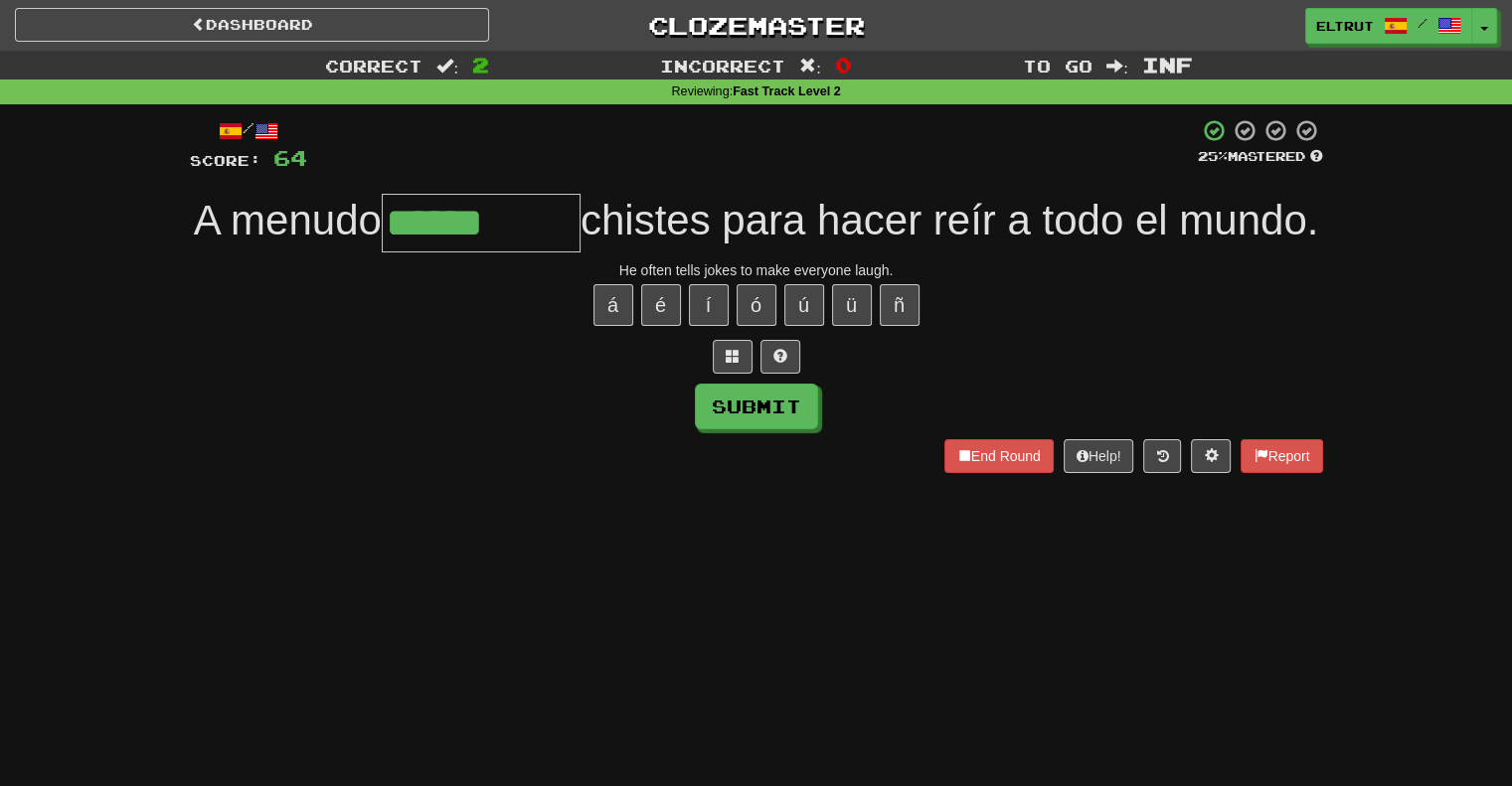 type on "******" 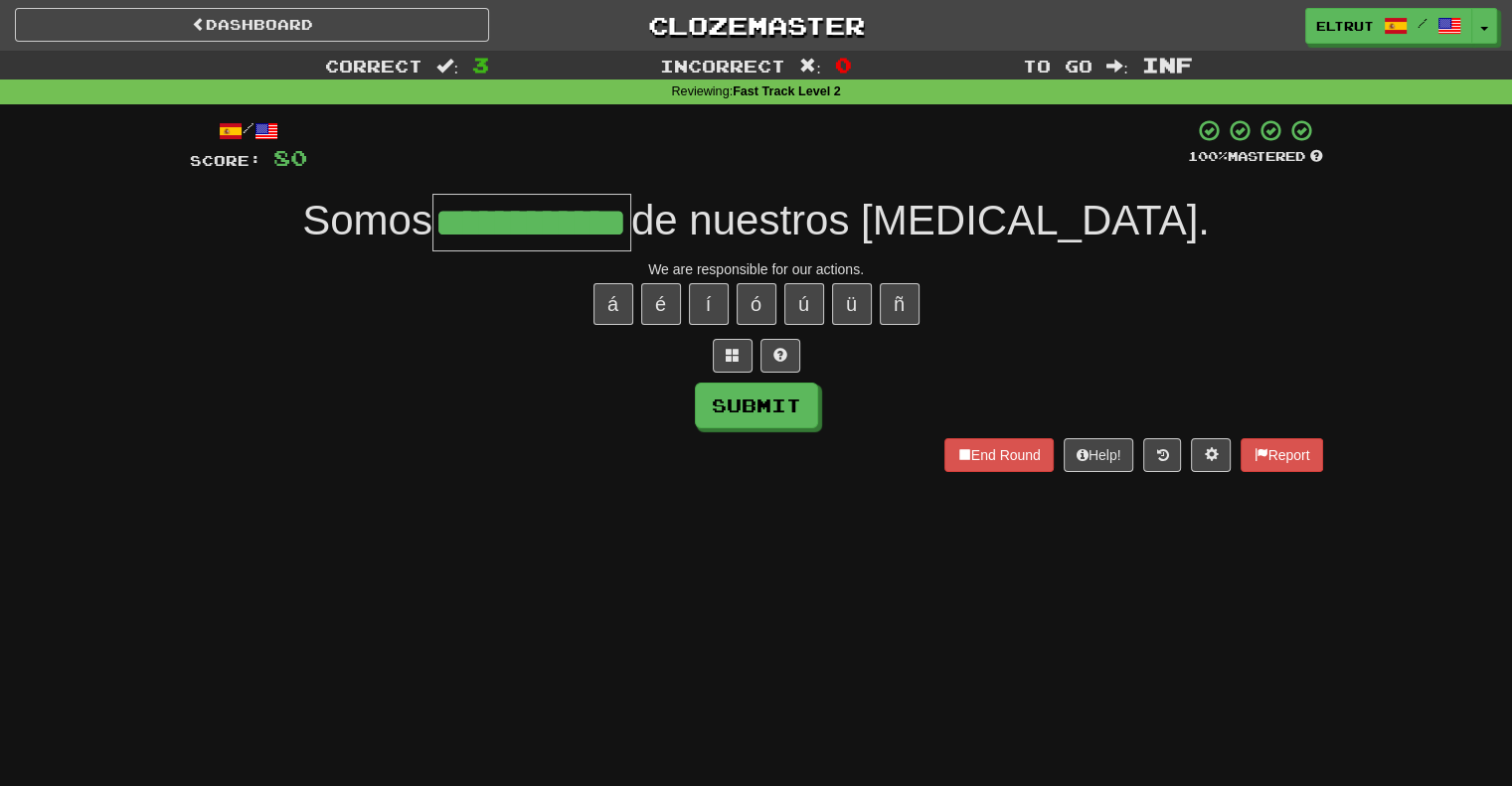 scroll, scrollTop: 0, scrollLeft: 56, axis: horizontal 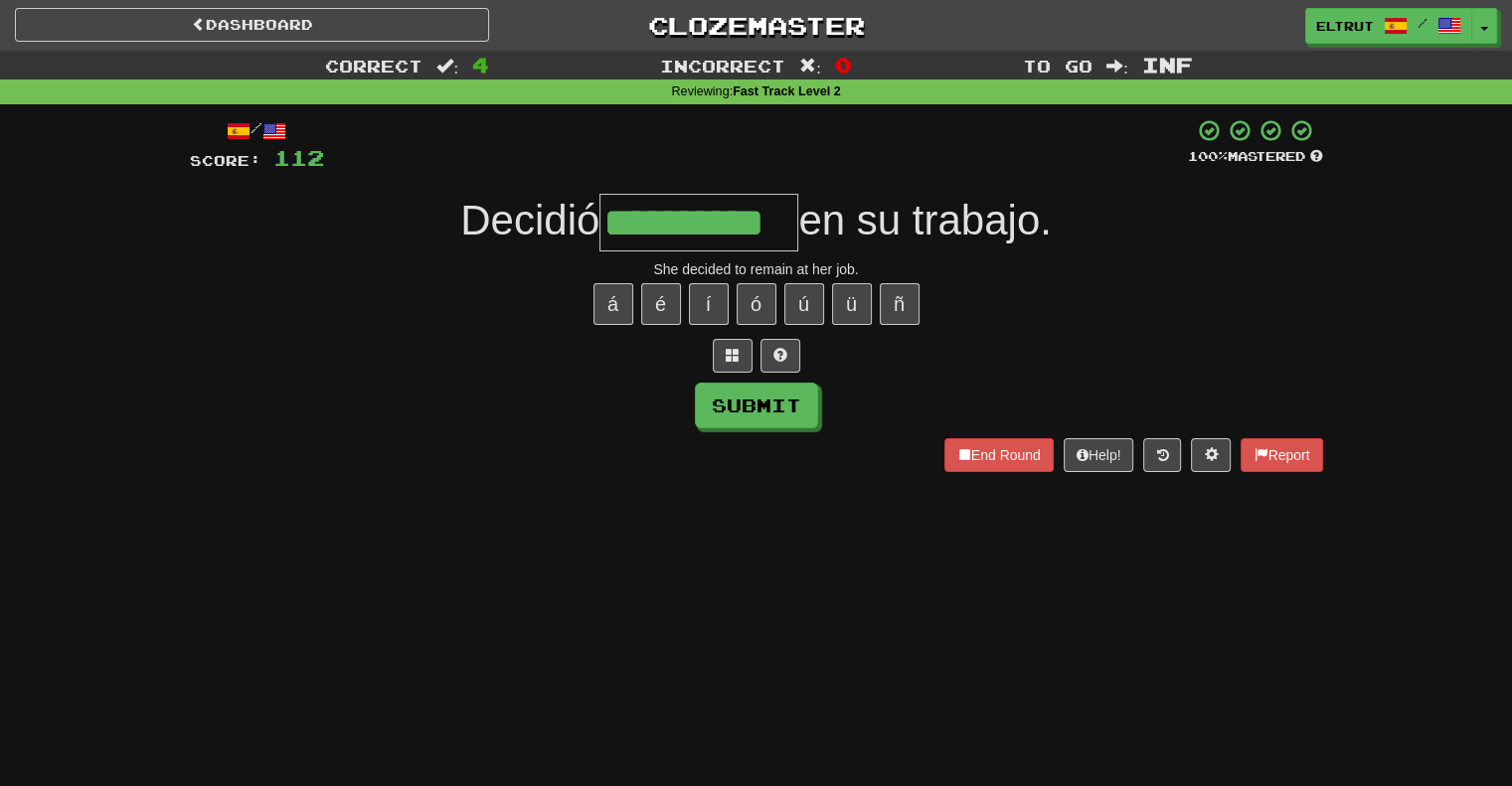 type on "**********" 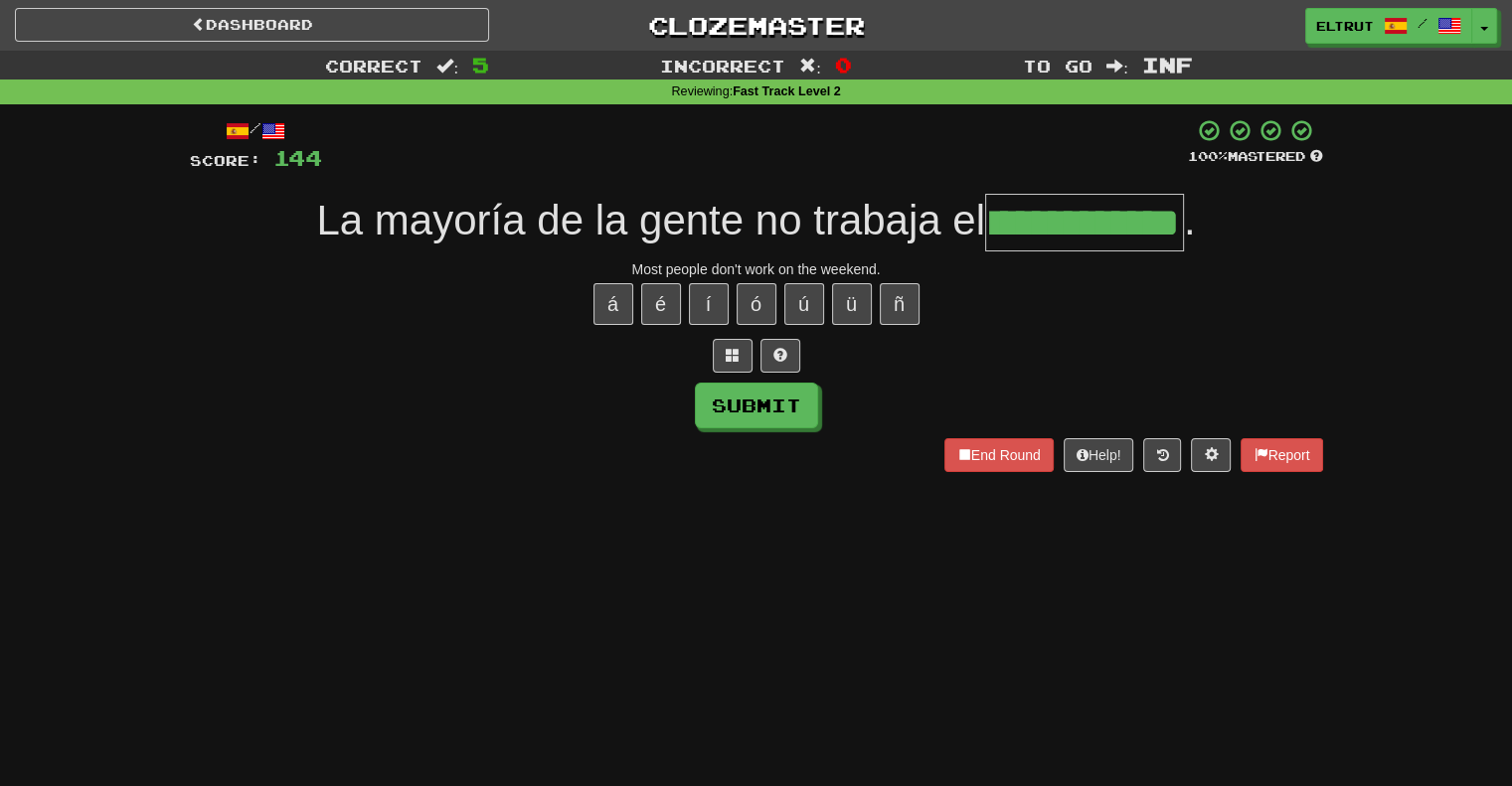 scroll, scrollTop: 0, scrollLeft: 71, axis: horizontal 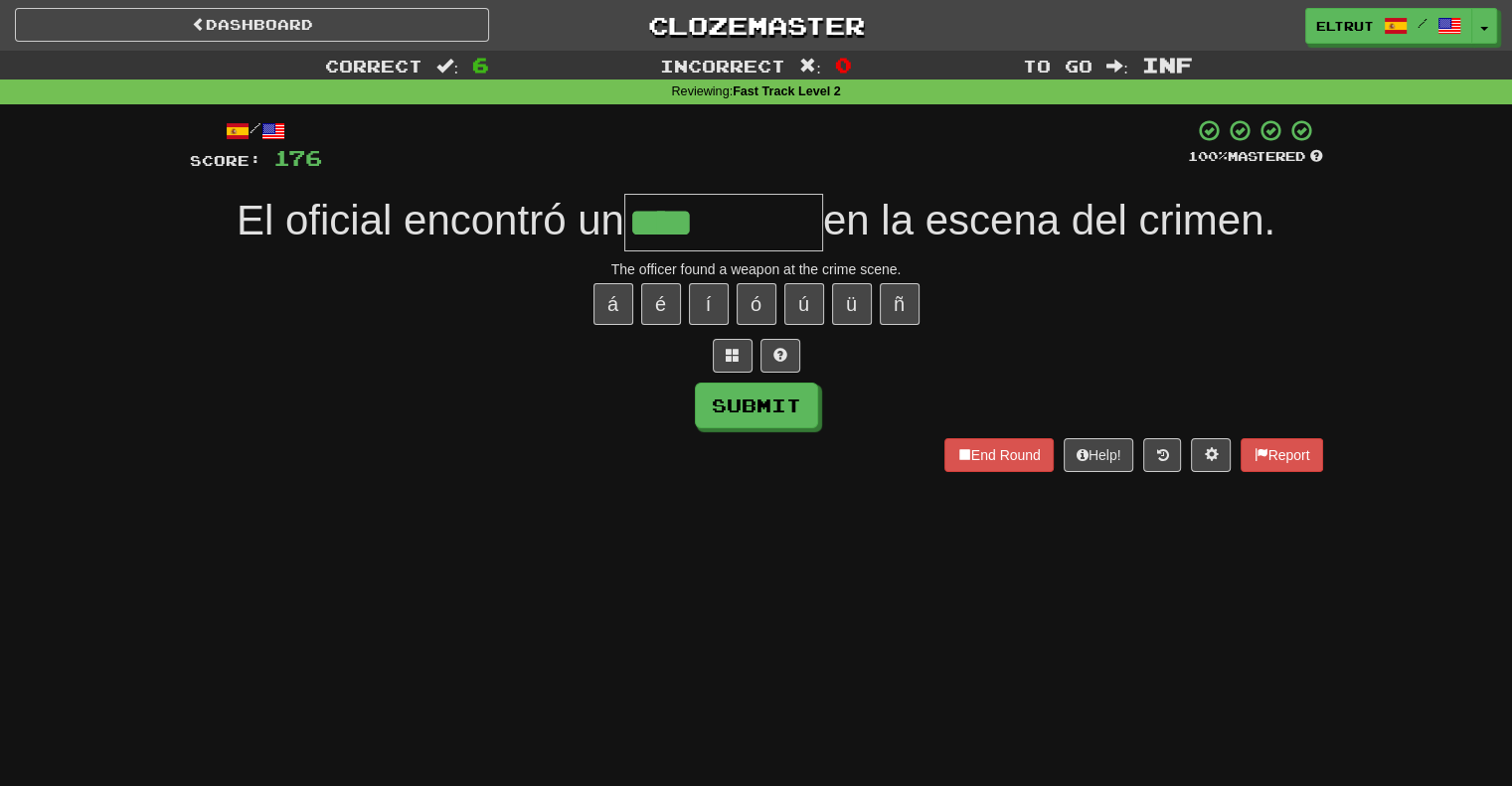 type on "****" 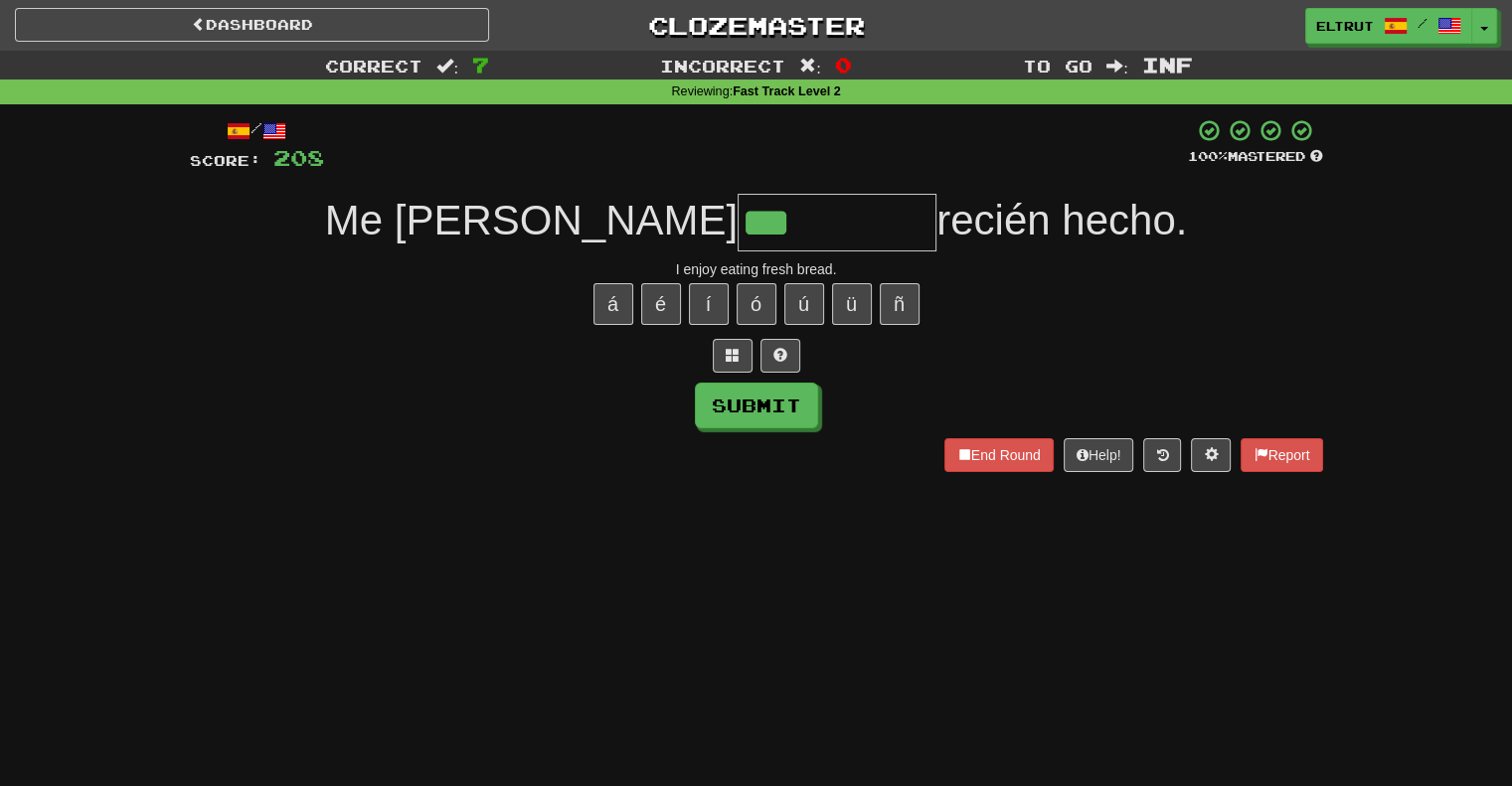 type on "***" 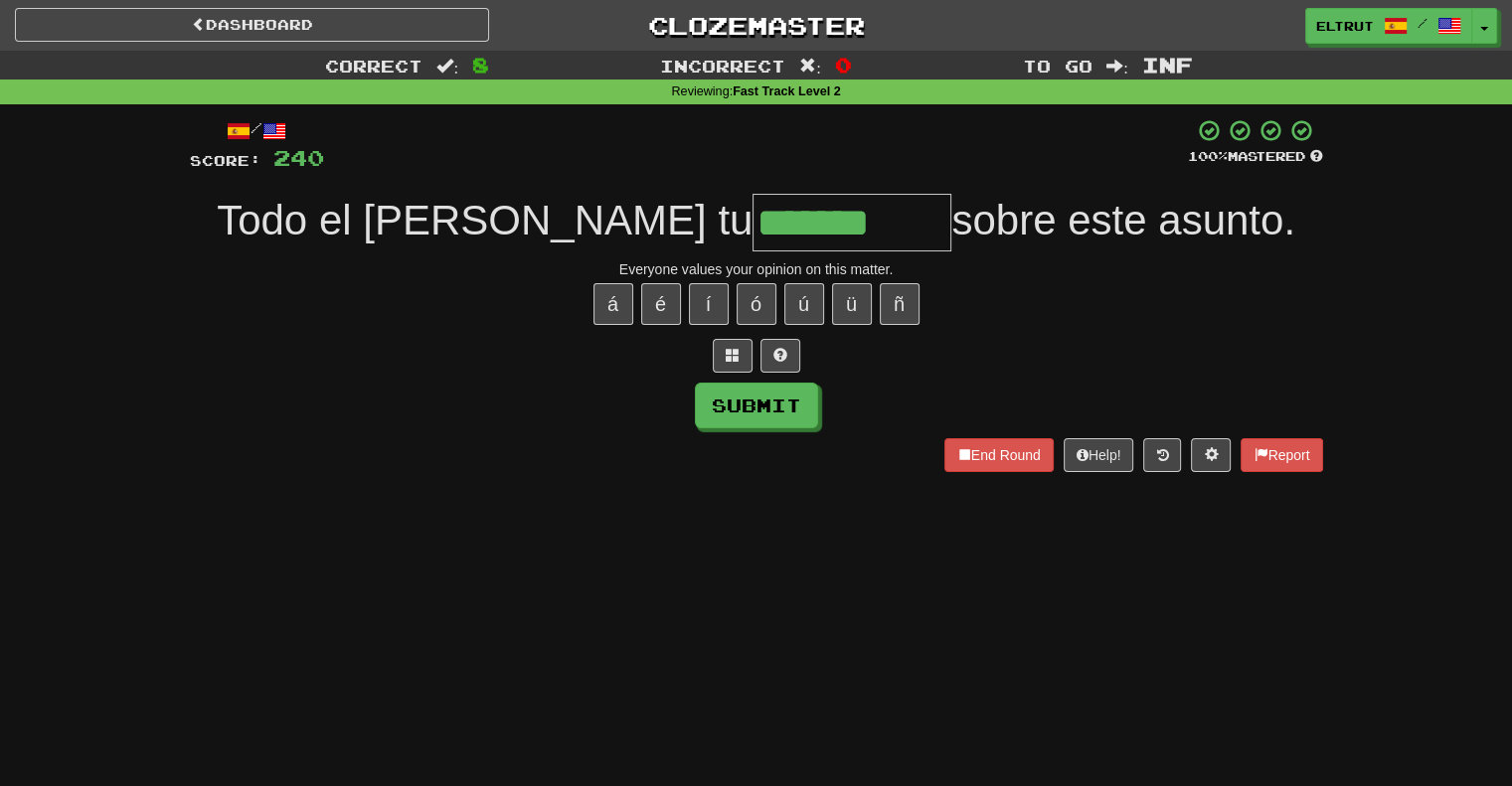 type on "*******" 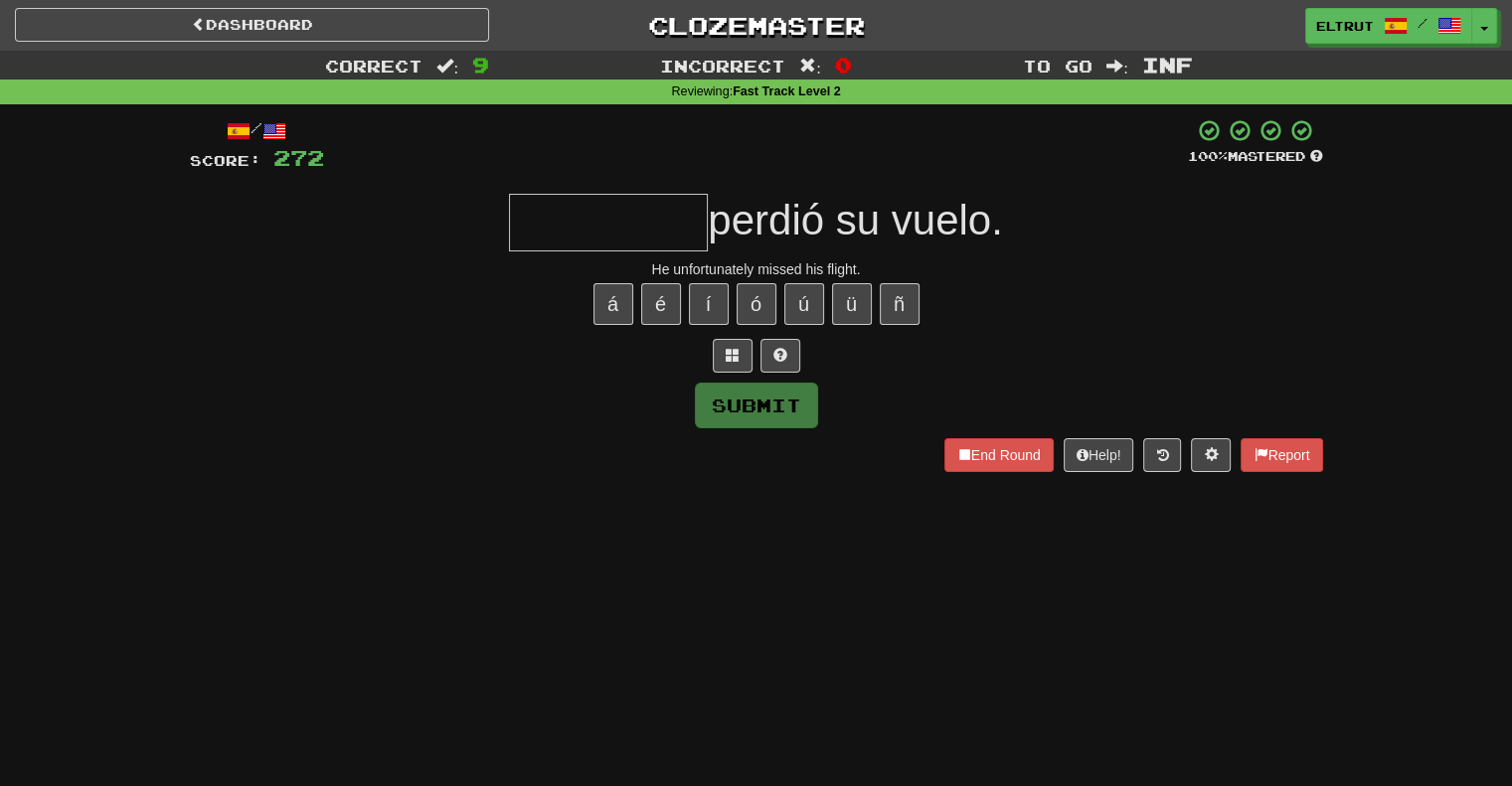 type on "*" 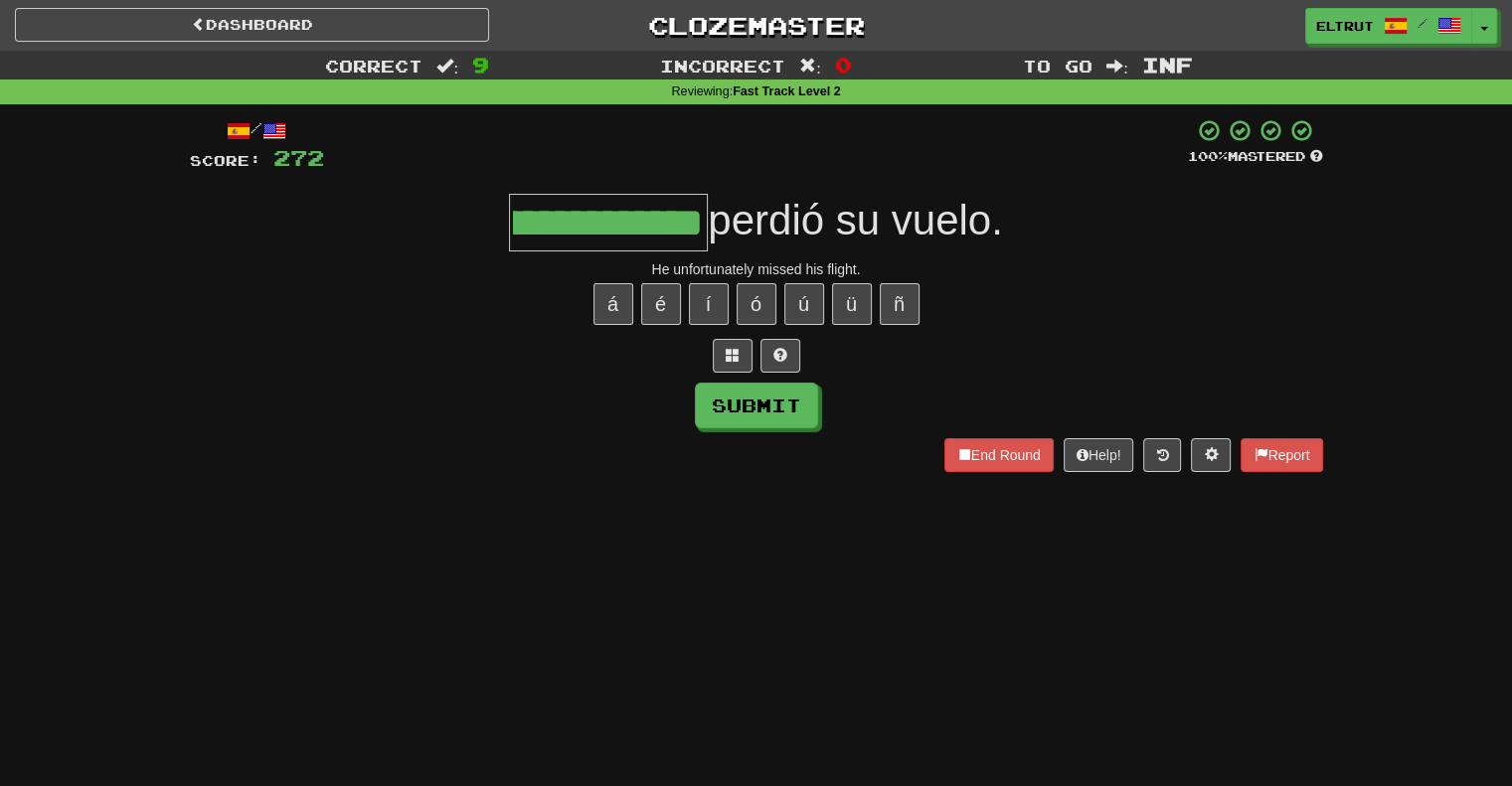scroll, scrollTop: 0, scrollLeft: 191, axis: horizontal 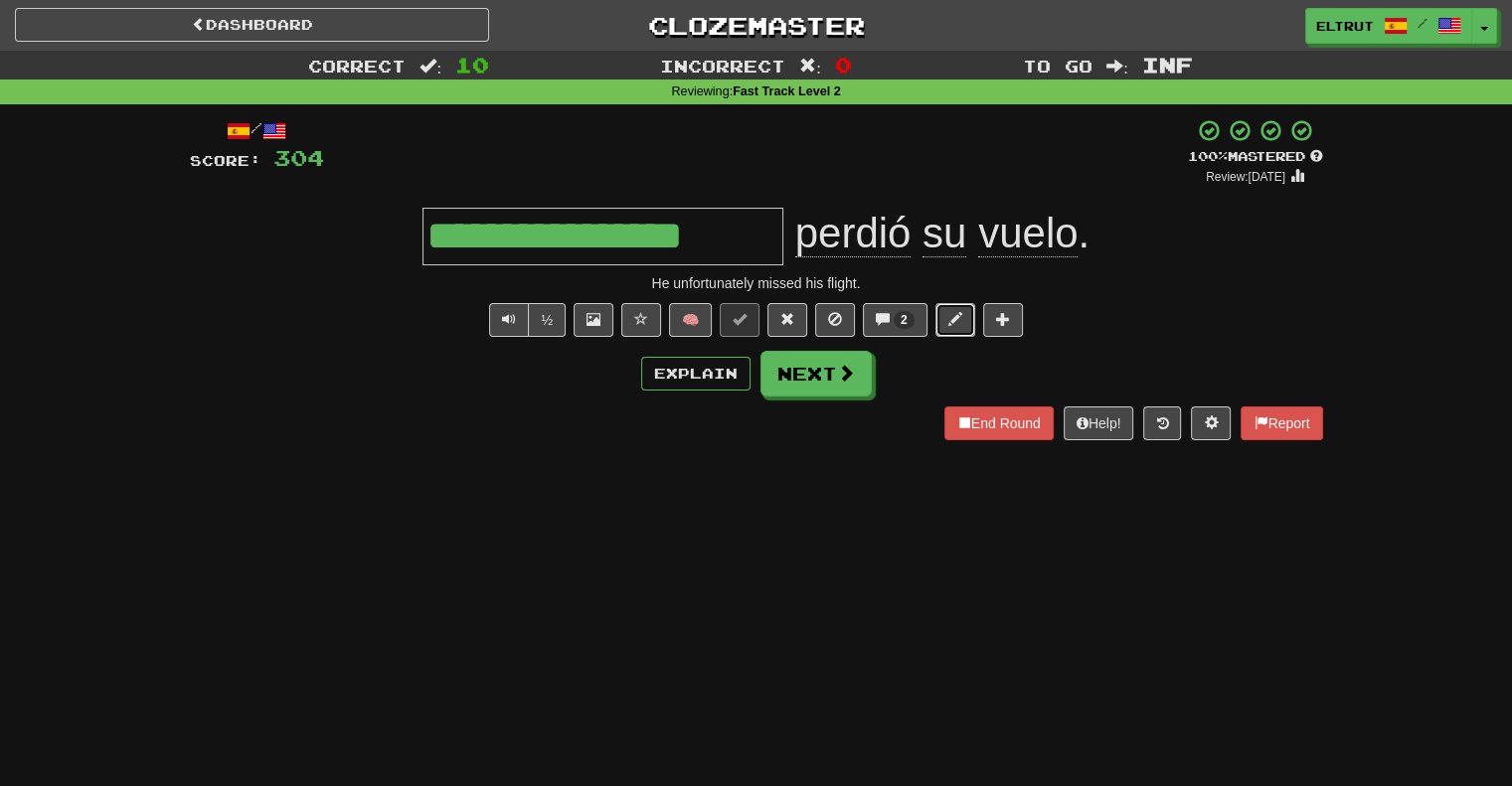 click at bounding box center [955, 320] 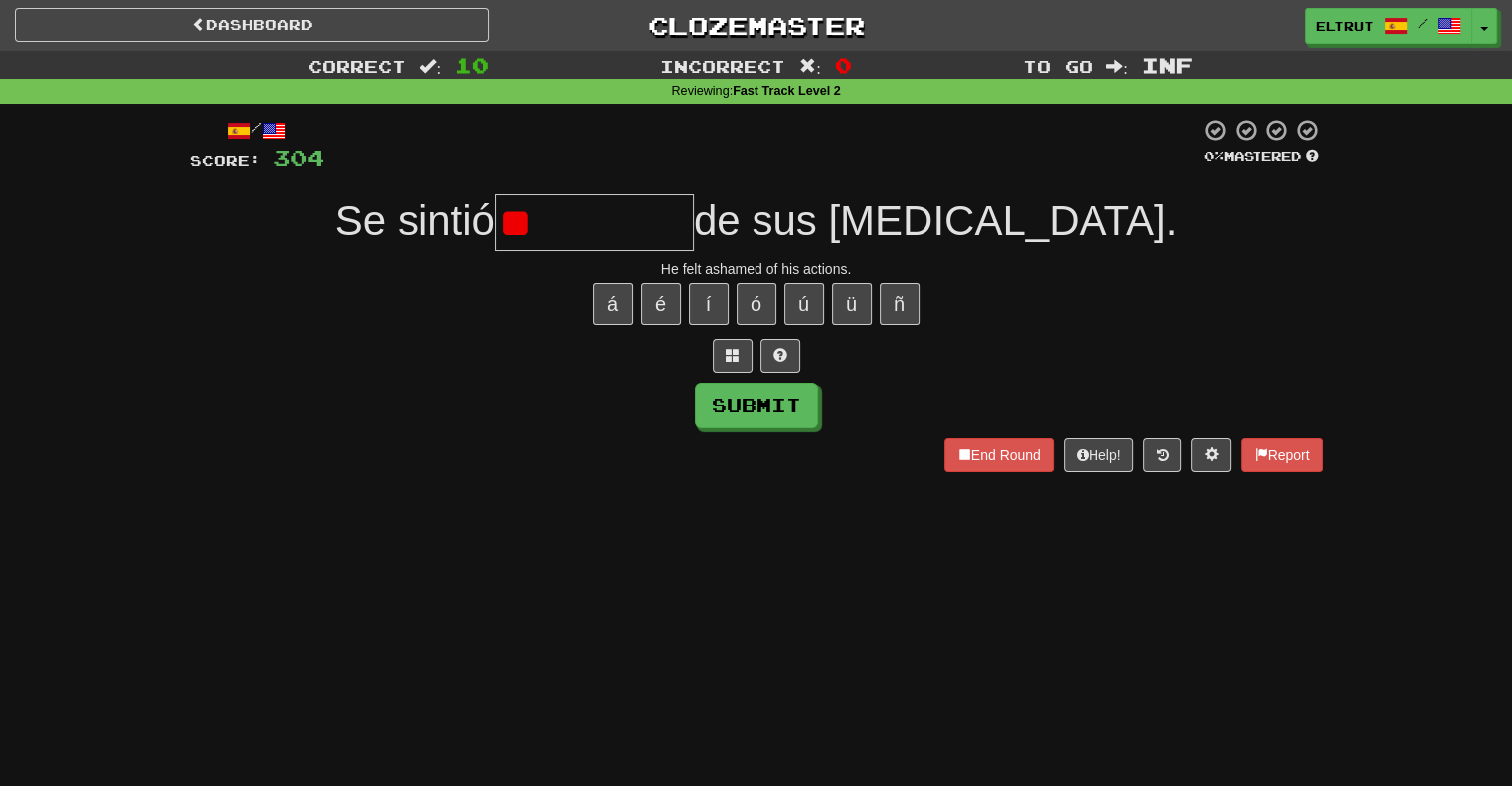 type on "*" 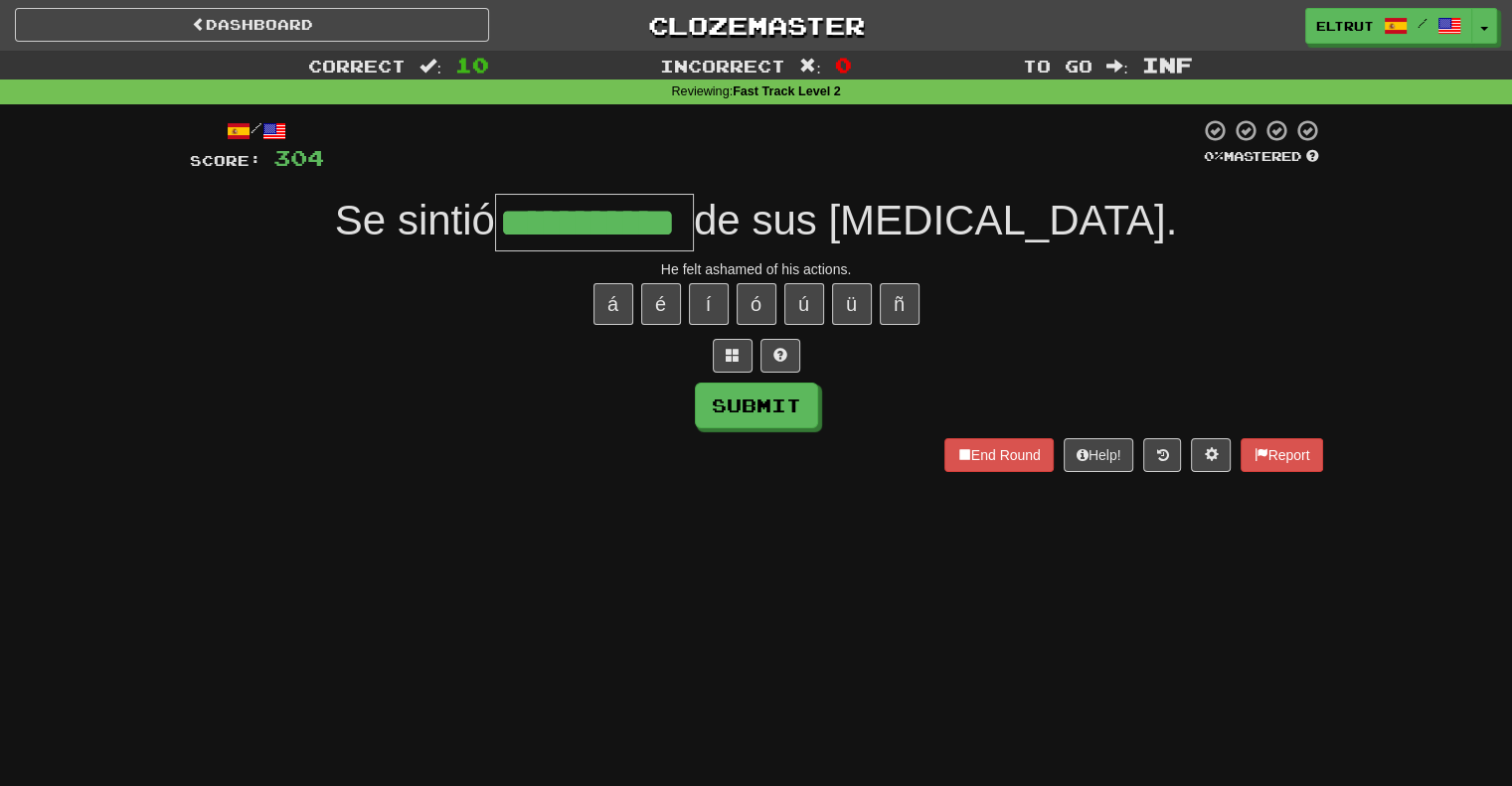 scroll, scrollTop: 0, scrollLeft: 50, axis: horizontal 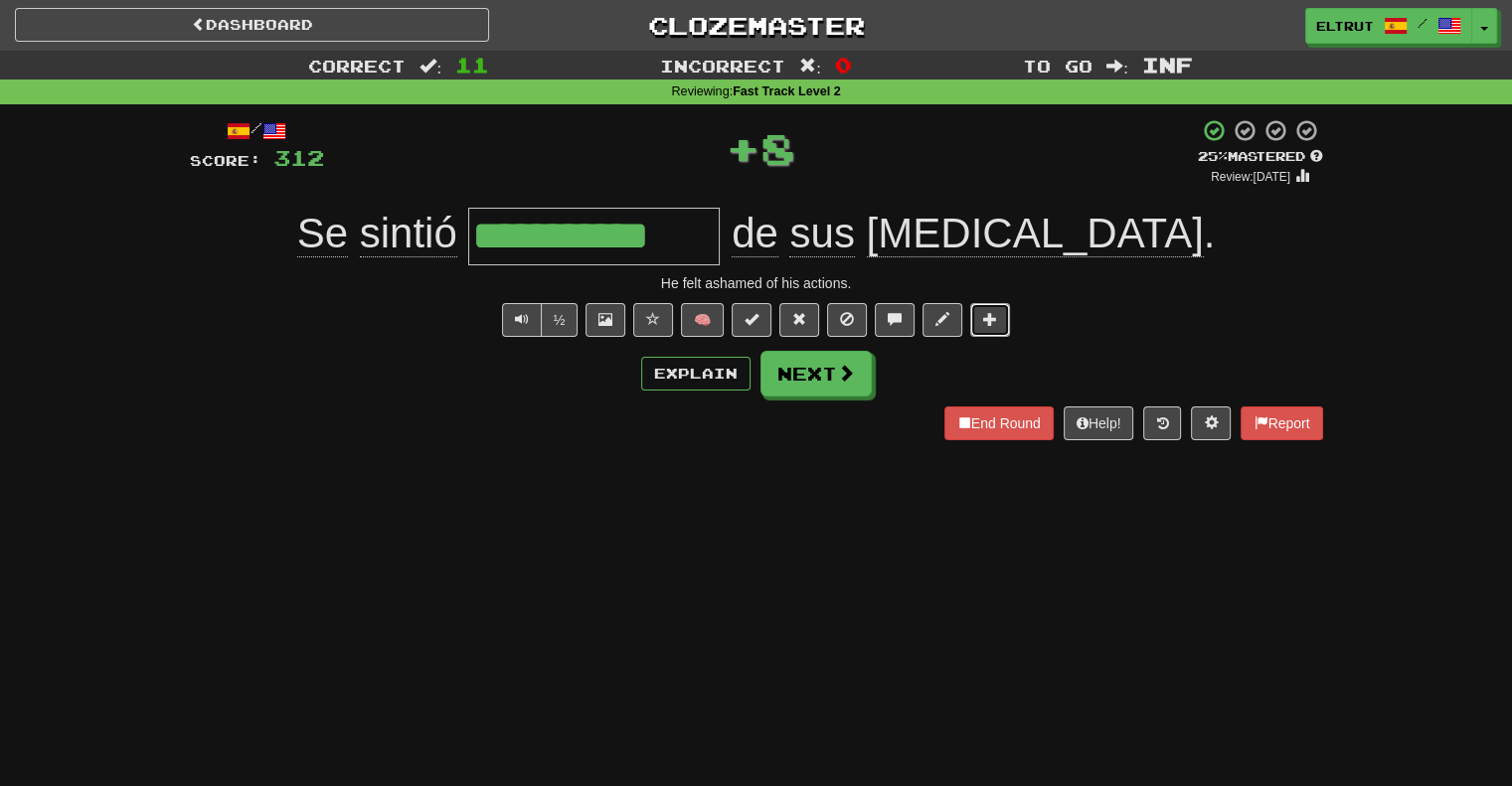 click at bounding box center (990, 319) 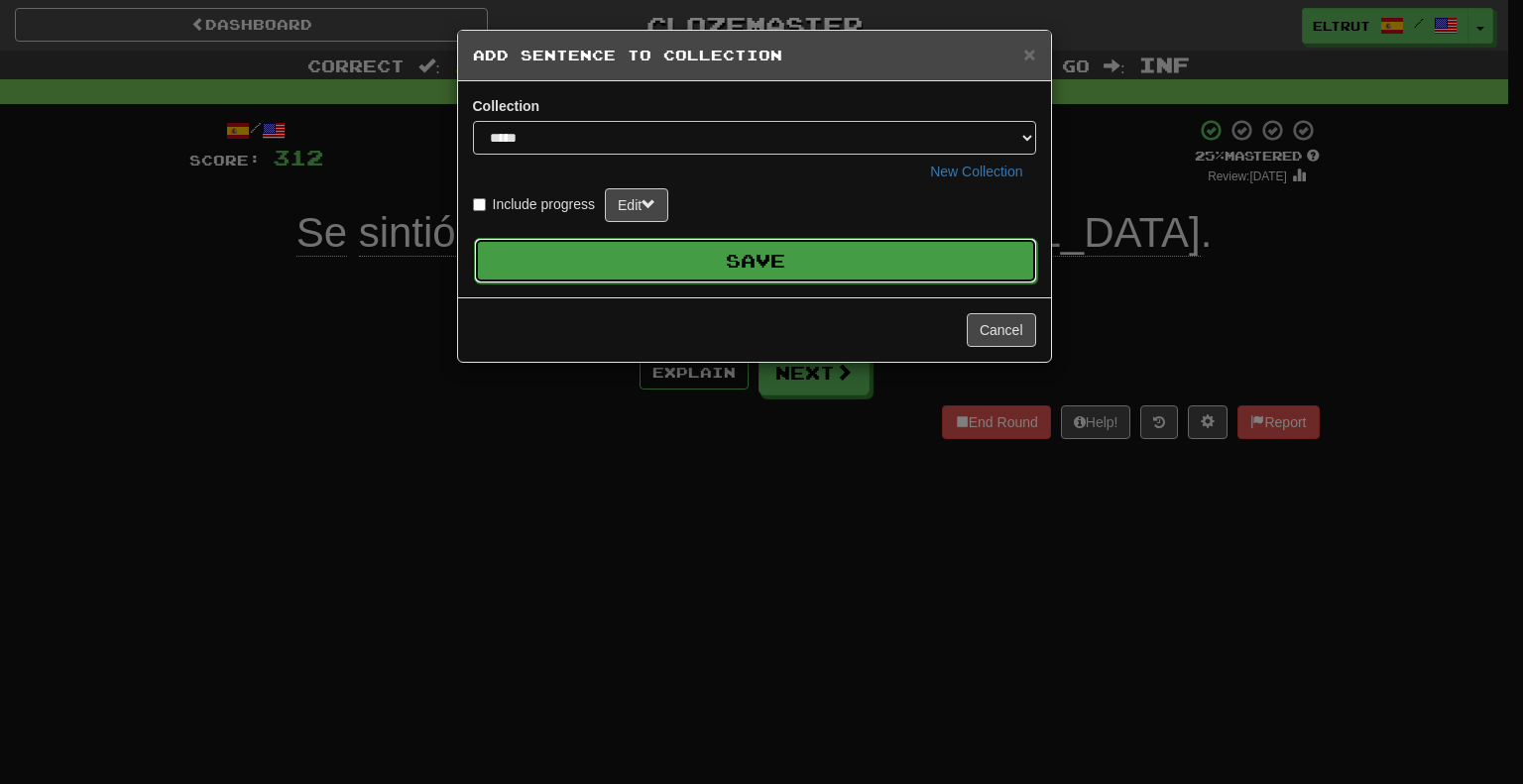 click on "Save" at bounding box center [756, 261] 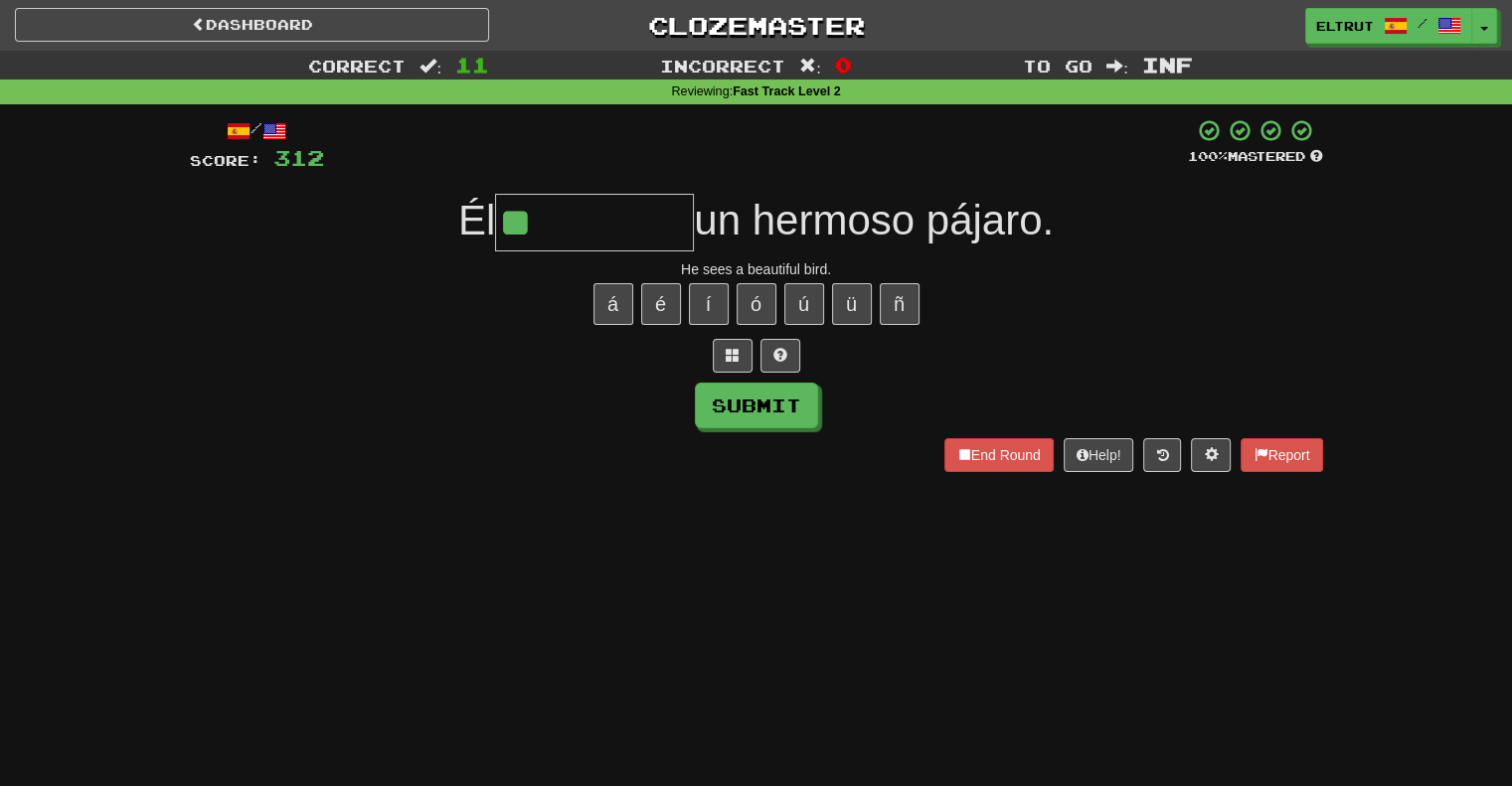 type on "**" 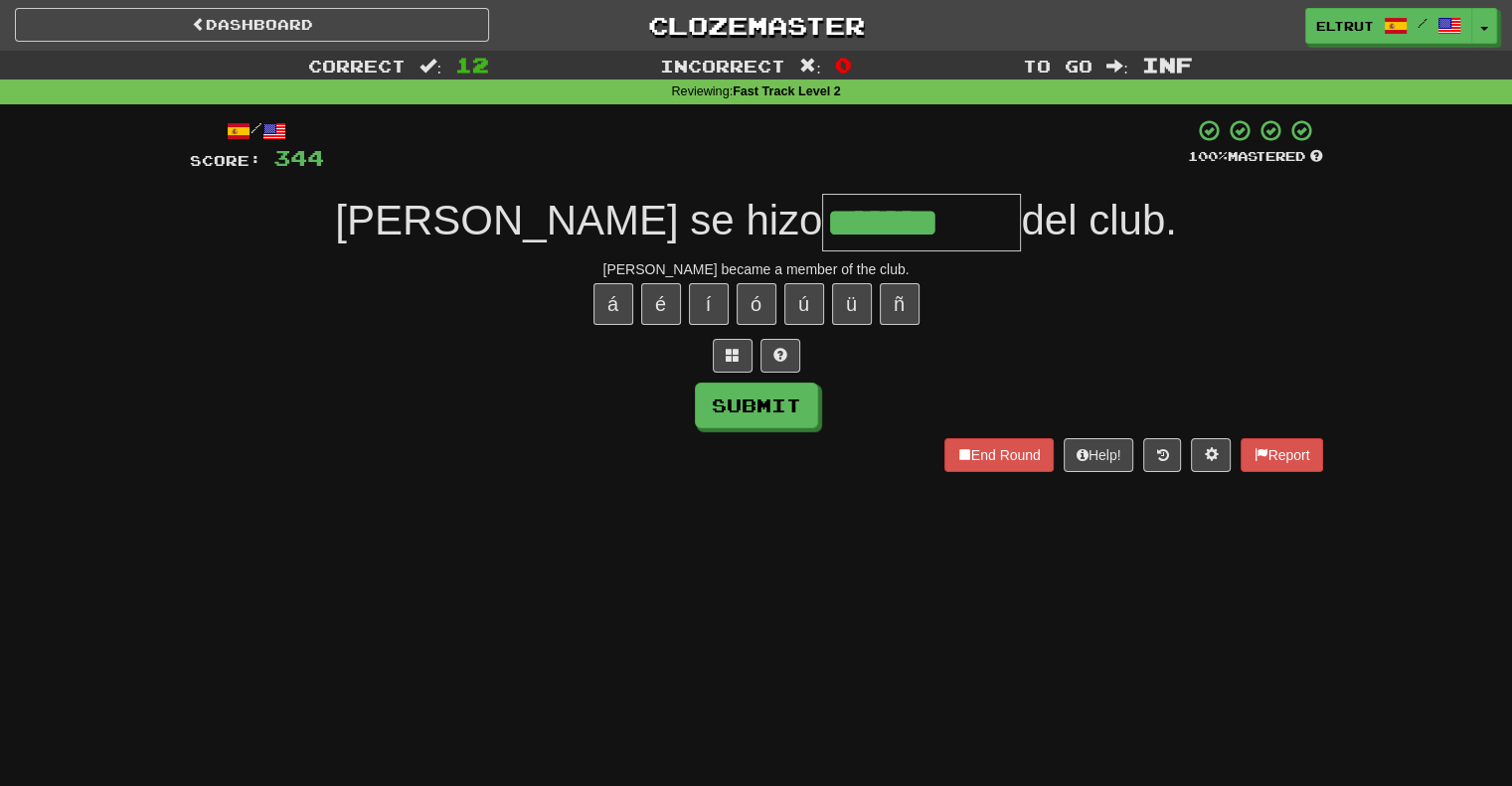 type on "*******" 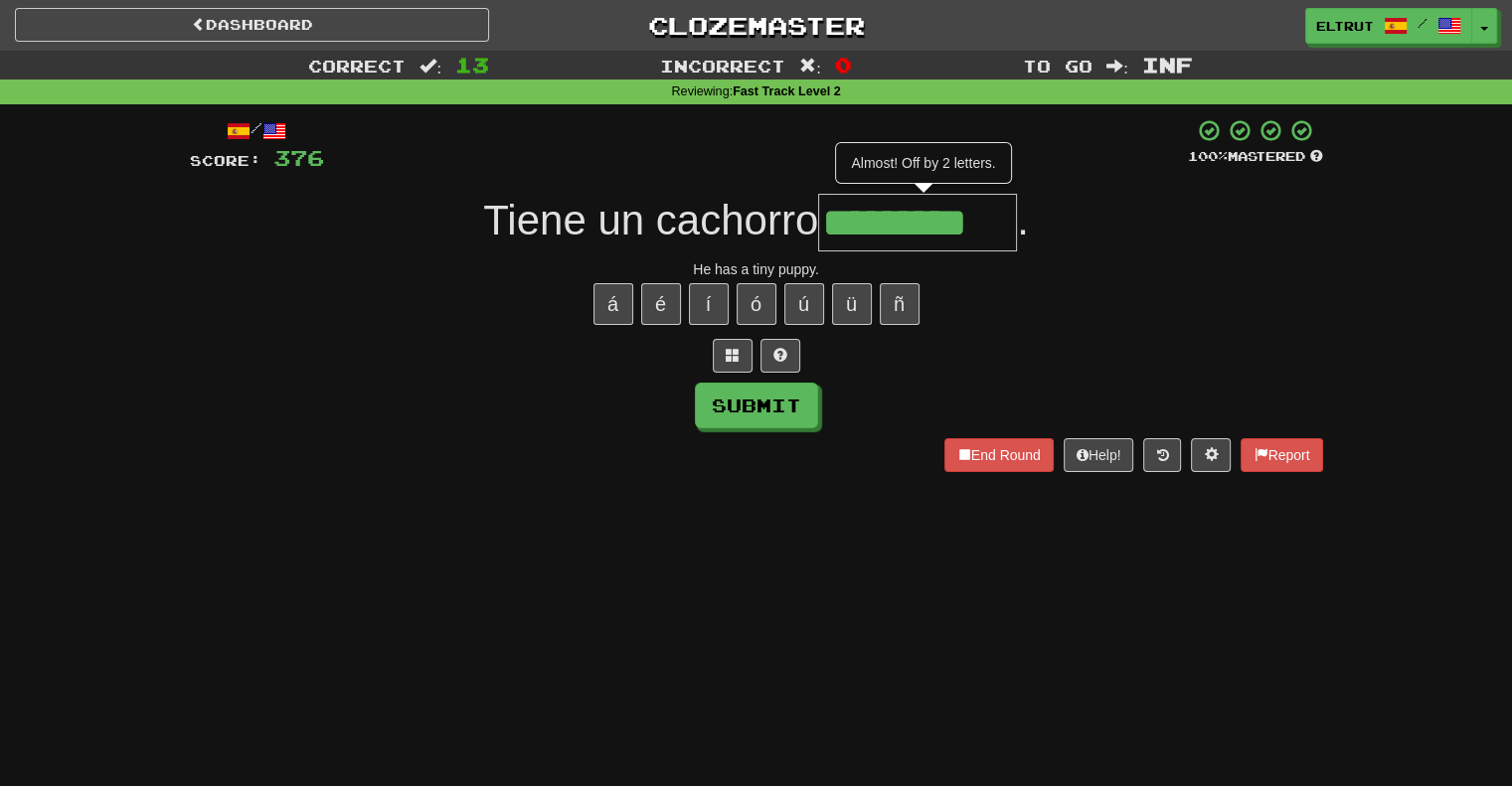 type on "*********" 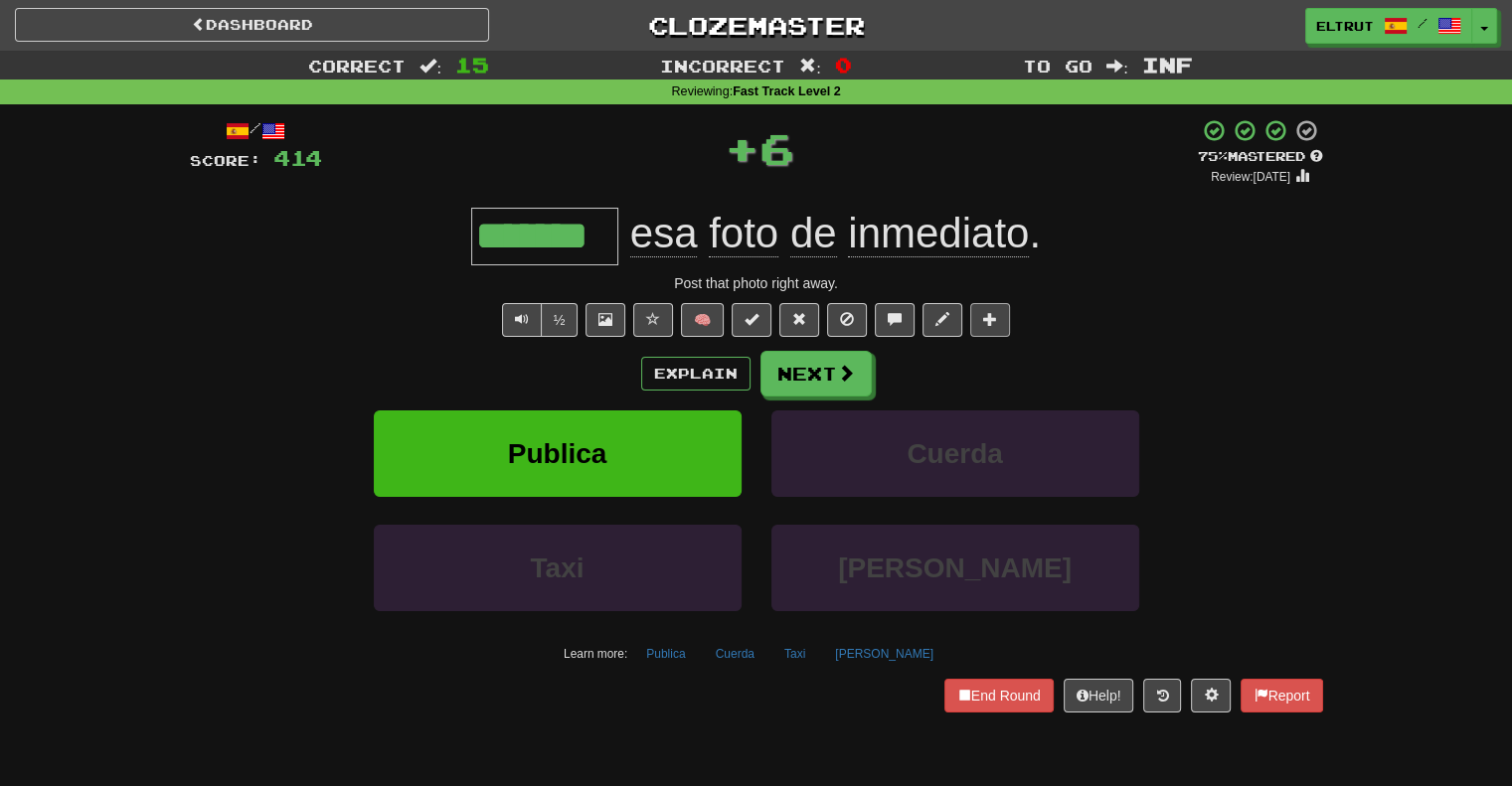 type on "*******" 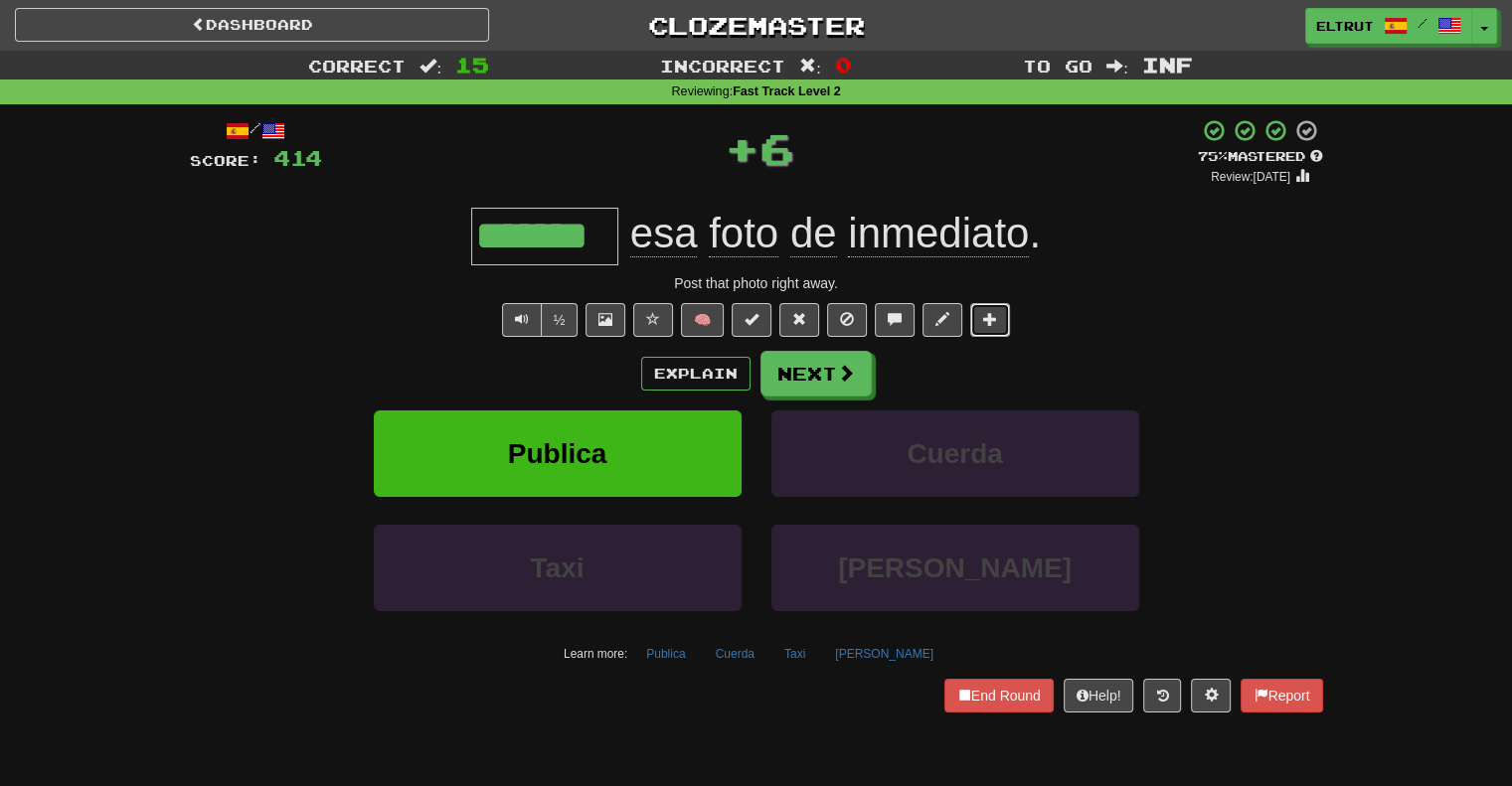 click at bounding box center (990, 320) 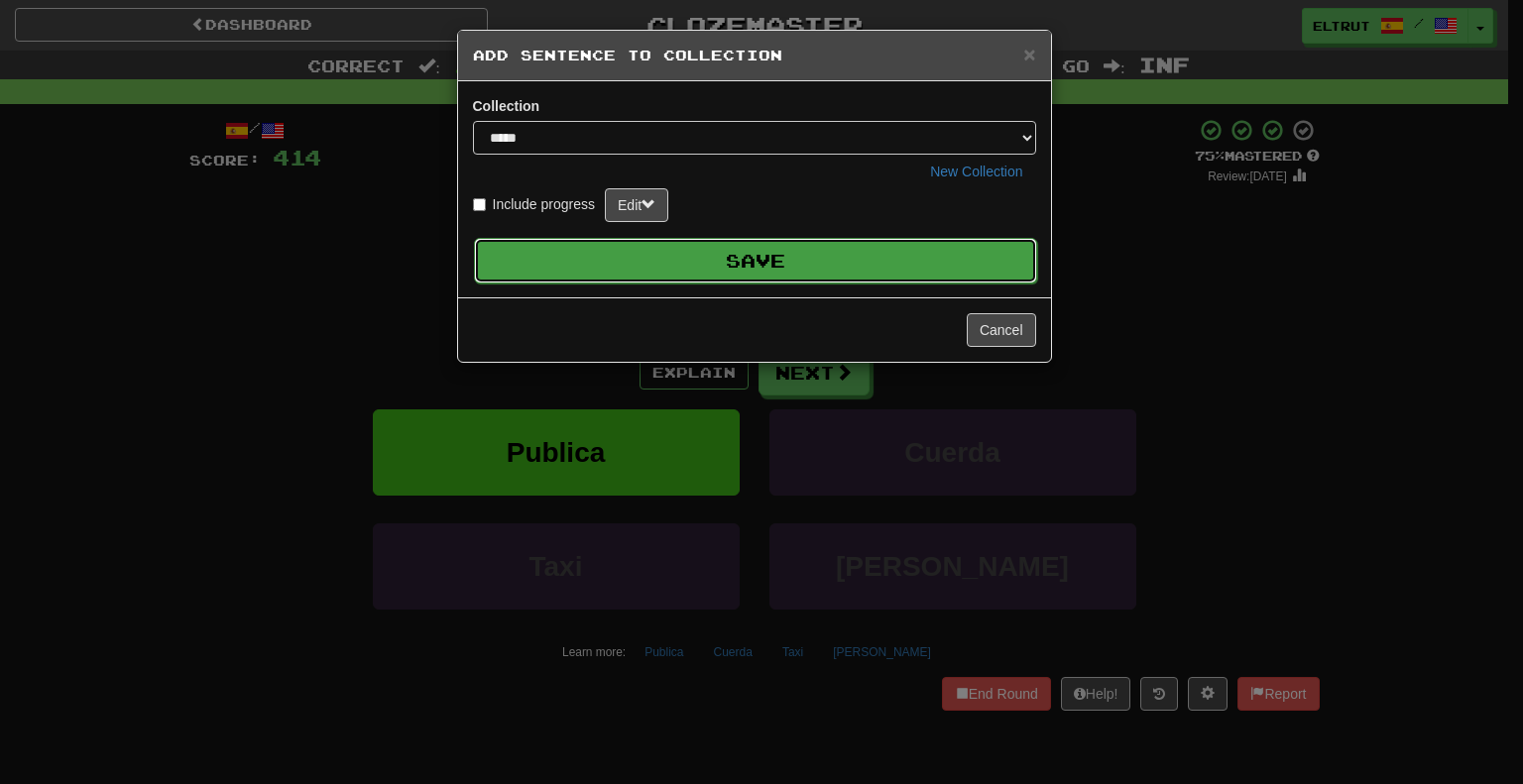 click on "Save" at bounding box center (756, 261) 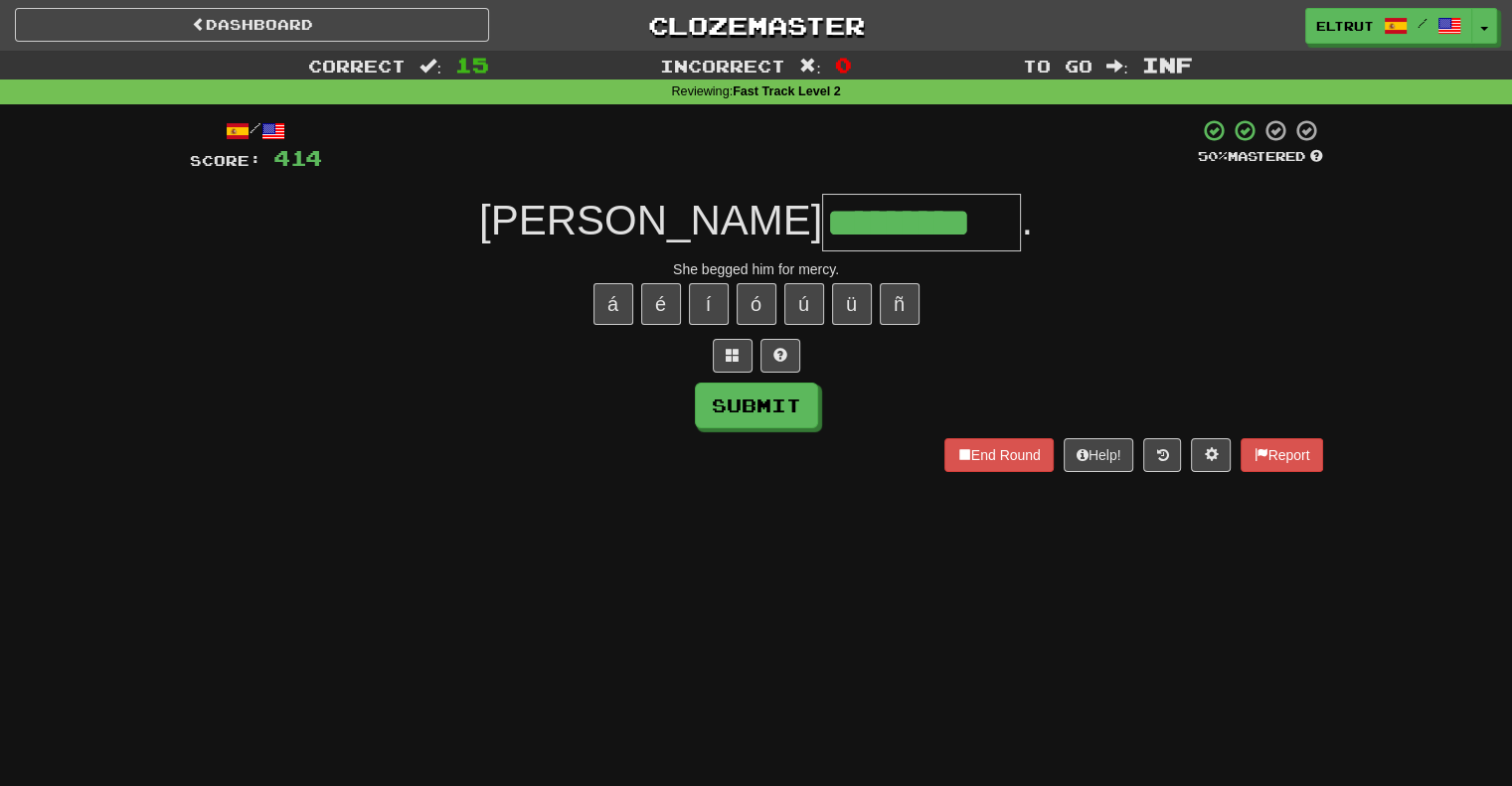 type on "*********" 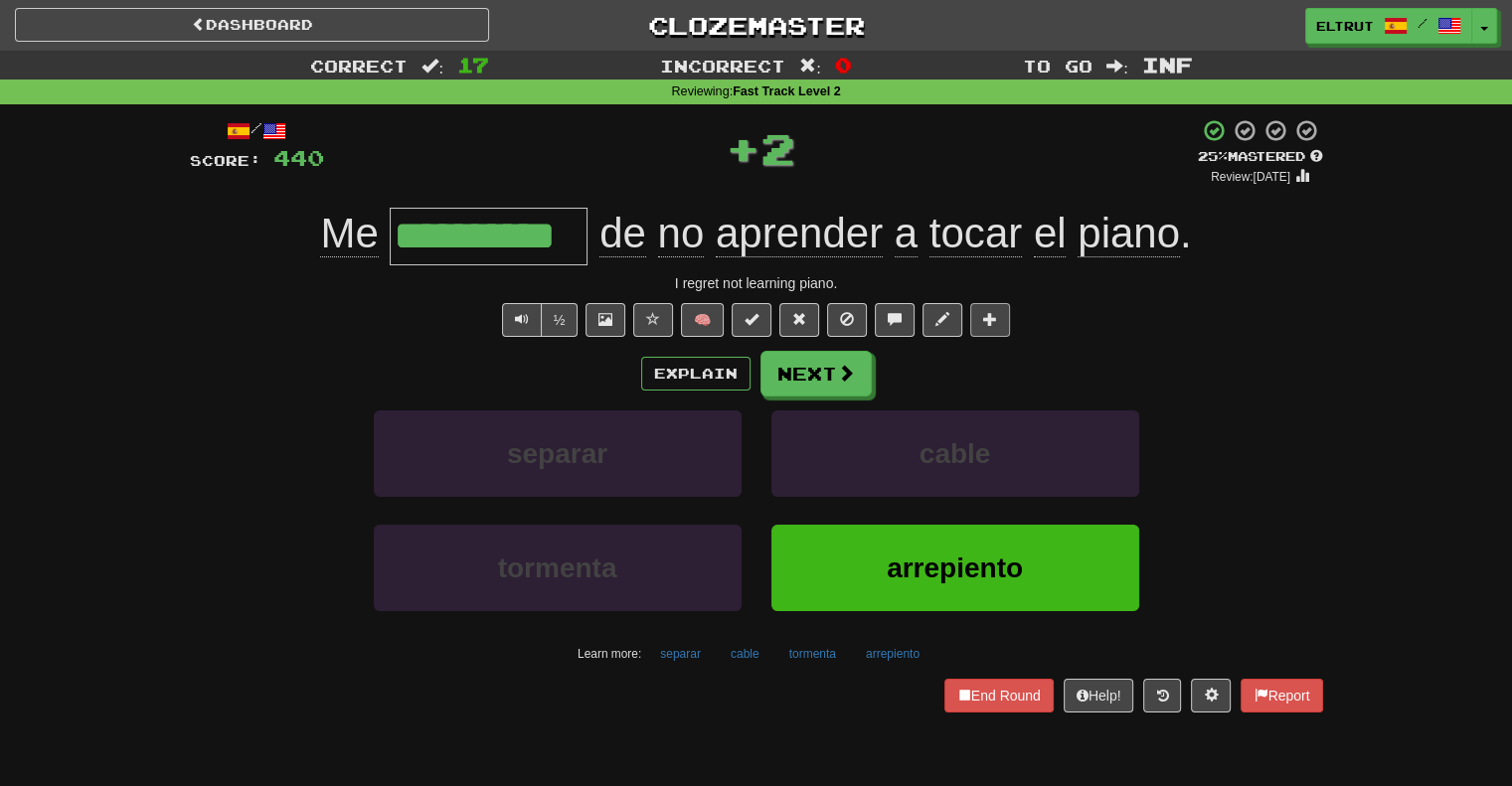 type on "**********" 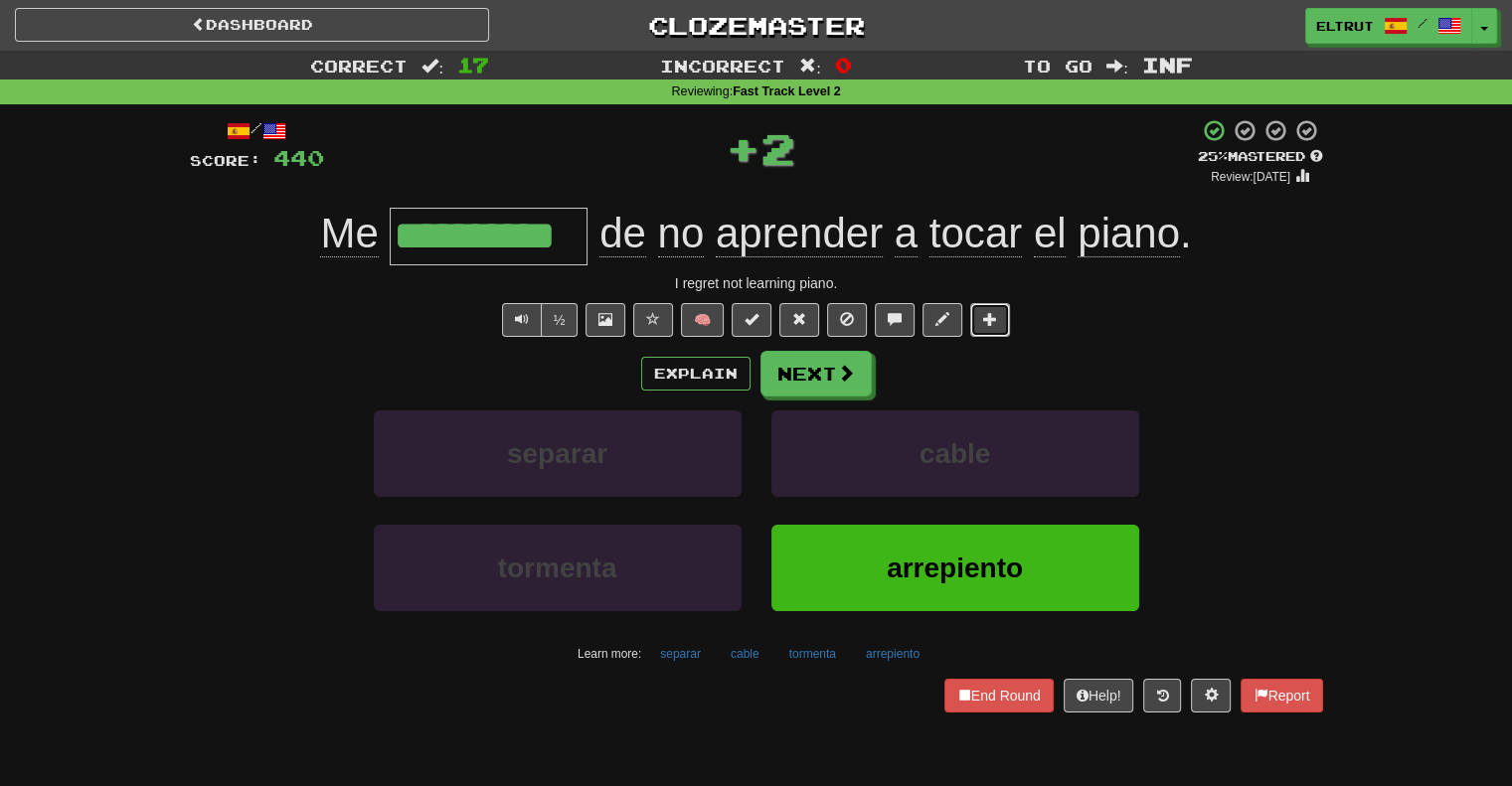 click at bounding box center (990, 319) 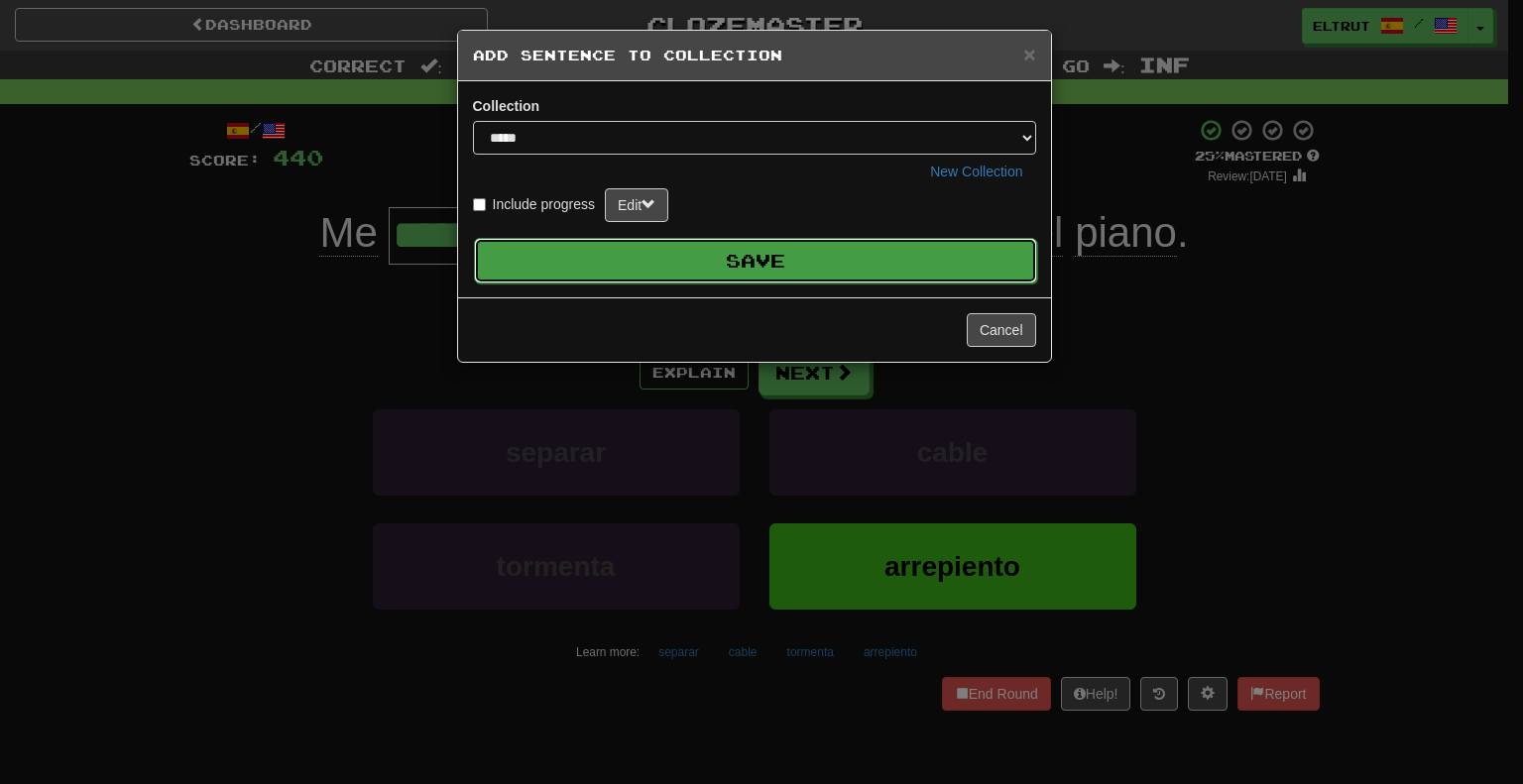 click on "Save" at bounding box center [756, 261] 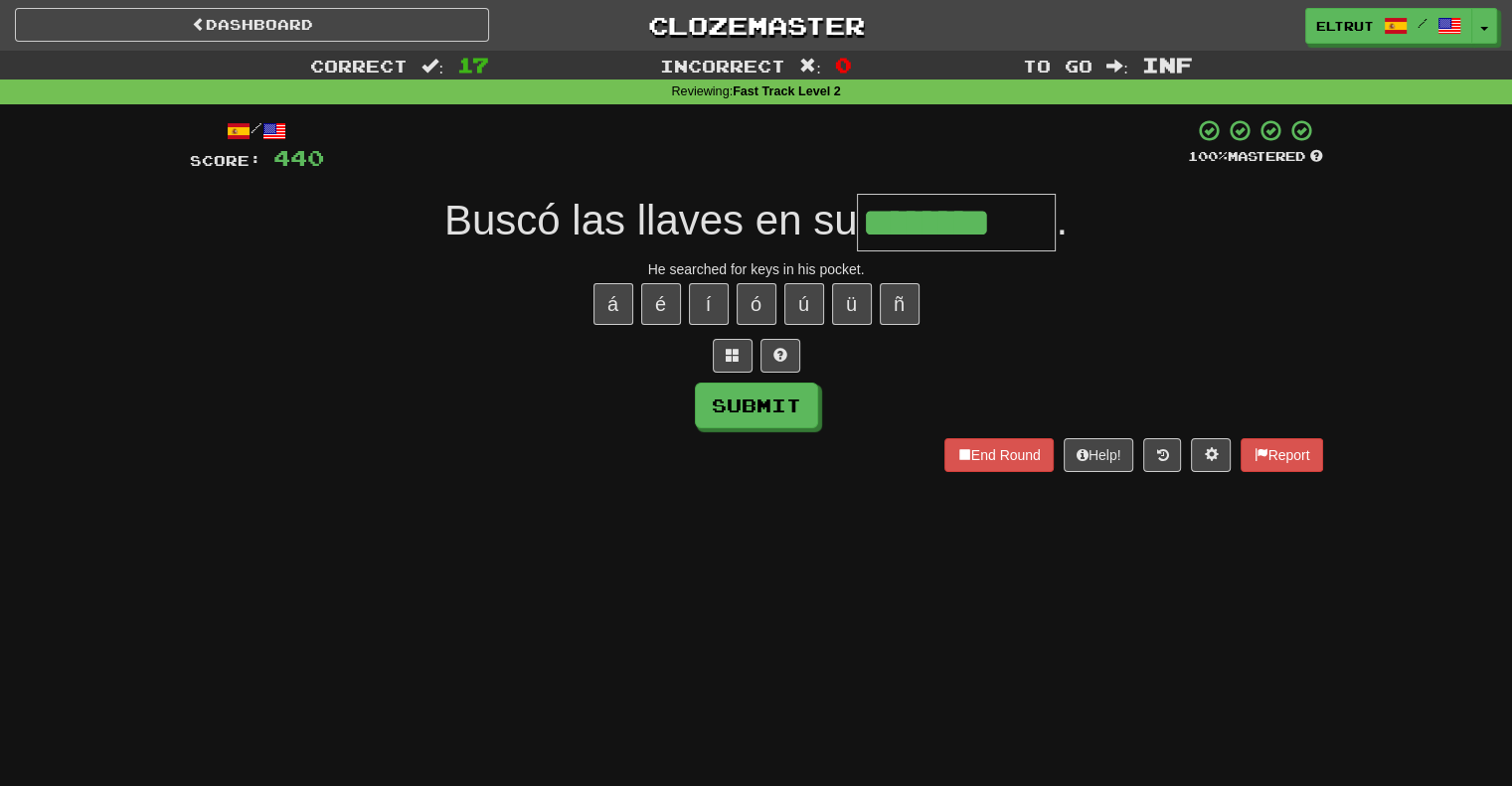 type on "********" 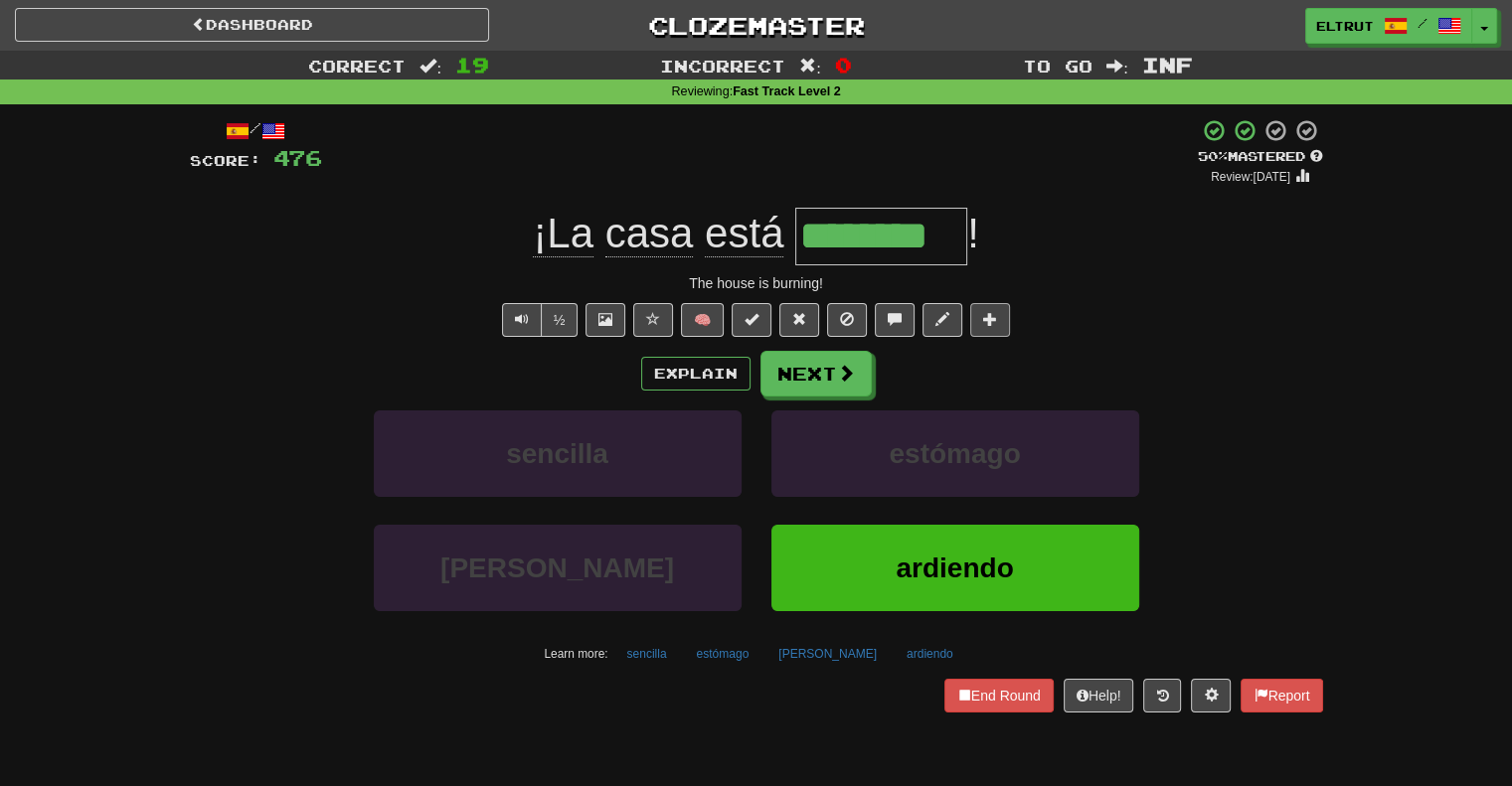 type on "********" 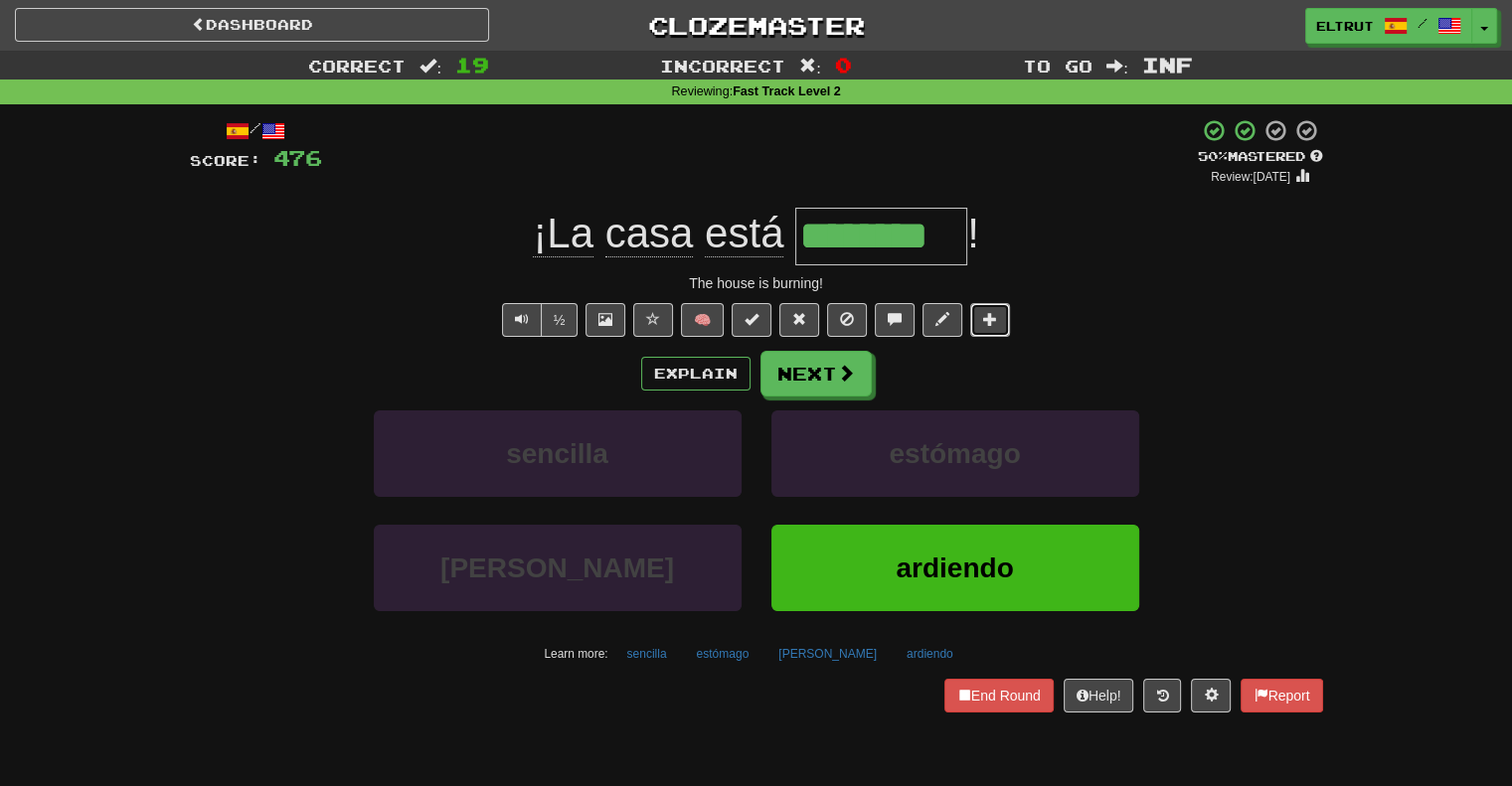 click at bounding box center [990, 319] 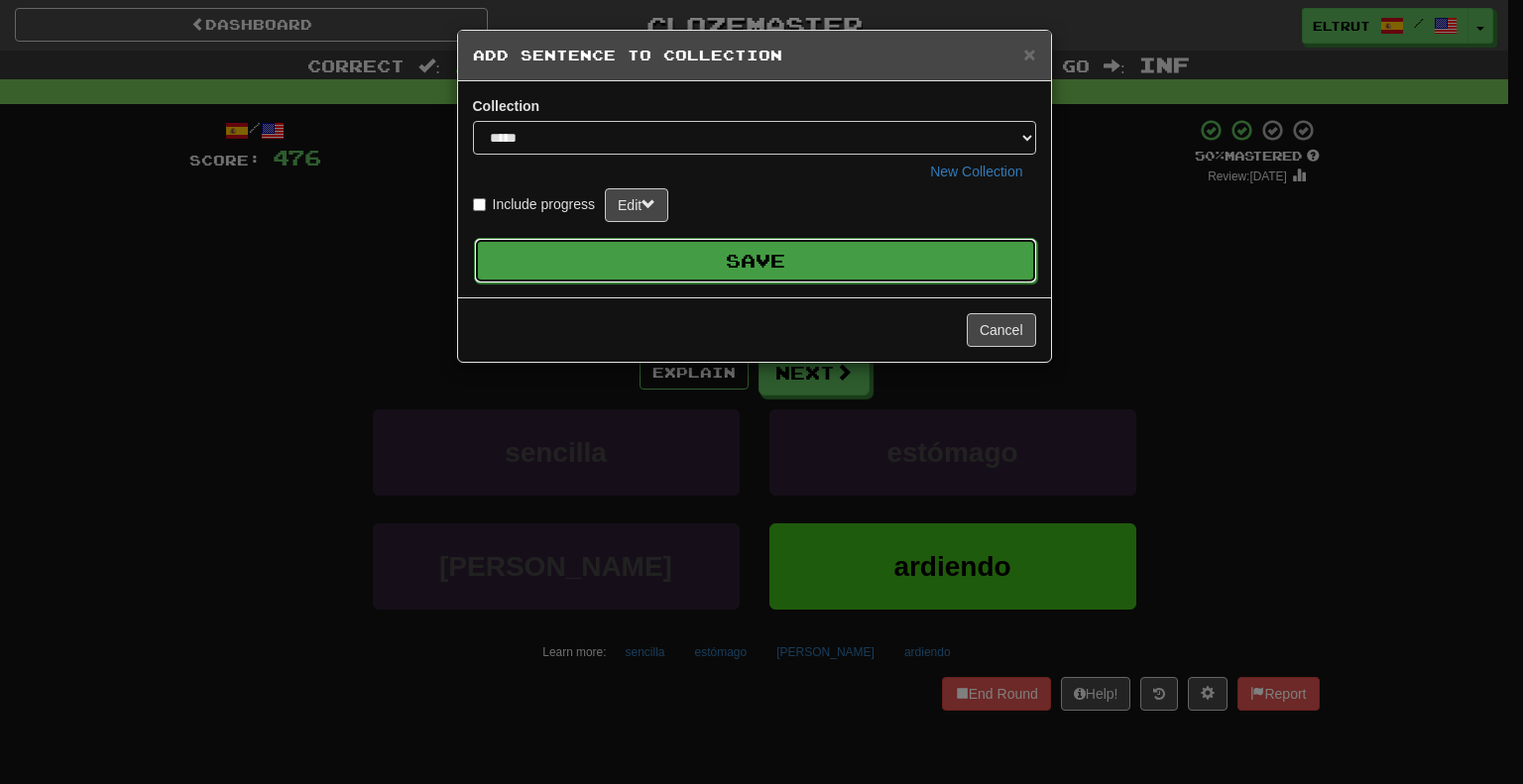 click on "Save" at bounding box center (756, 261) 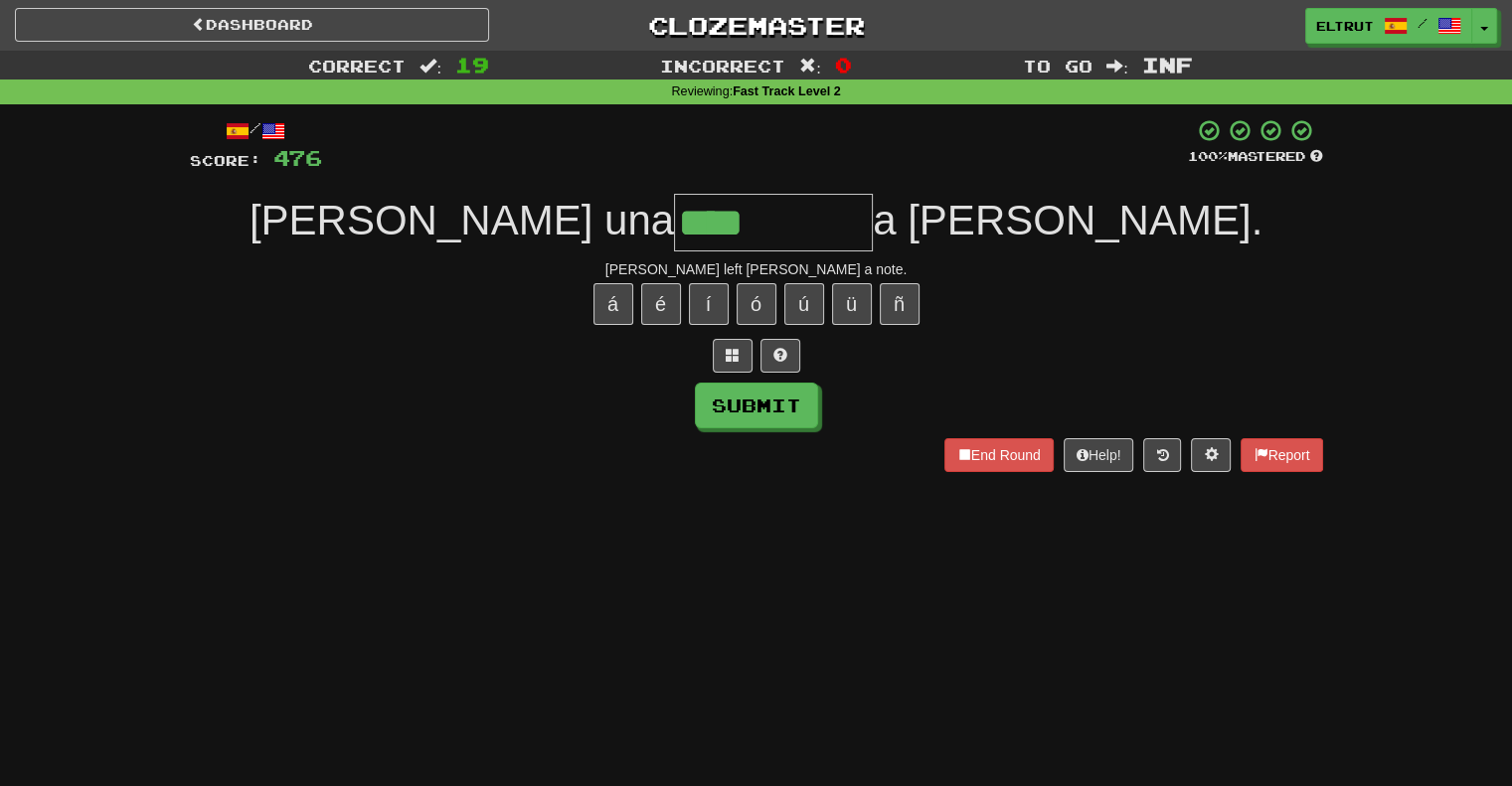 type on "****" 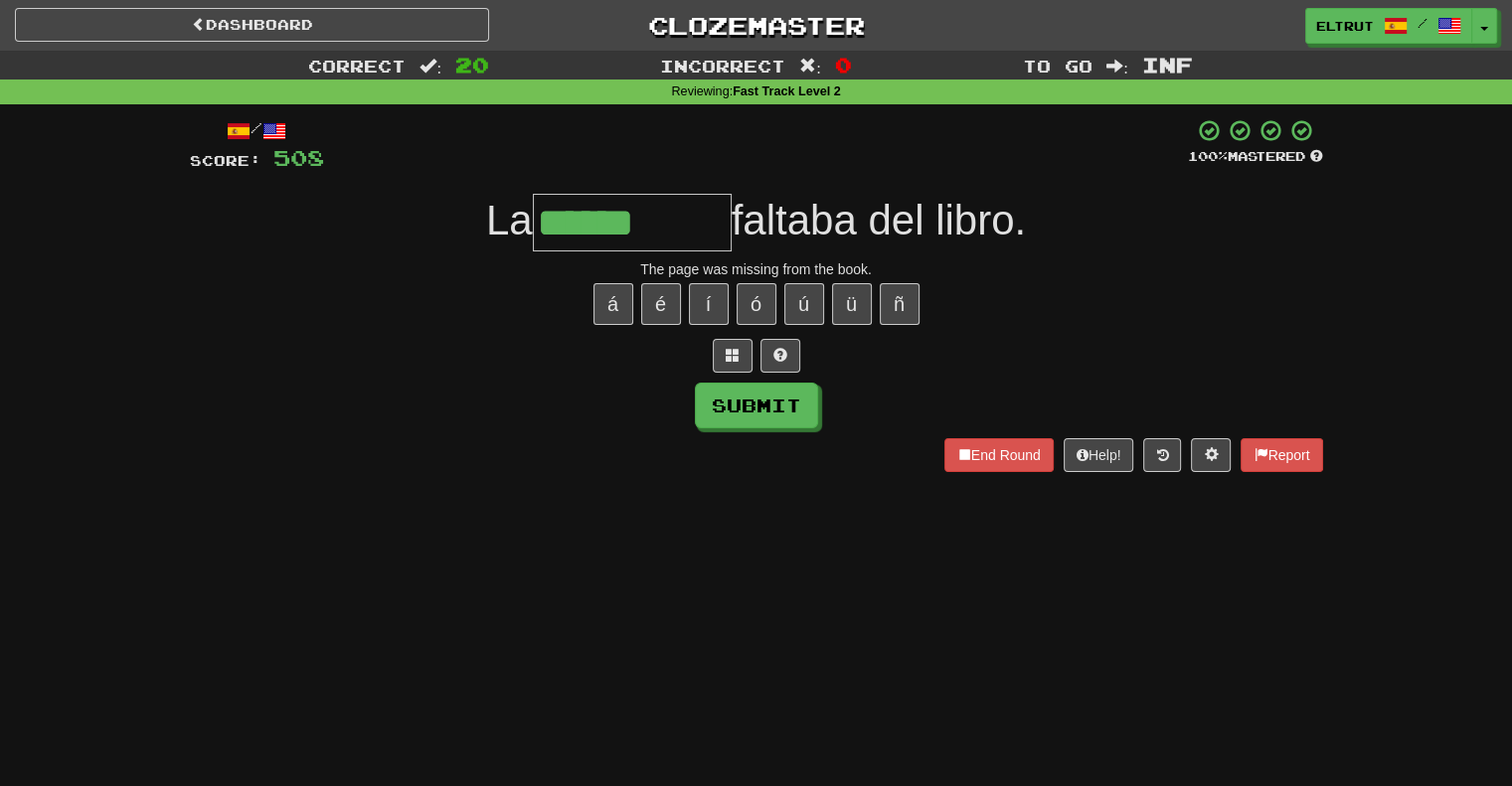type on "******" 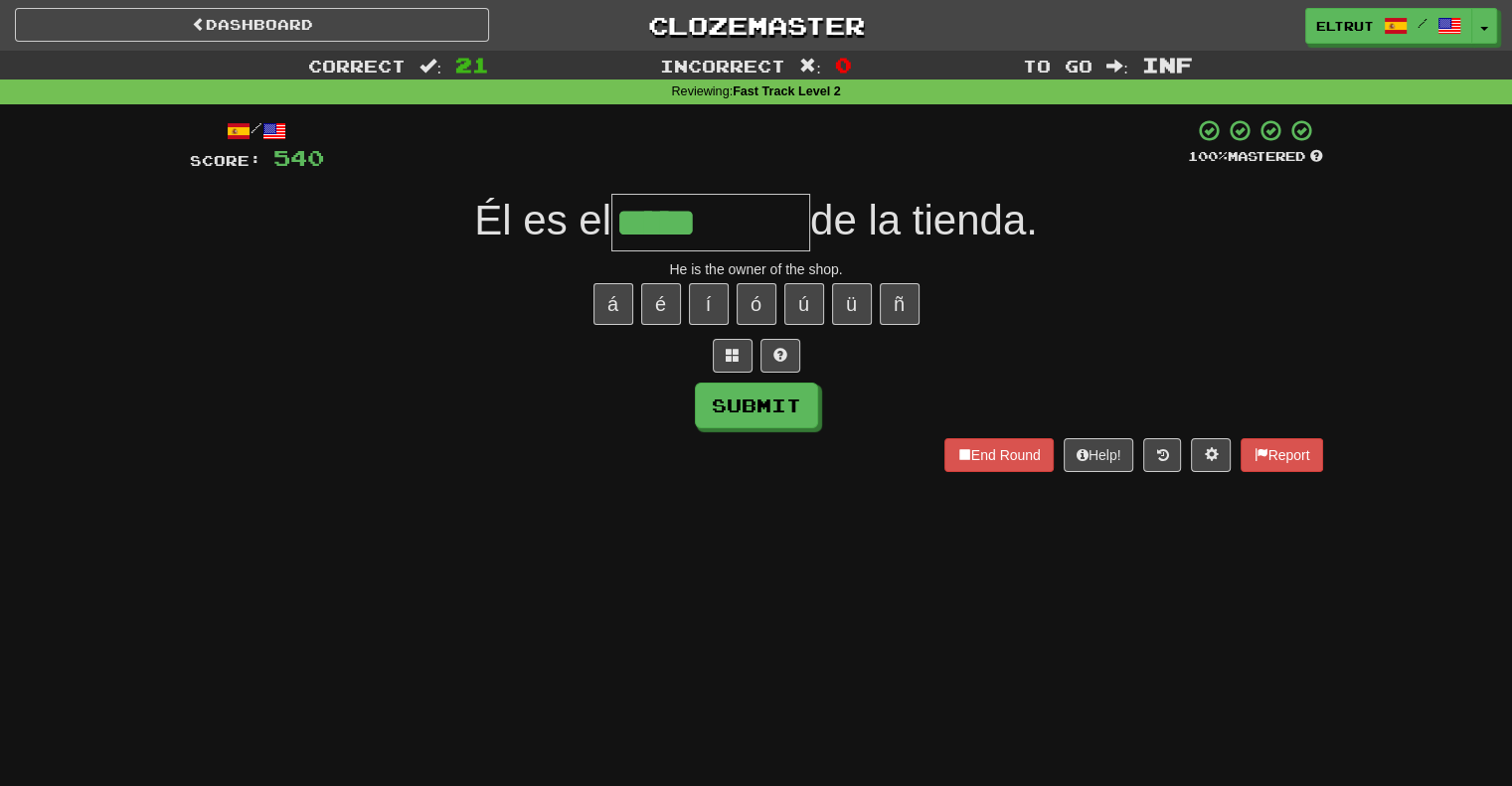 type on "**********" 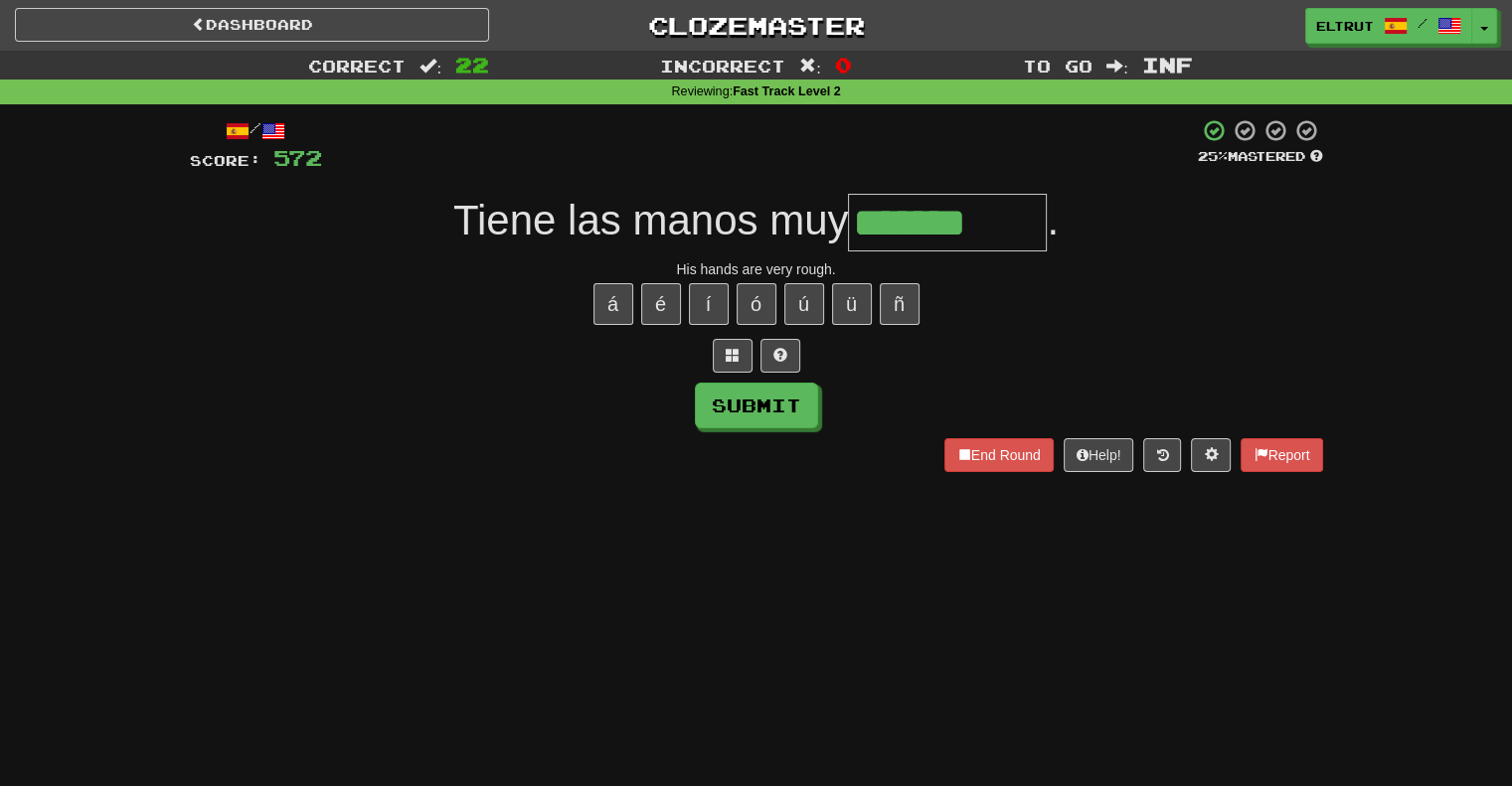 type on "*******" 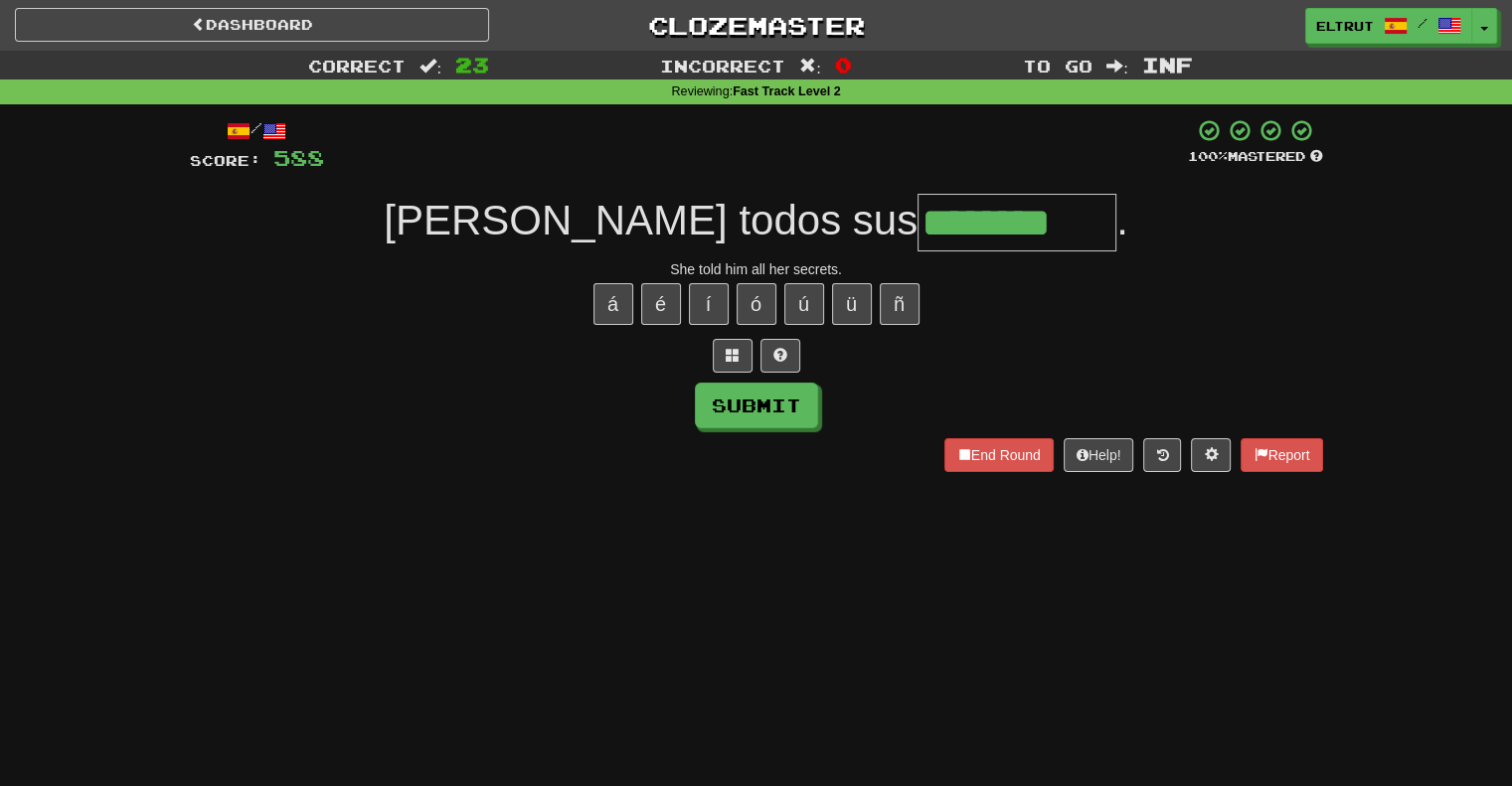 type on "********" 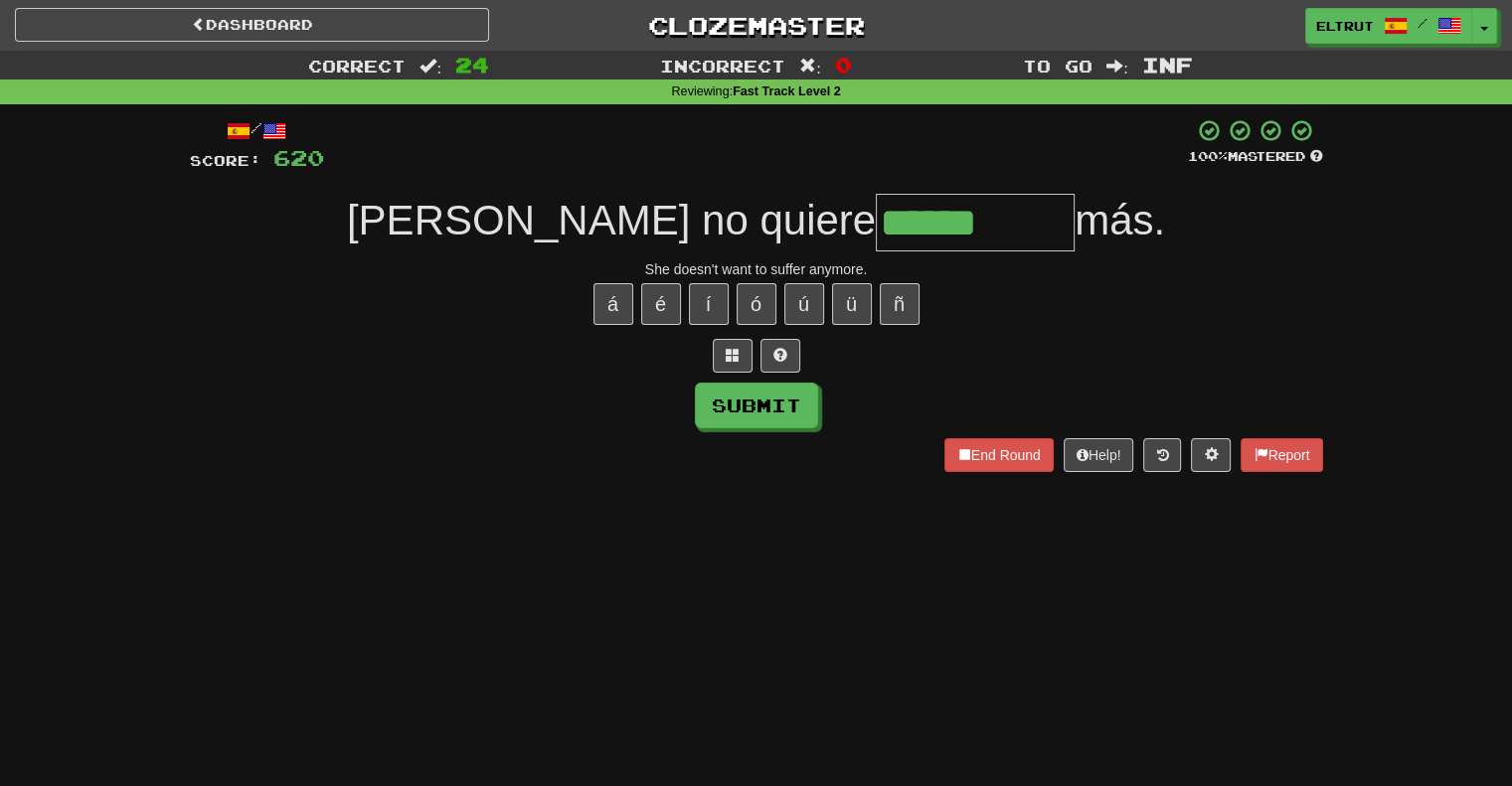 type on "******" 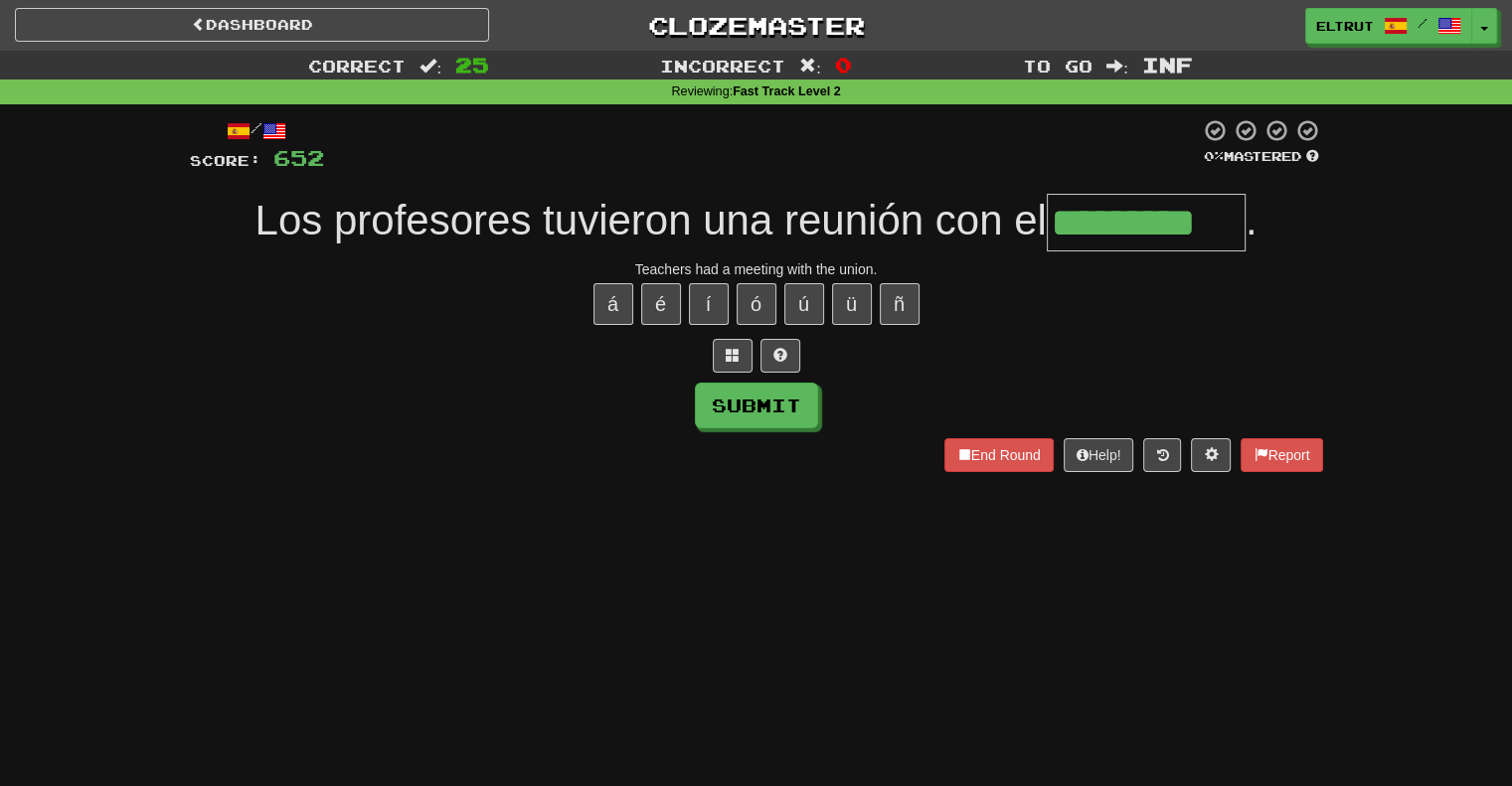 type on "*********" 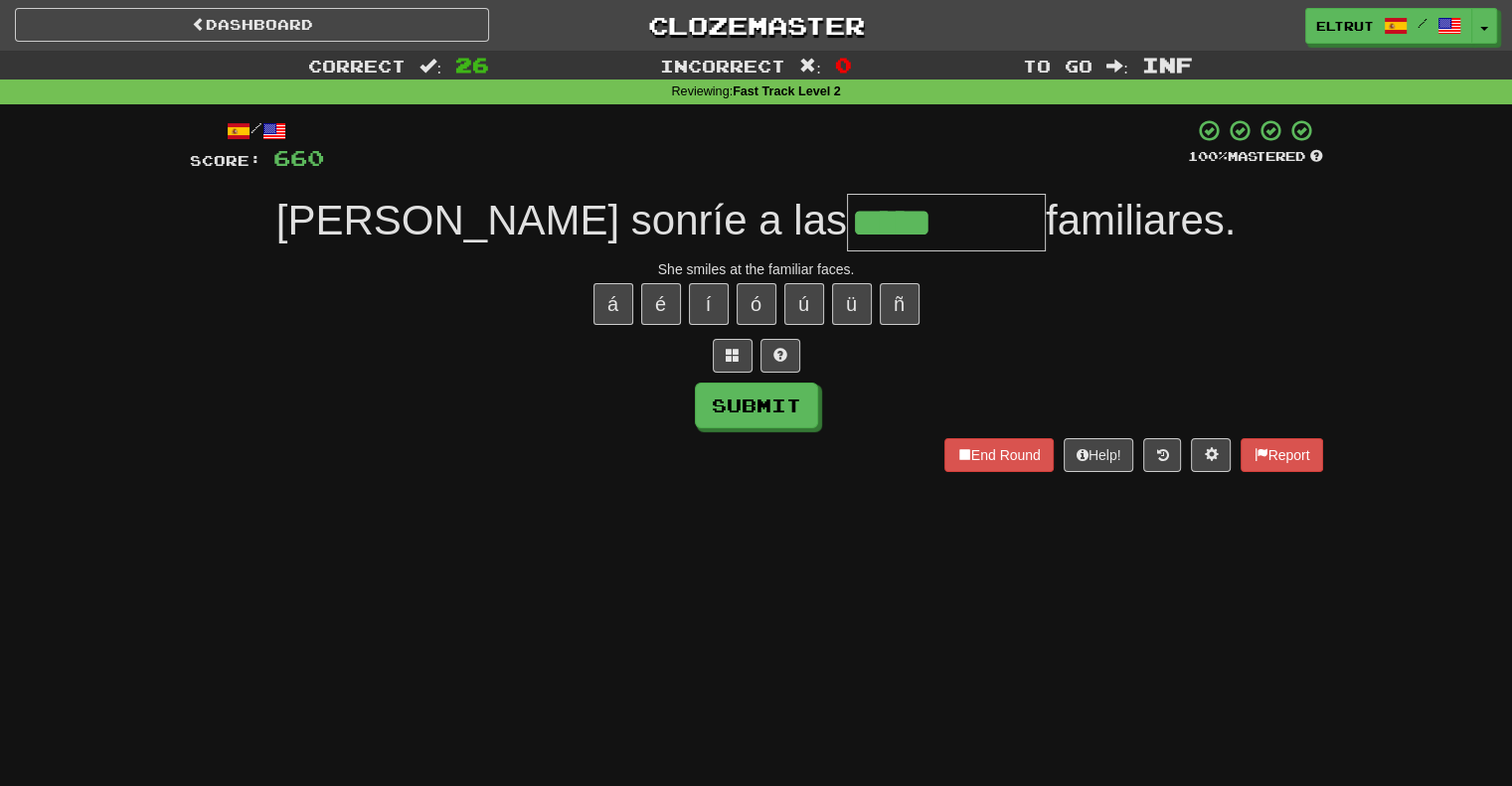 type on "*****" 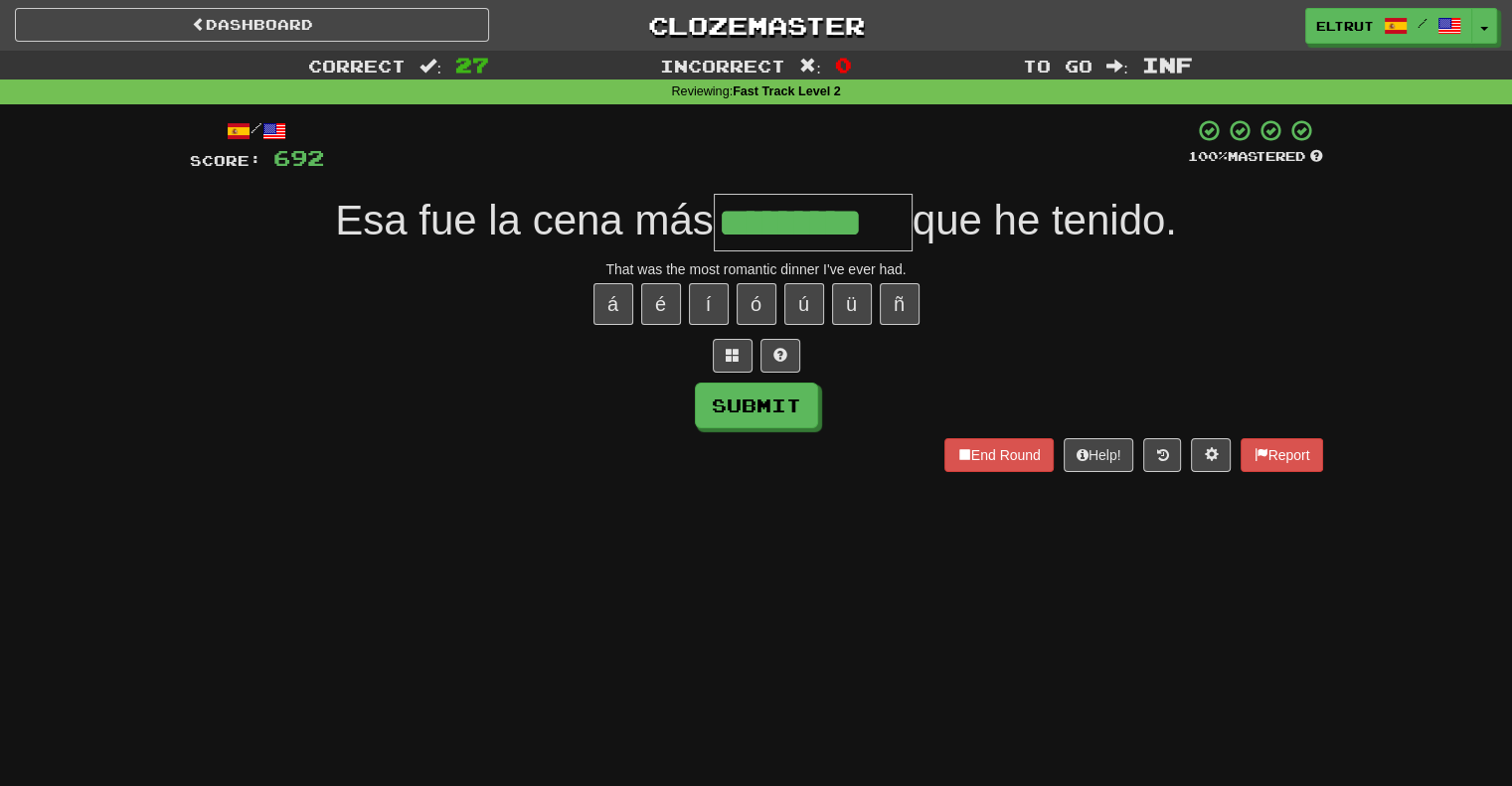 type on "*********" 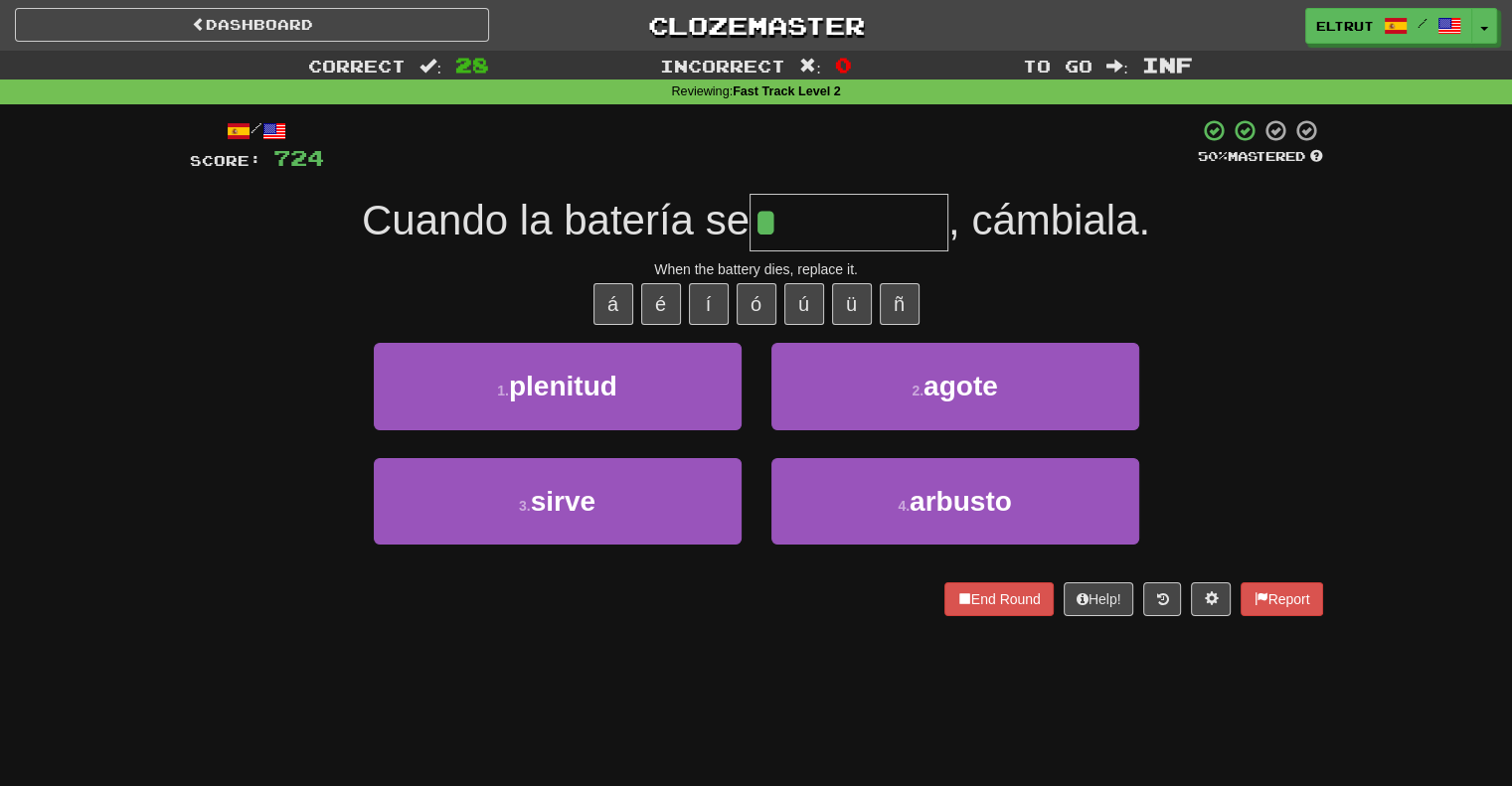type on "*****" 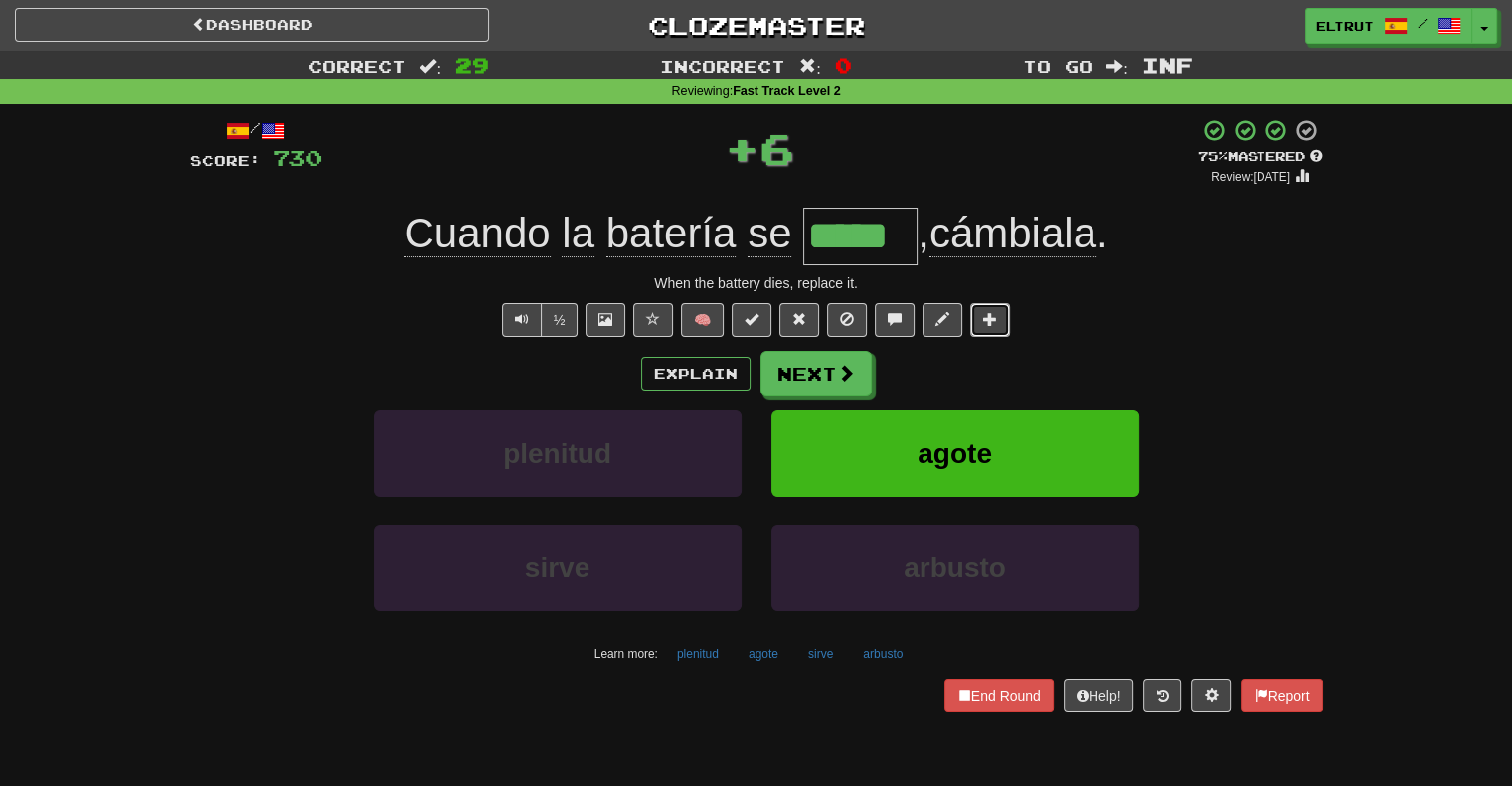 click at bounding box center (990, 319) 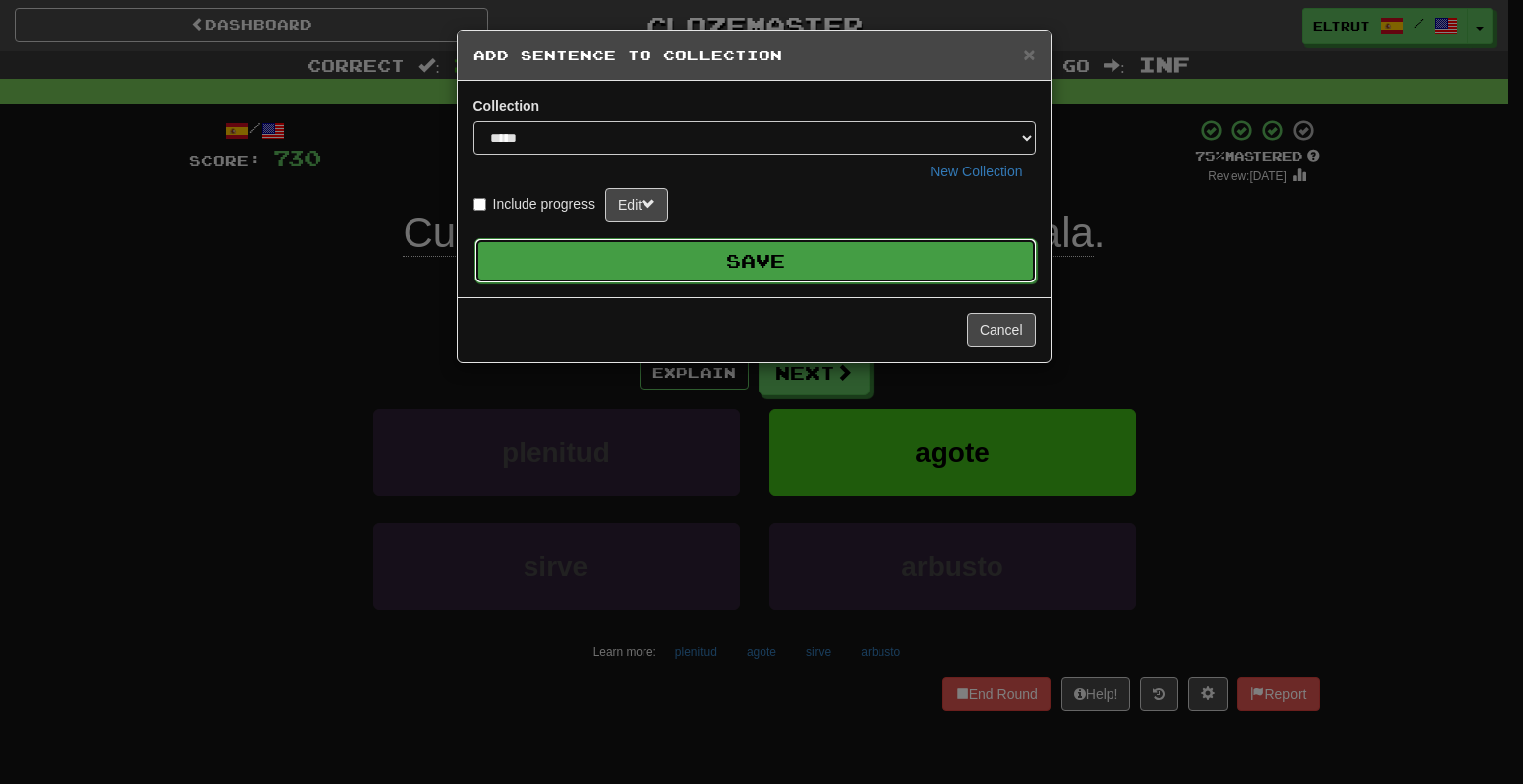 click on "Save" at bounding box center [756, 261] 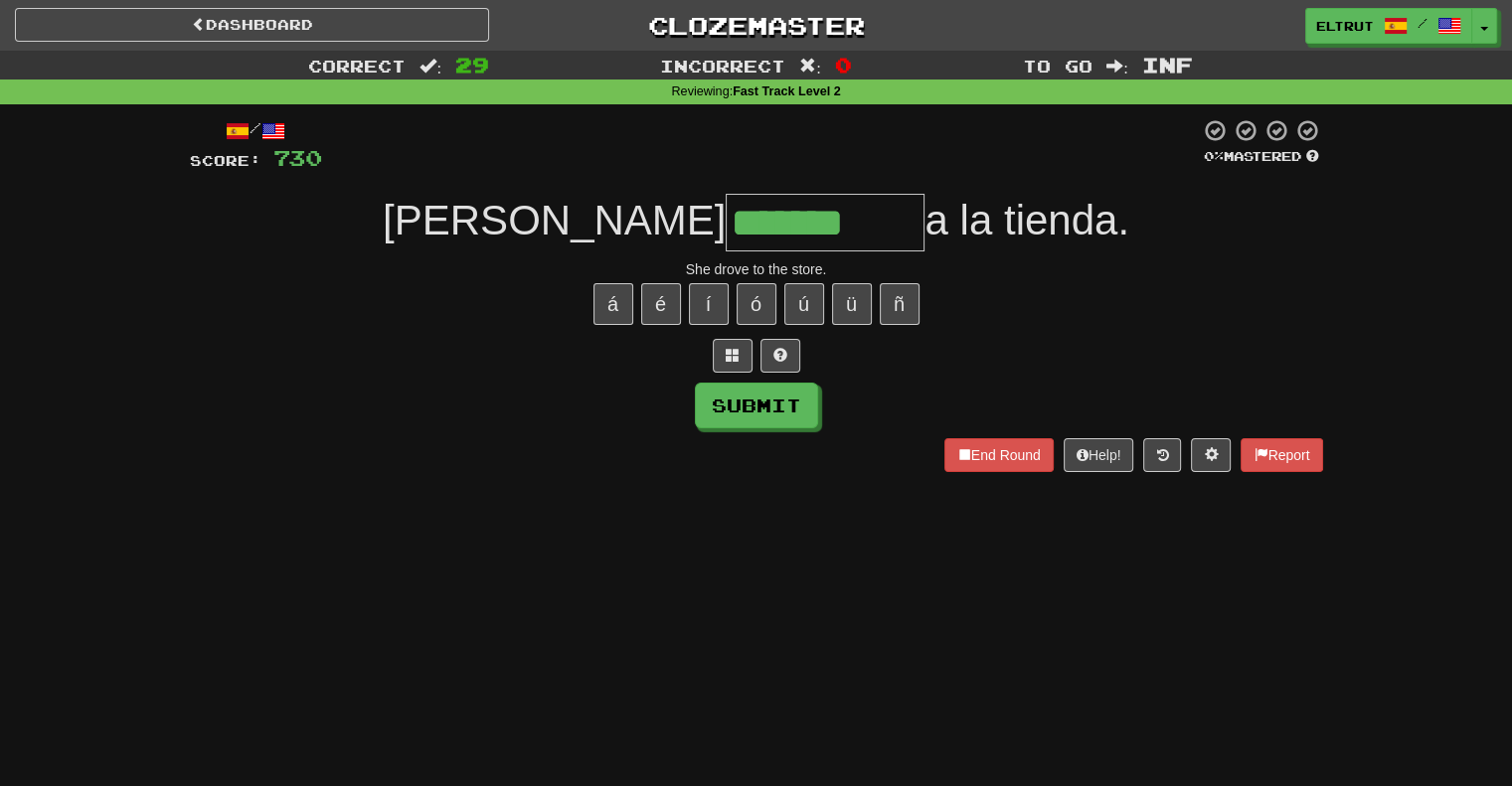 type on "*******" 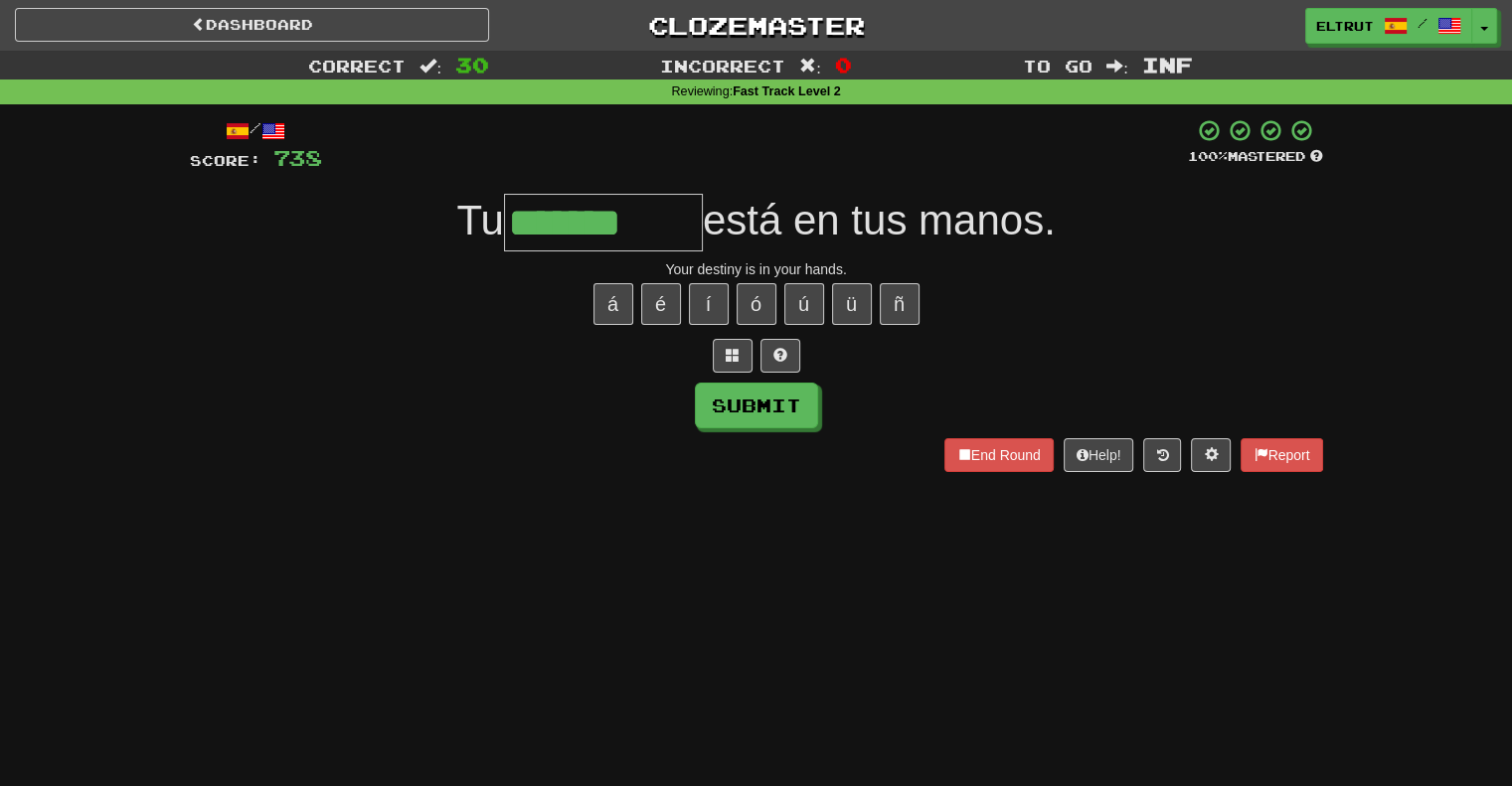 type on "*******" 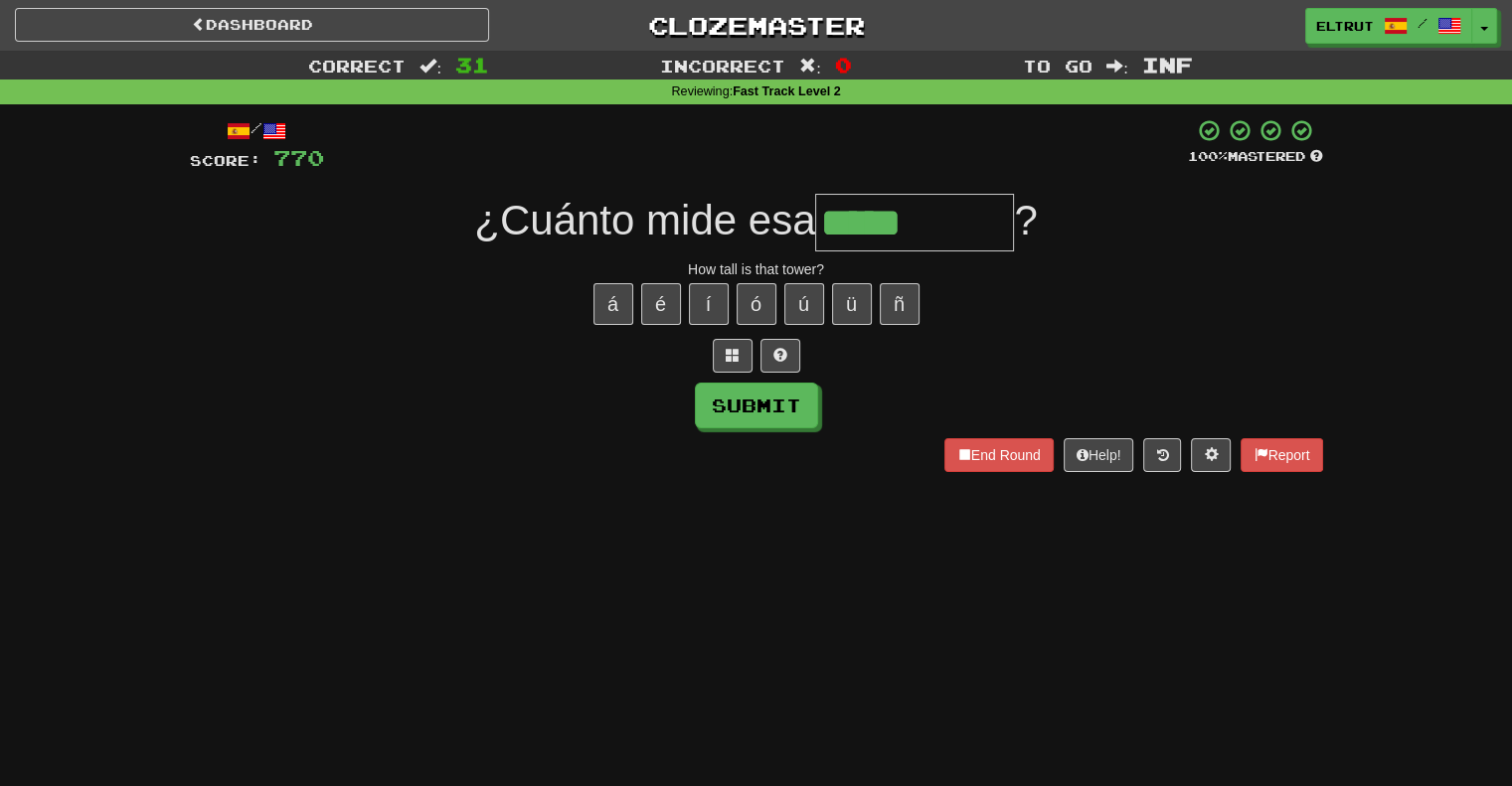 type on "*****" 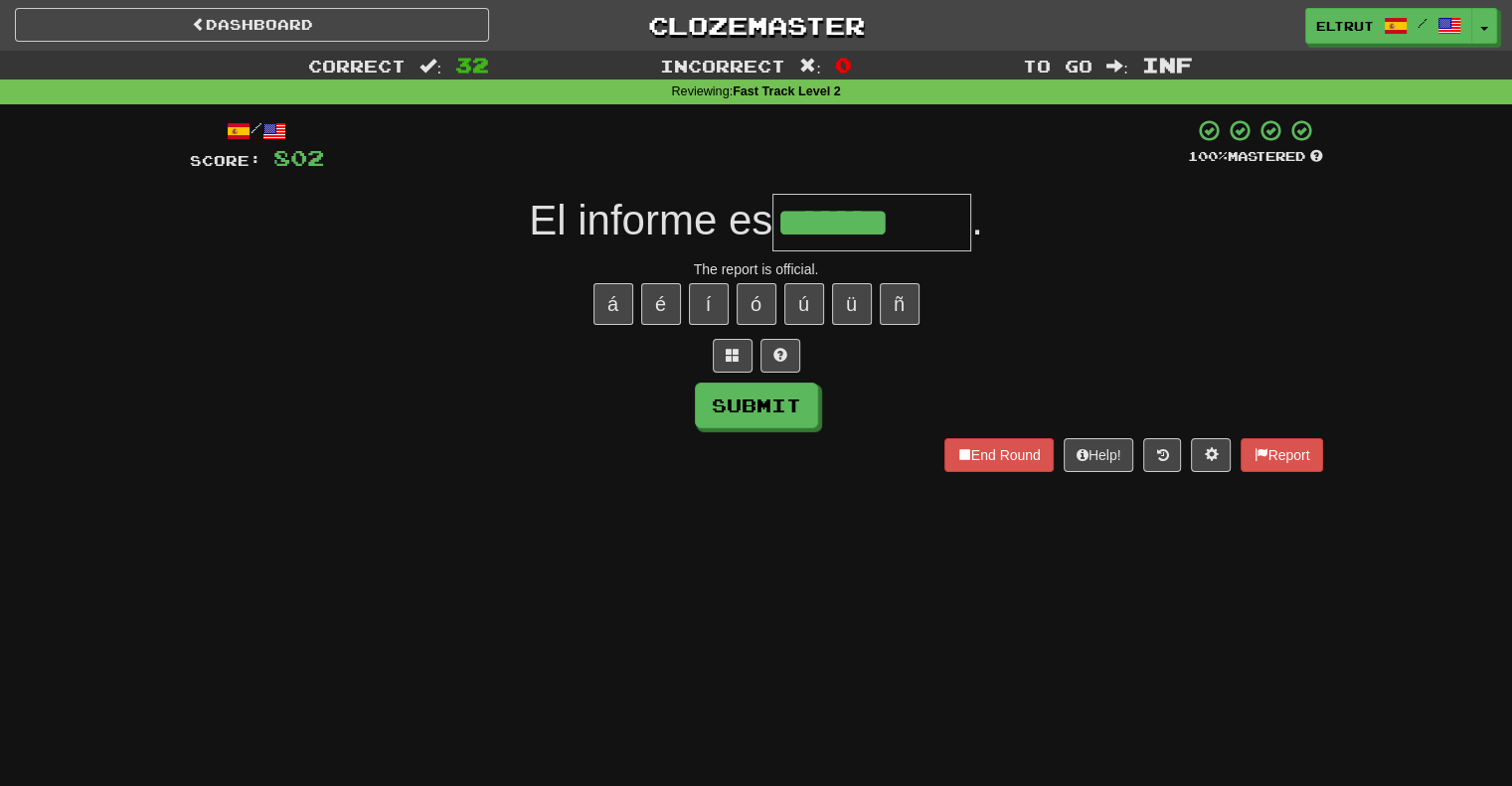 type on "*******" 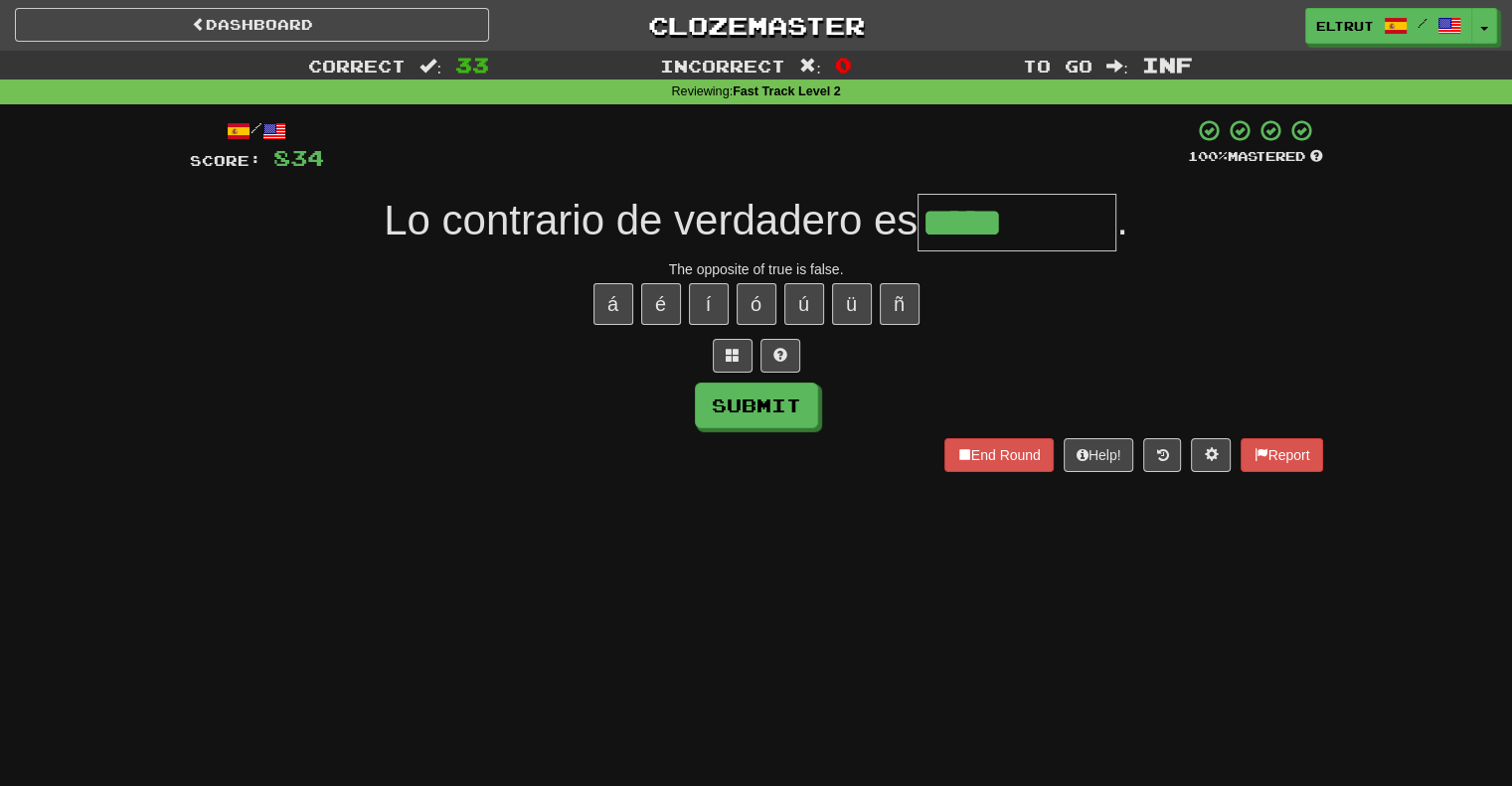 type on "*****" 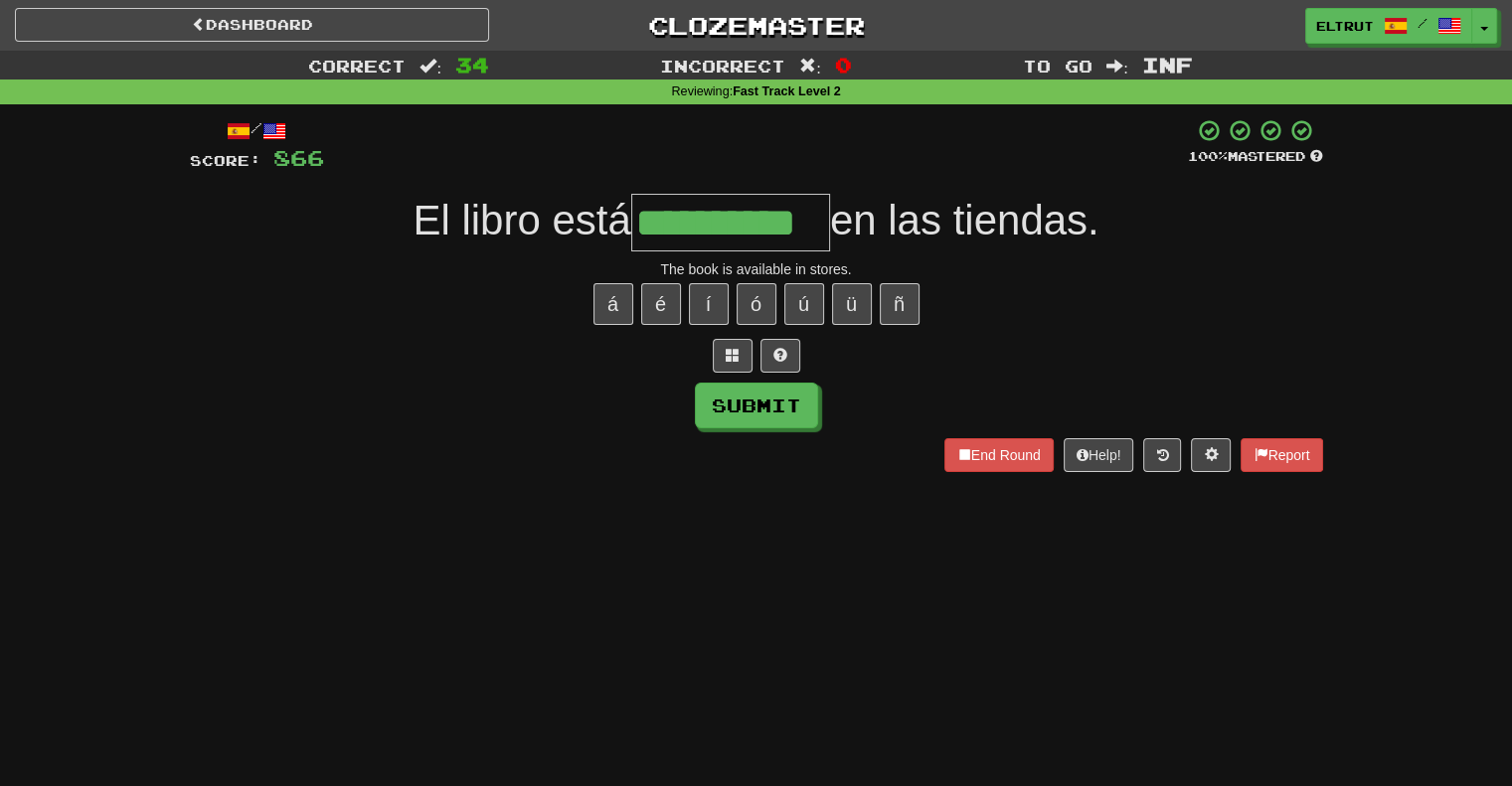 type on "**********" 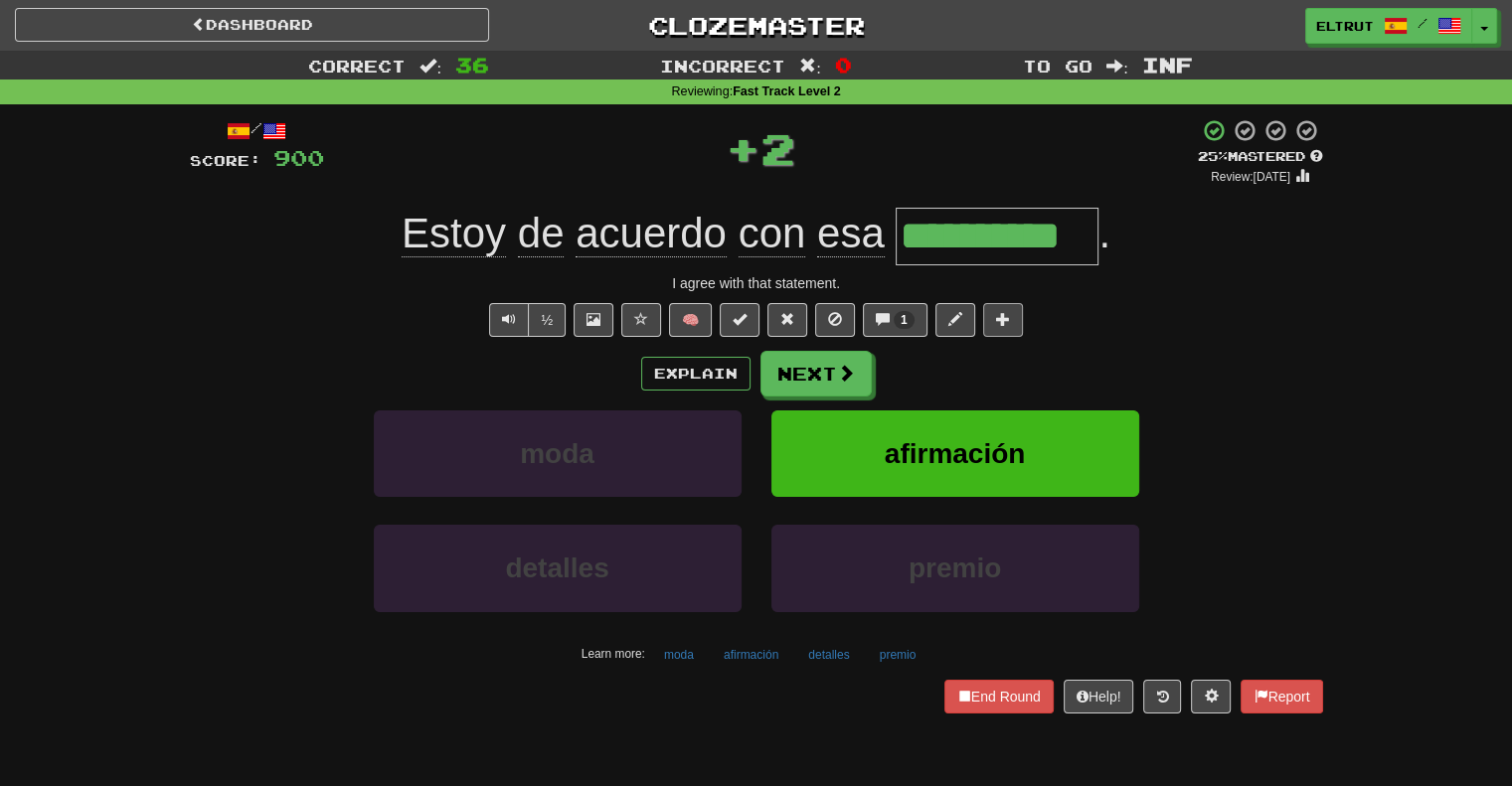 type on "**********" 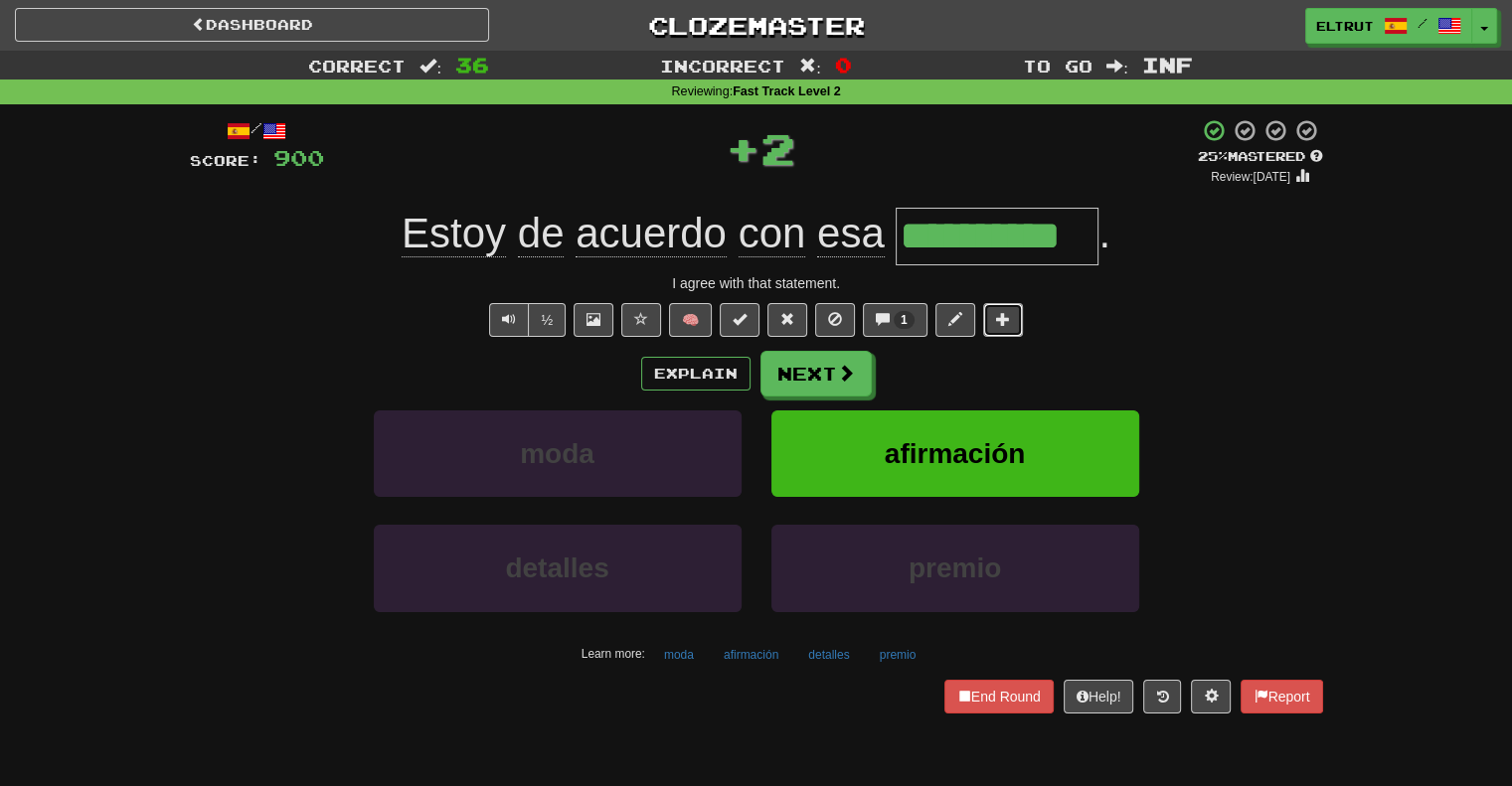 click at bounding box center [1003, 320] 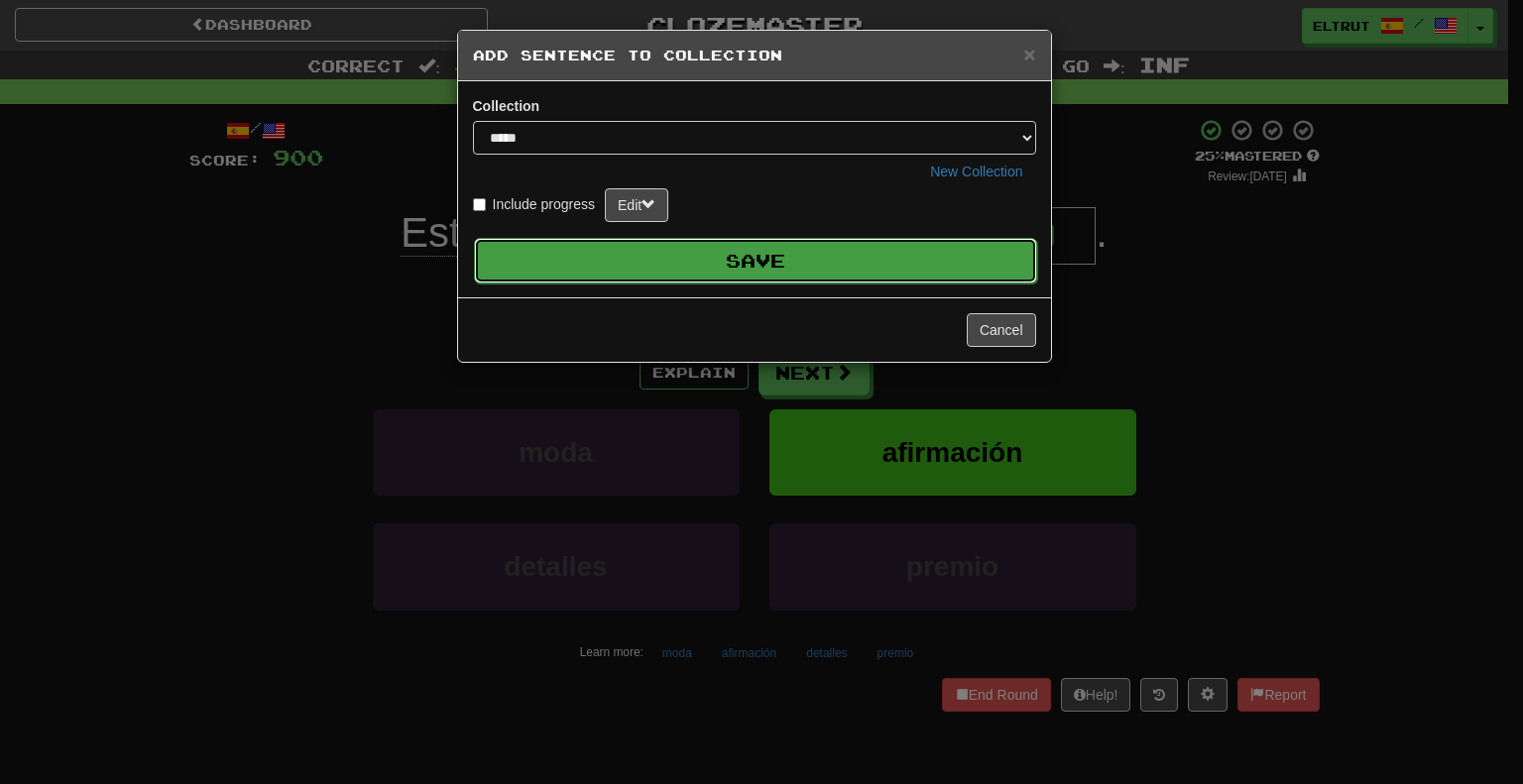 click on "Save" at bounding box center [756, 261] 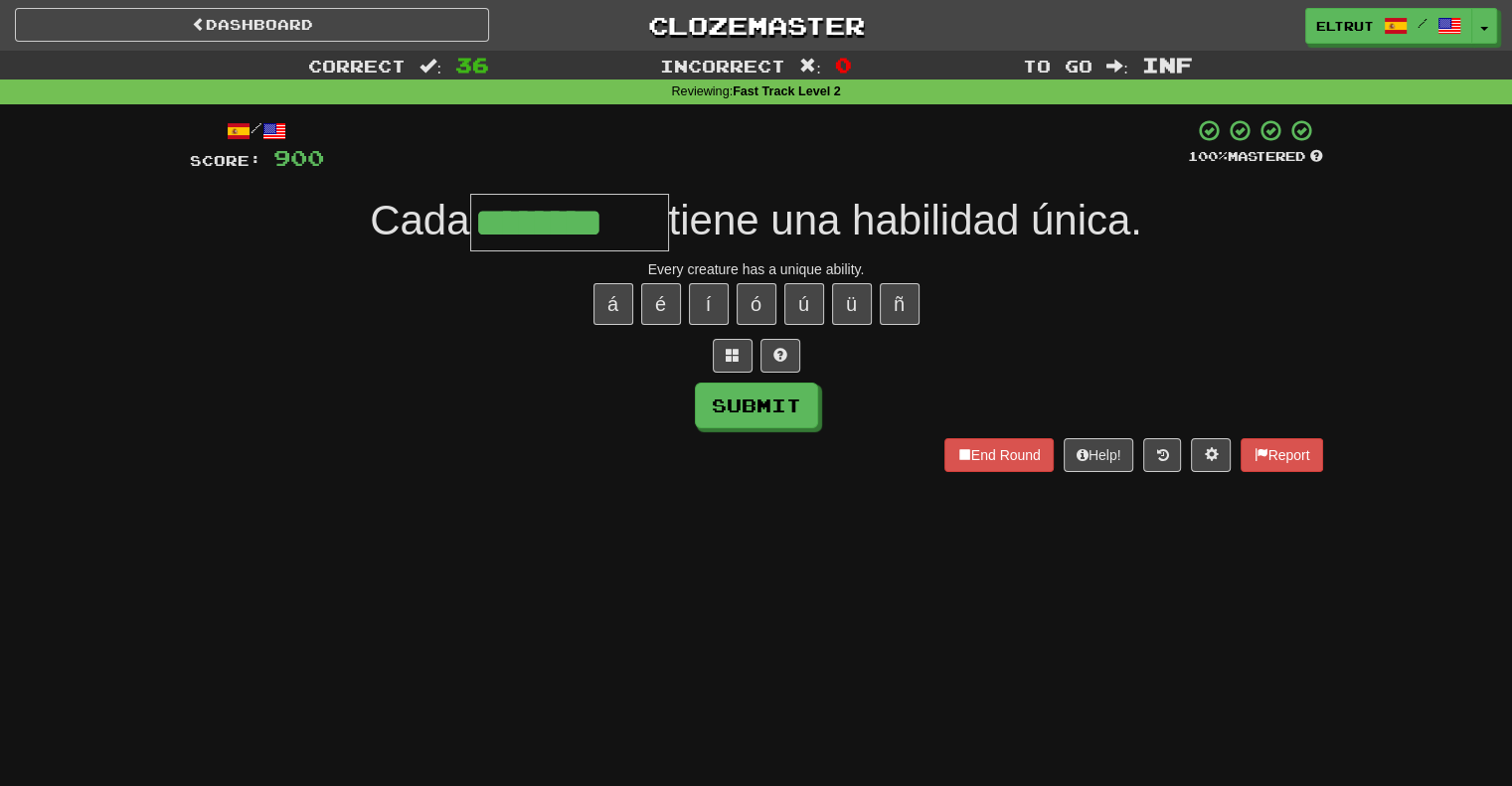 type on "********" 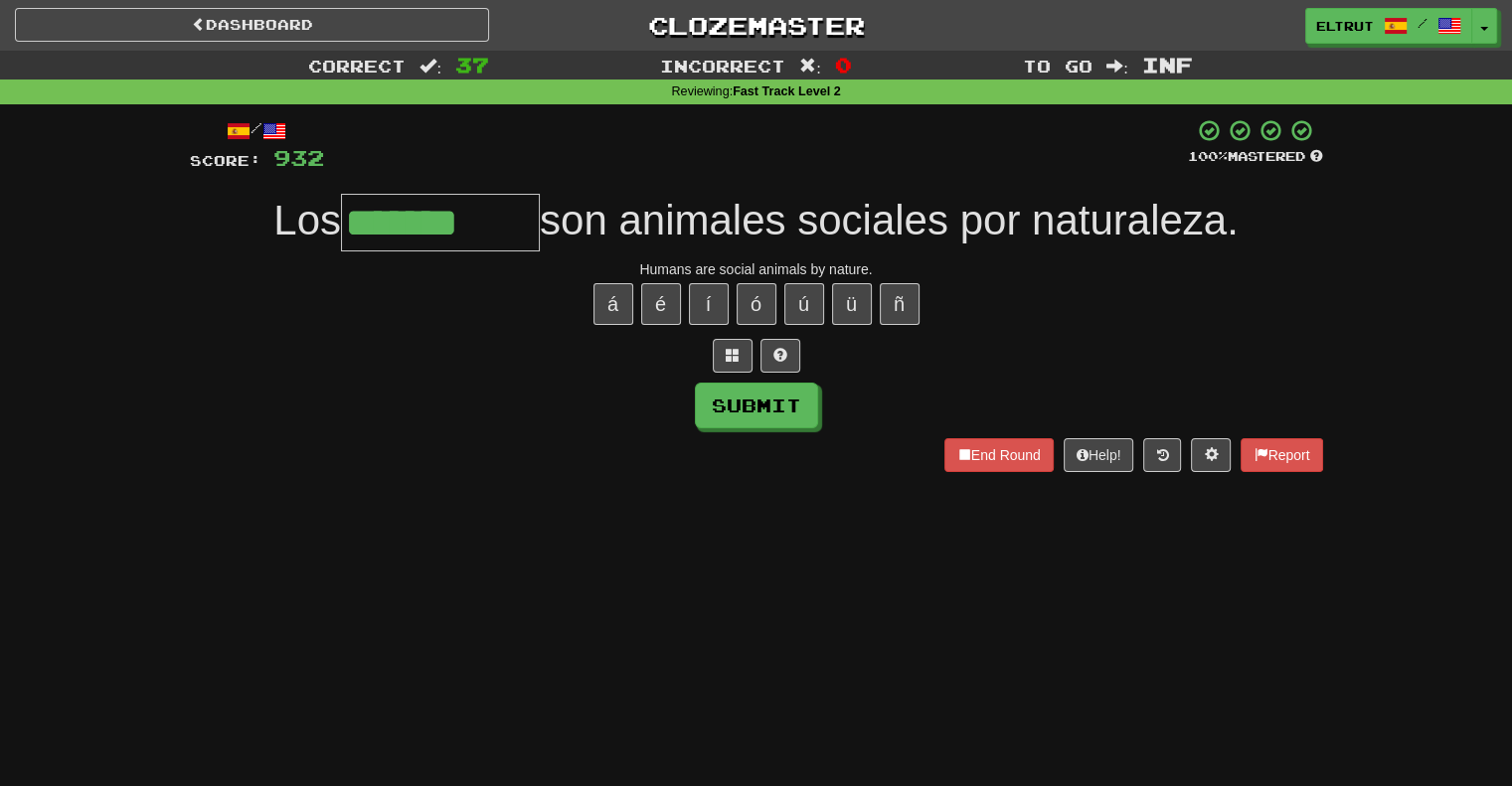 type on "*******" 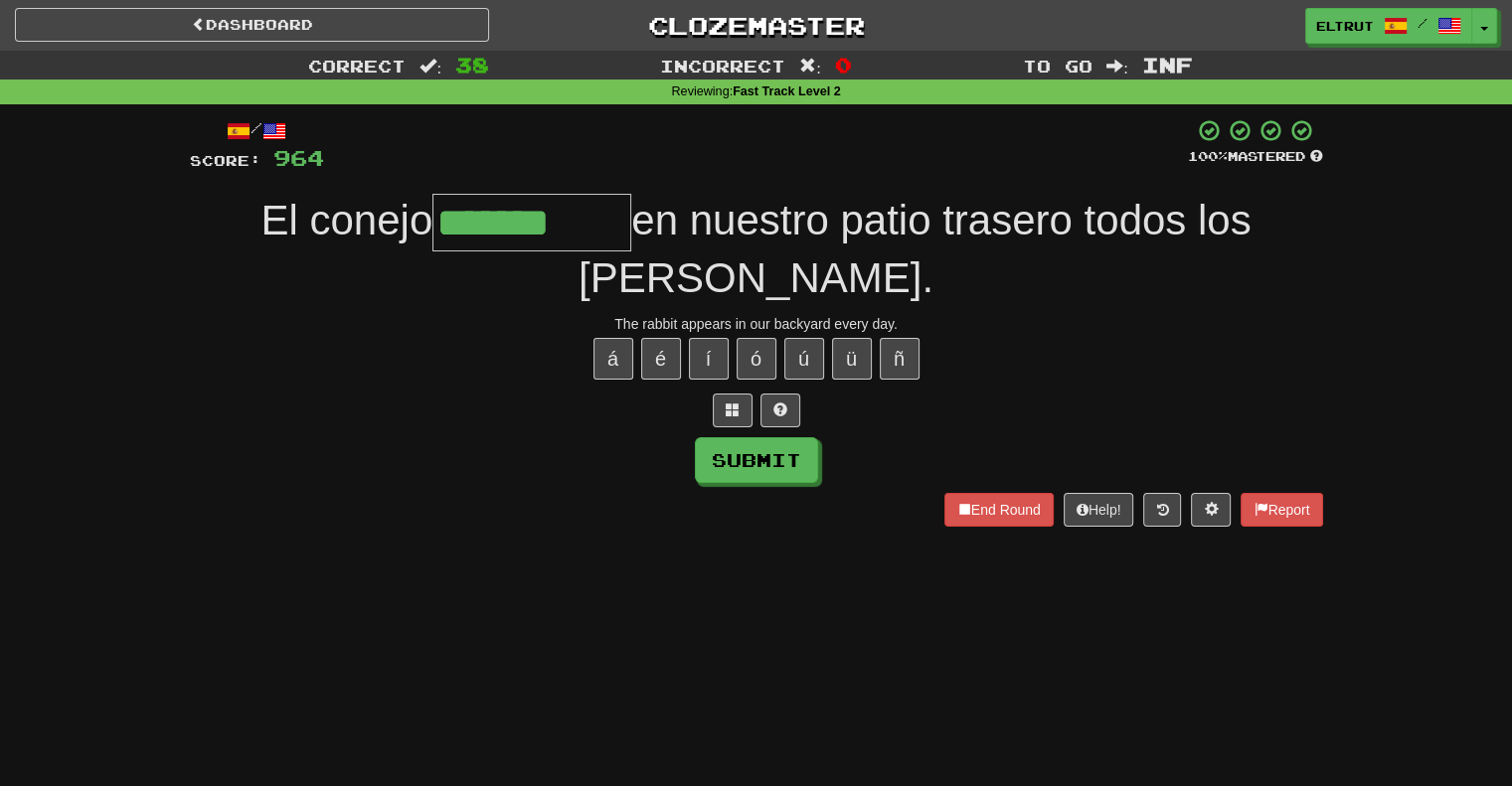 type on "*******" 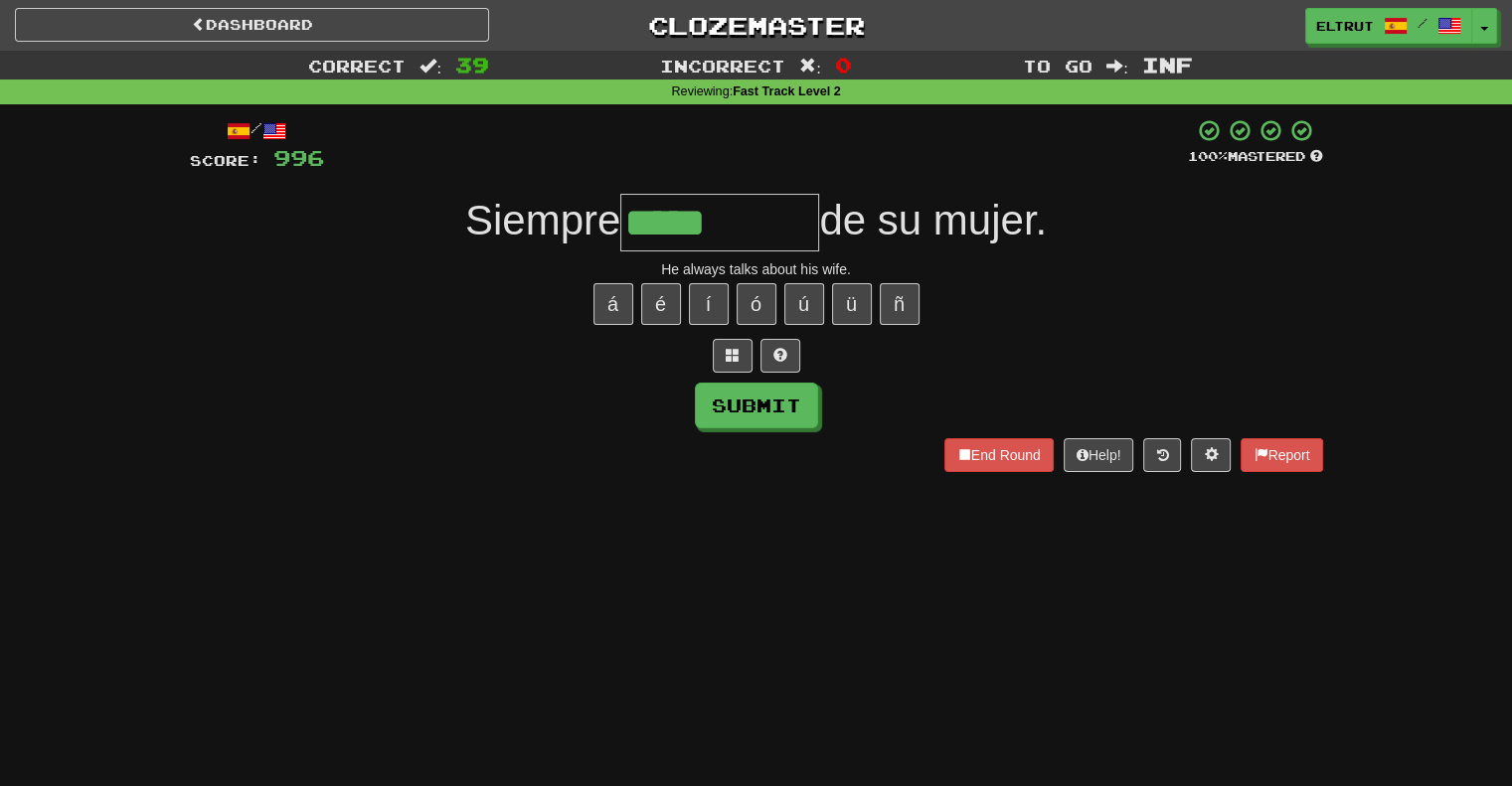 type on "*****" 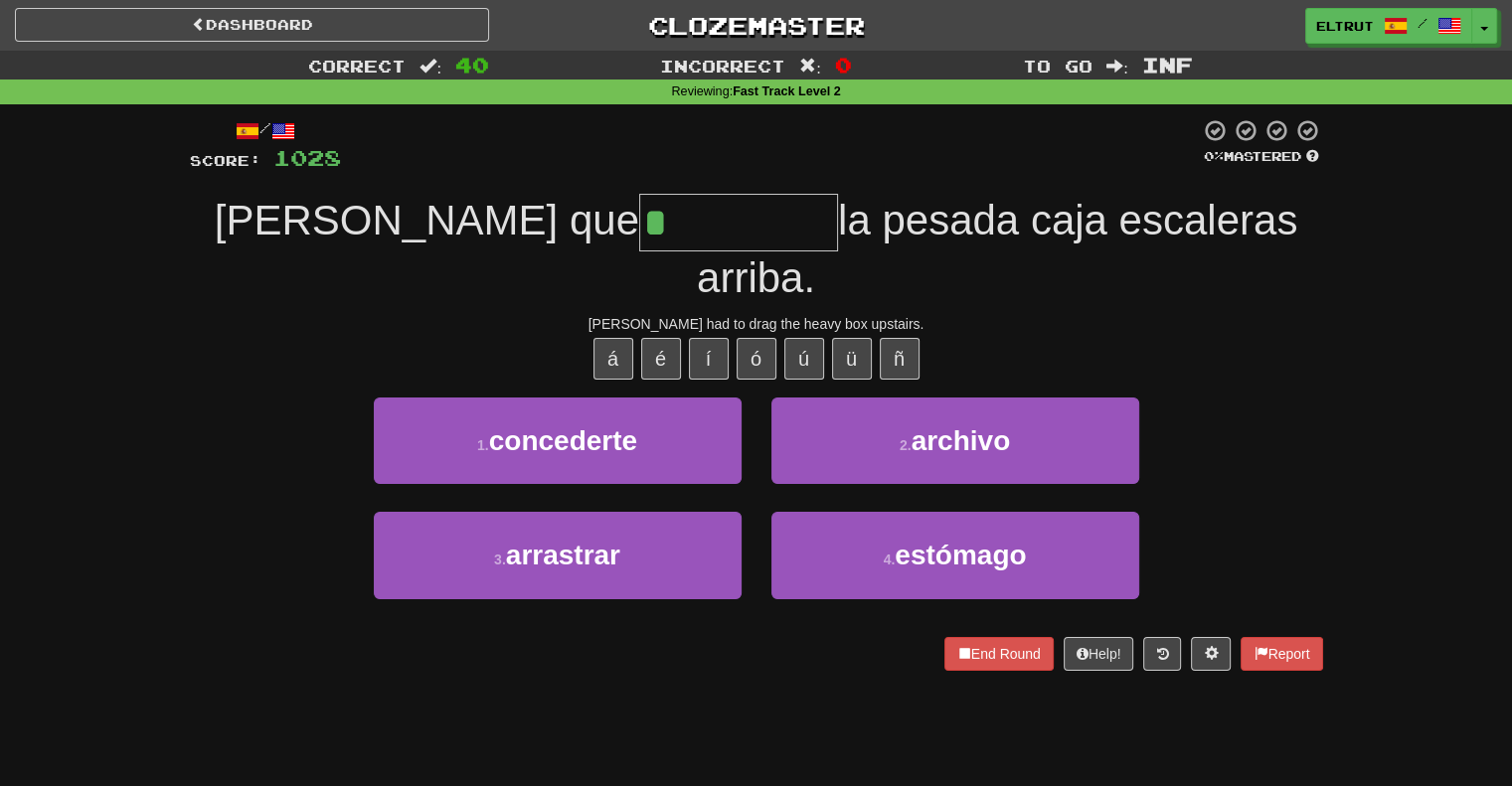 type on "*********" 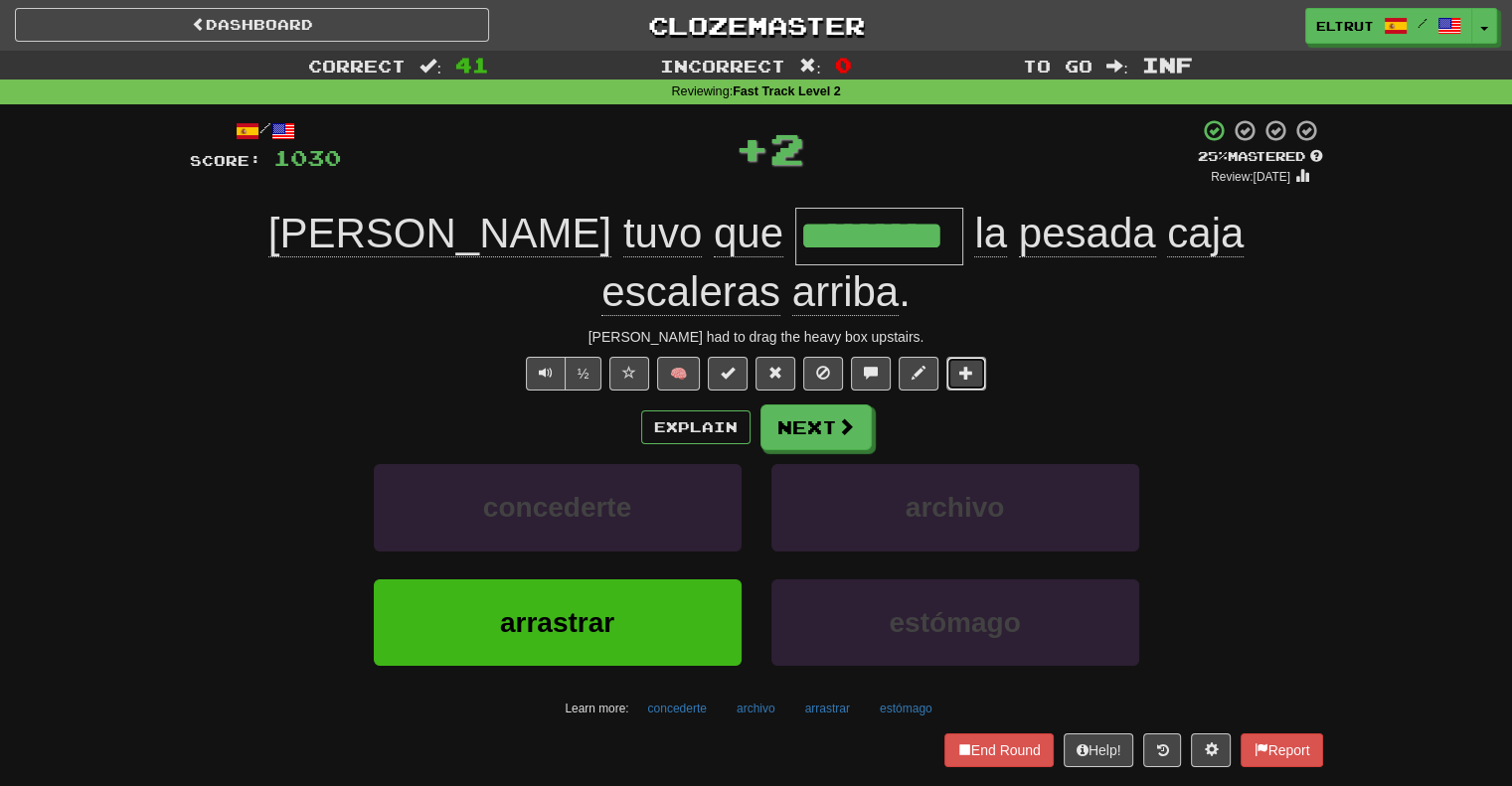 click at bounding box center [966, 373] 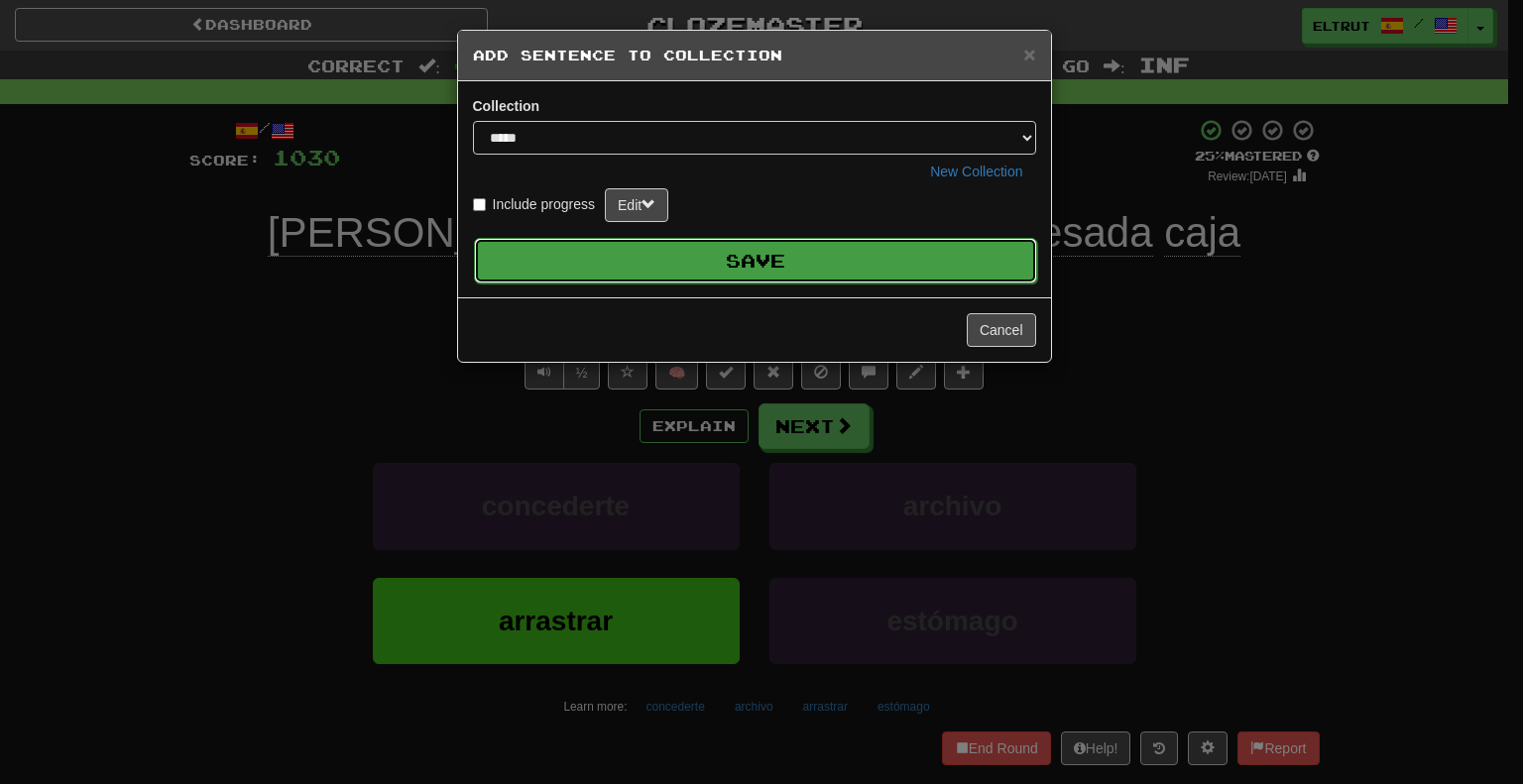 click on "Save" at bounding box center [756, 261] 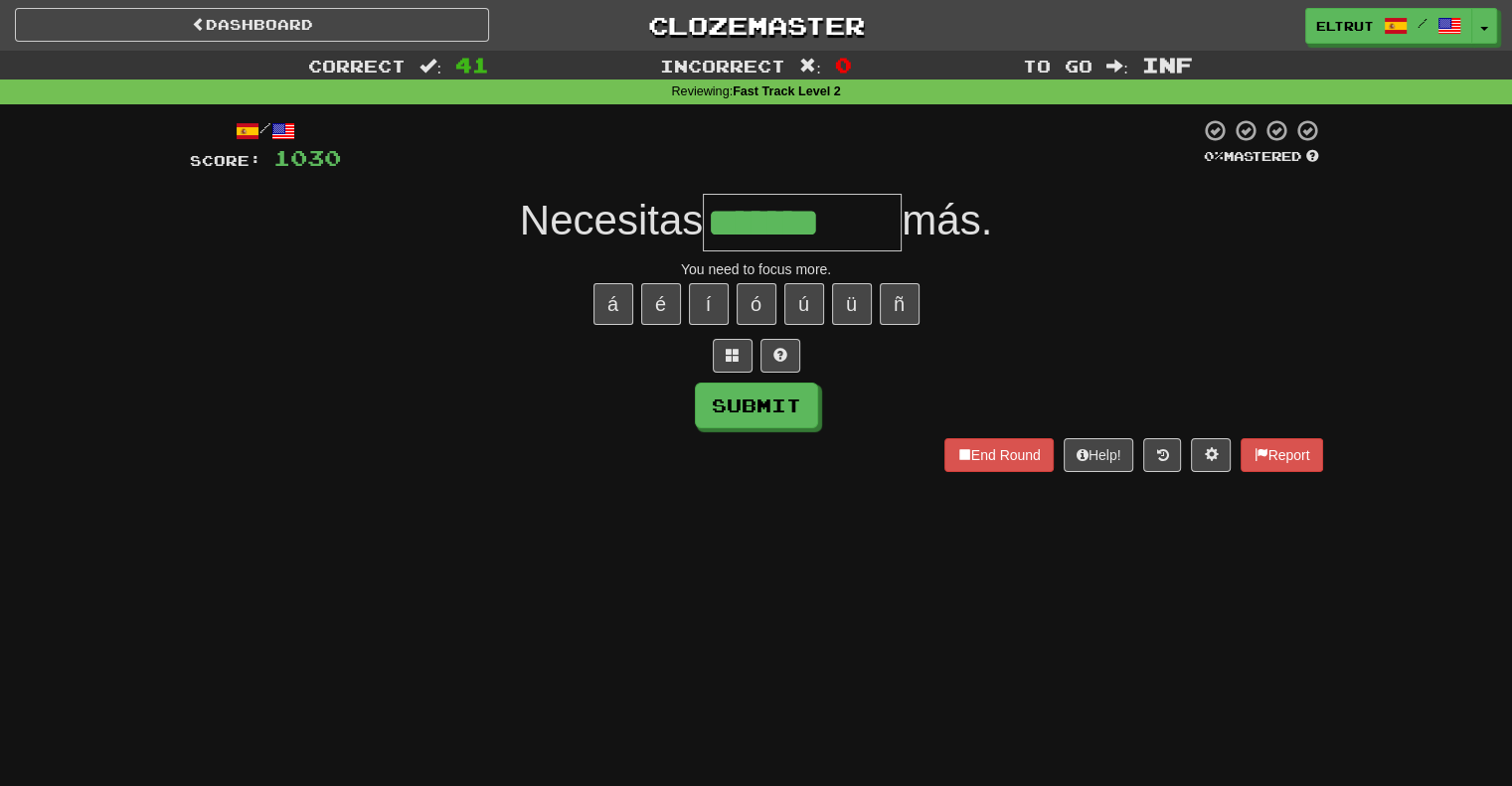 type on "*********" 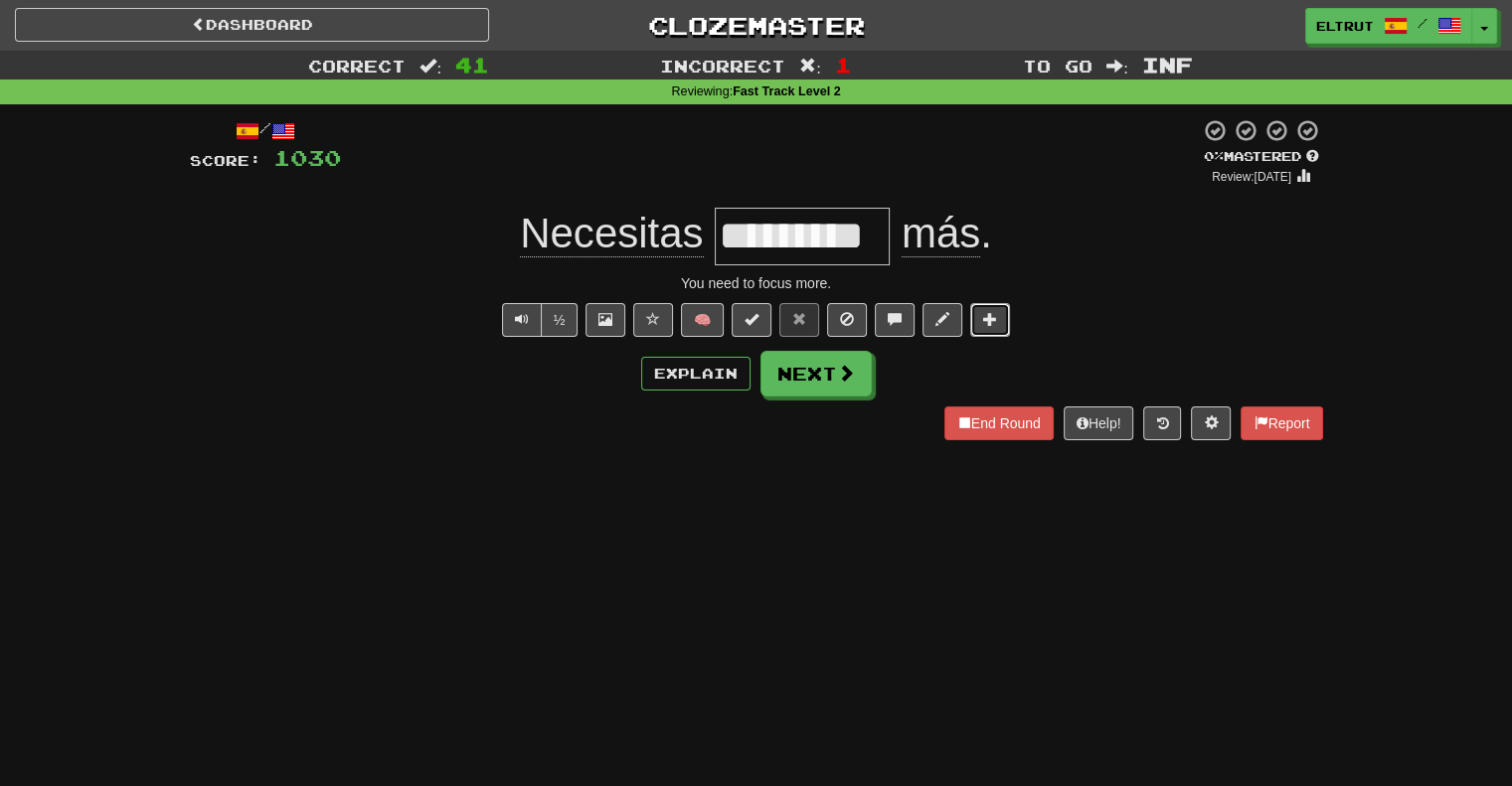 click at bounding box center [990, 320] 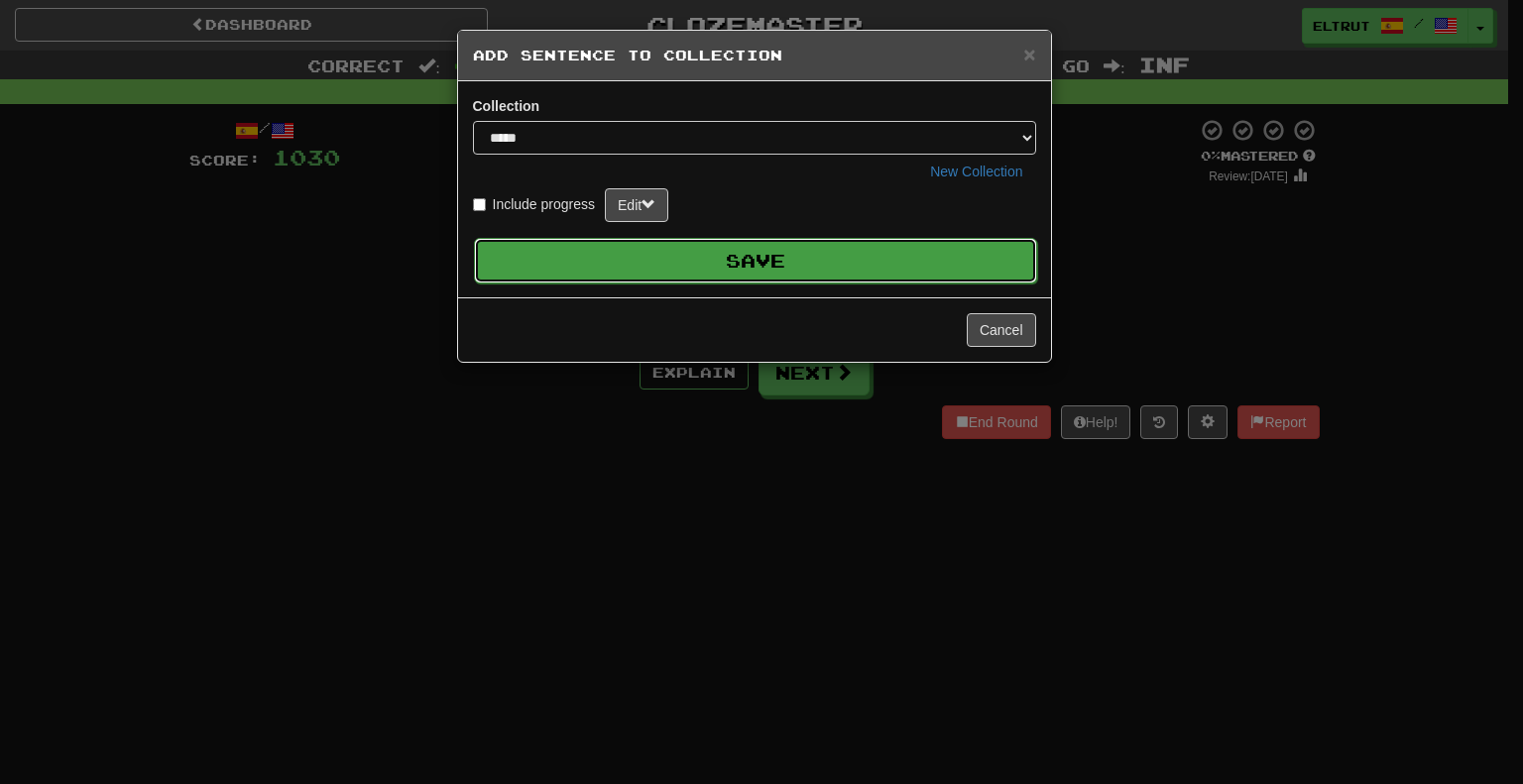 click on "Save" at bounding box center [756, 261] 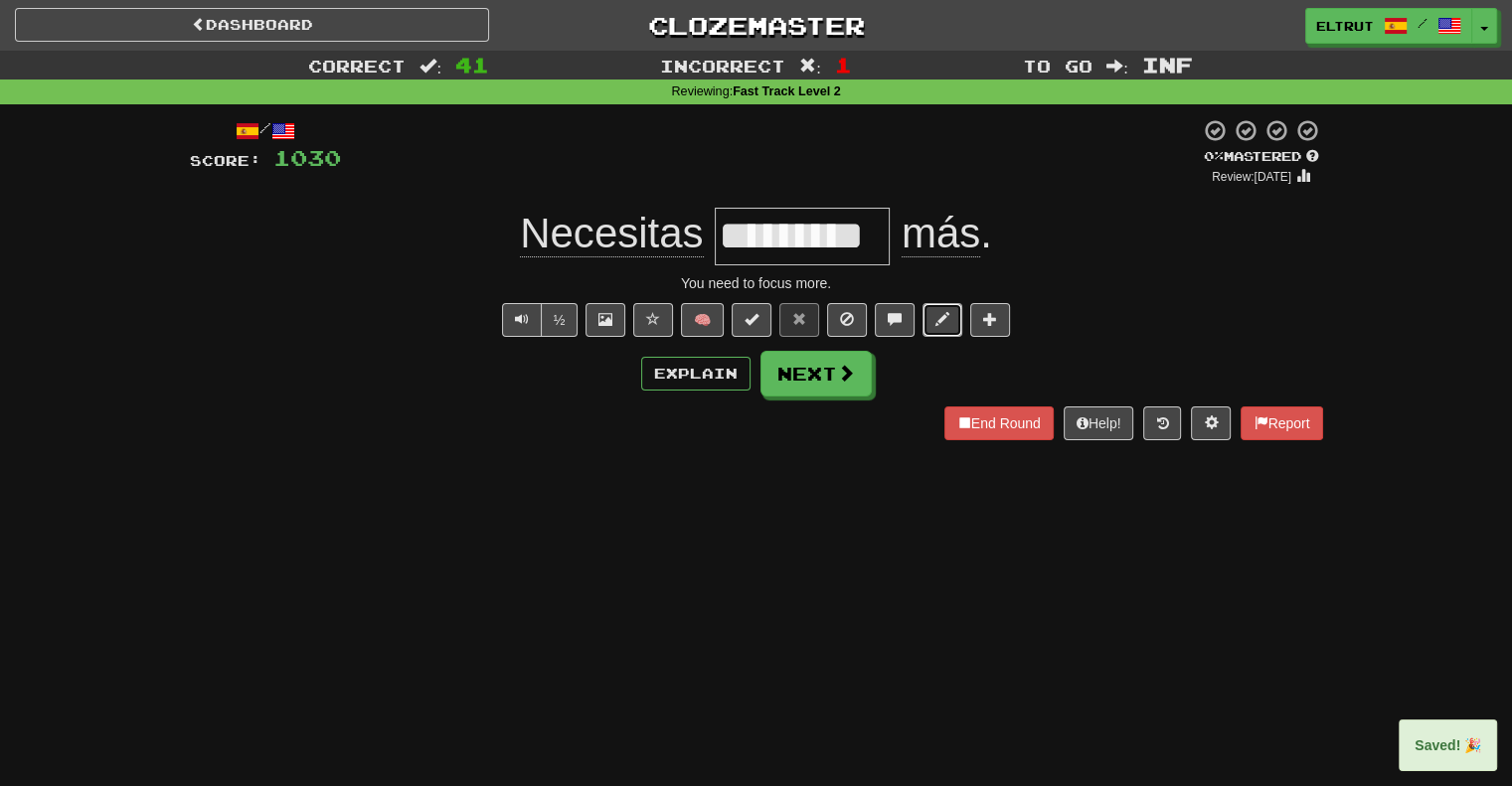 click at bounding box center (942, 319) 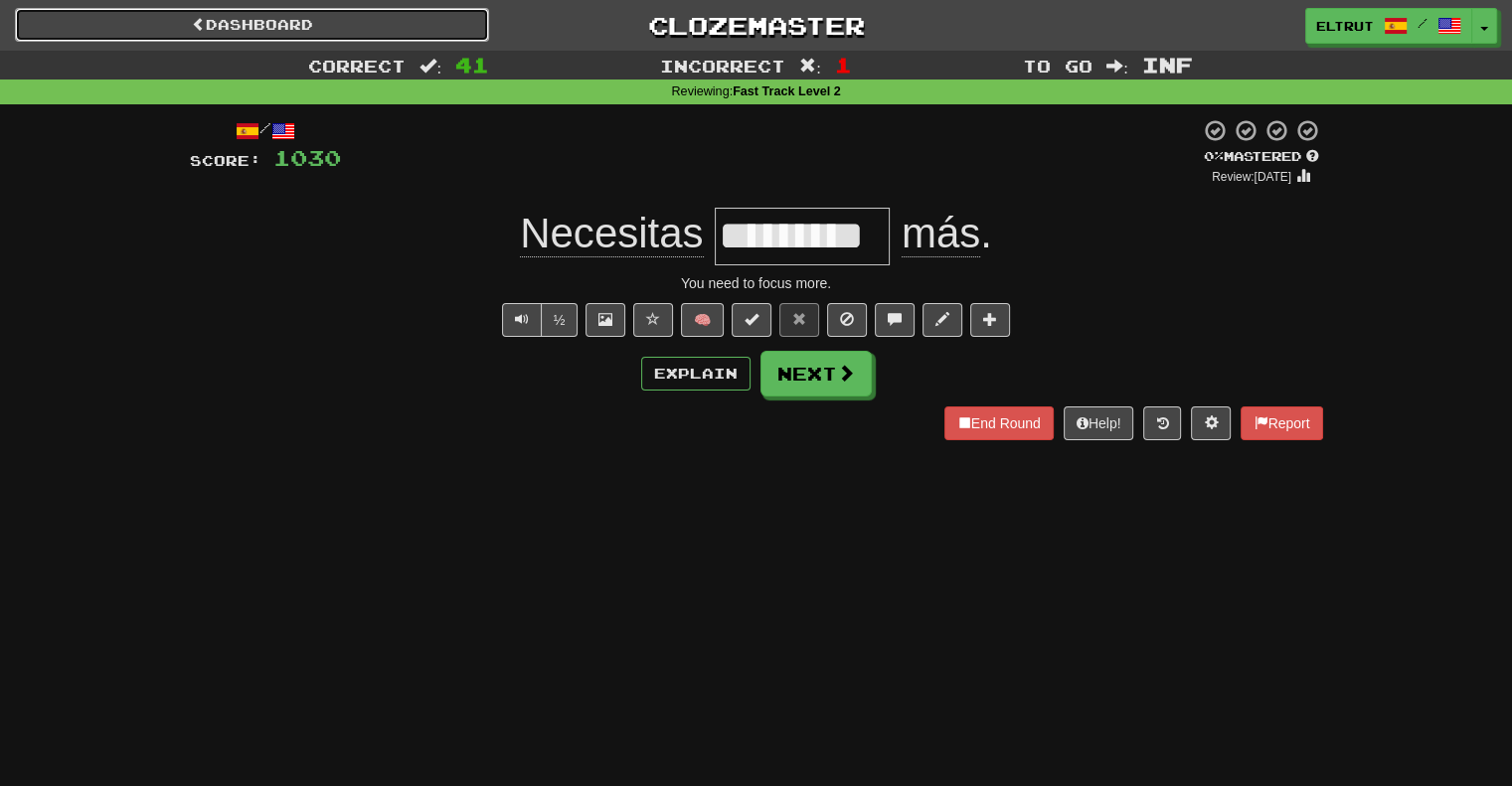 click on "Dashboard" at bounding box center (252, 25) 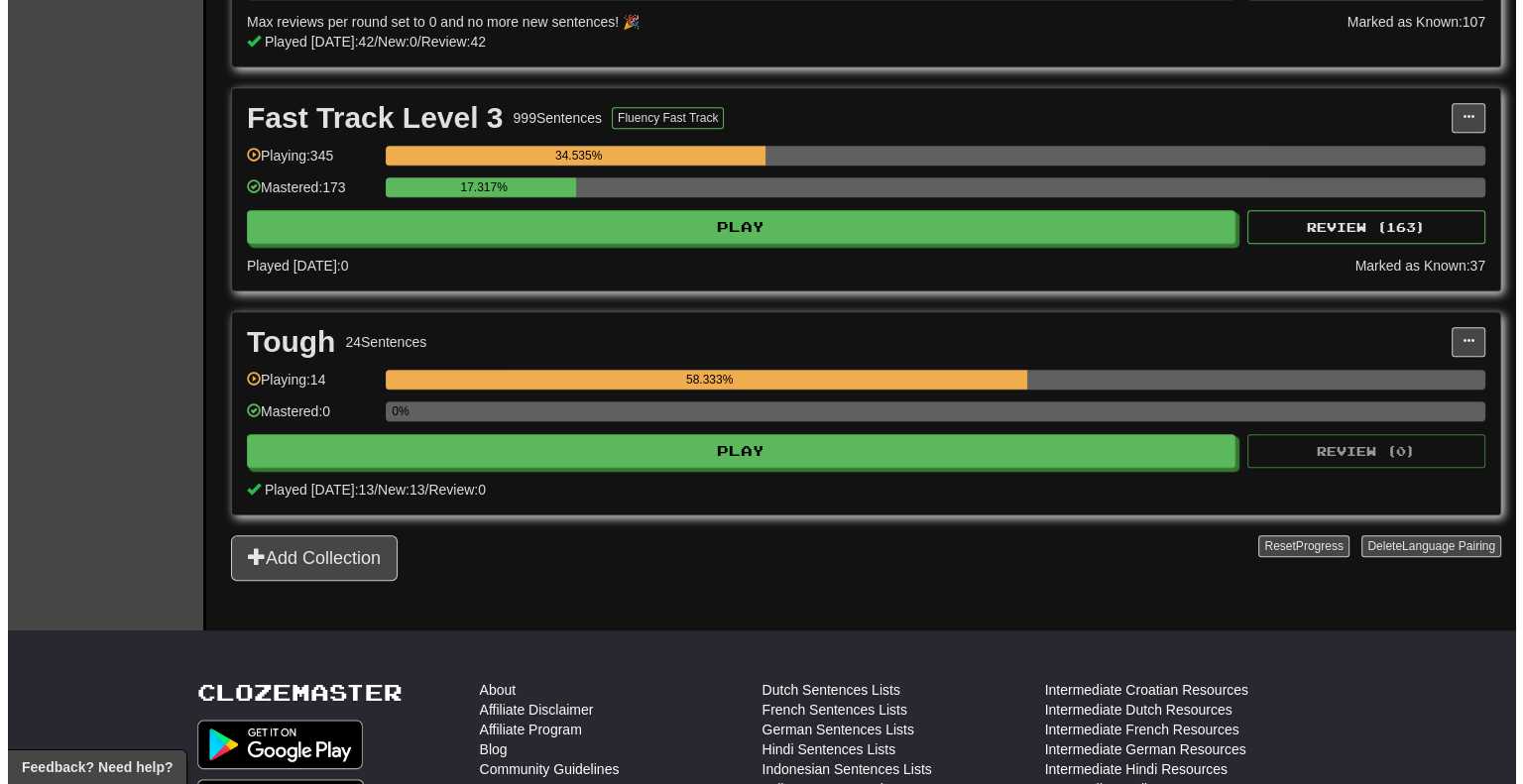scroll, scrollTop: 1768, scrollLeft: 0, axis: vertical 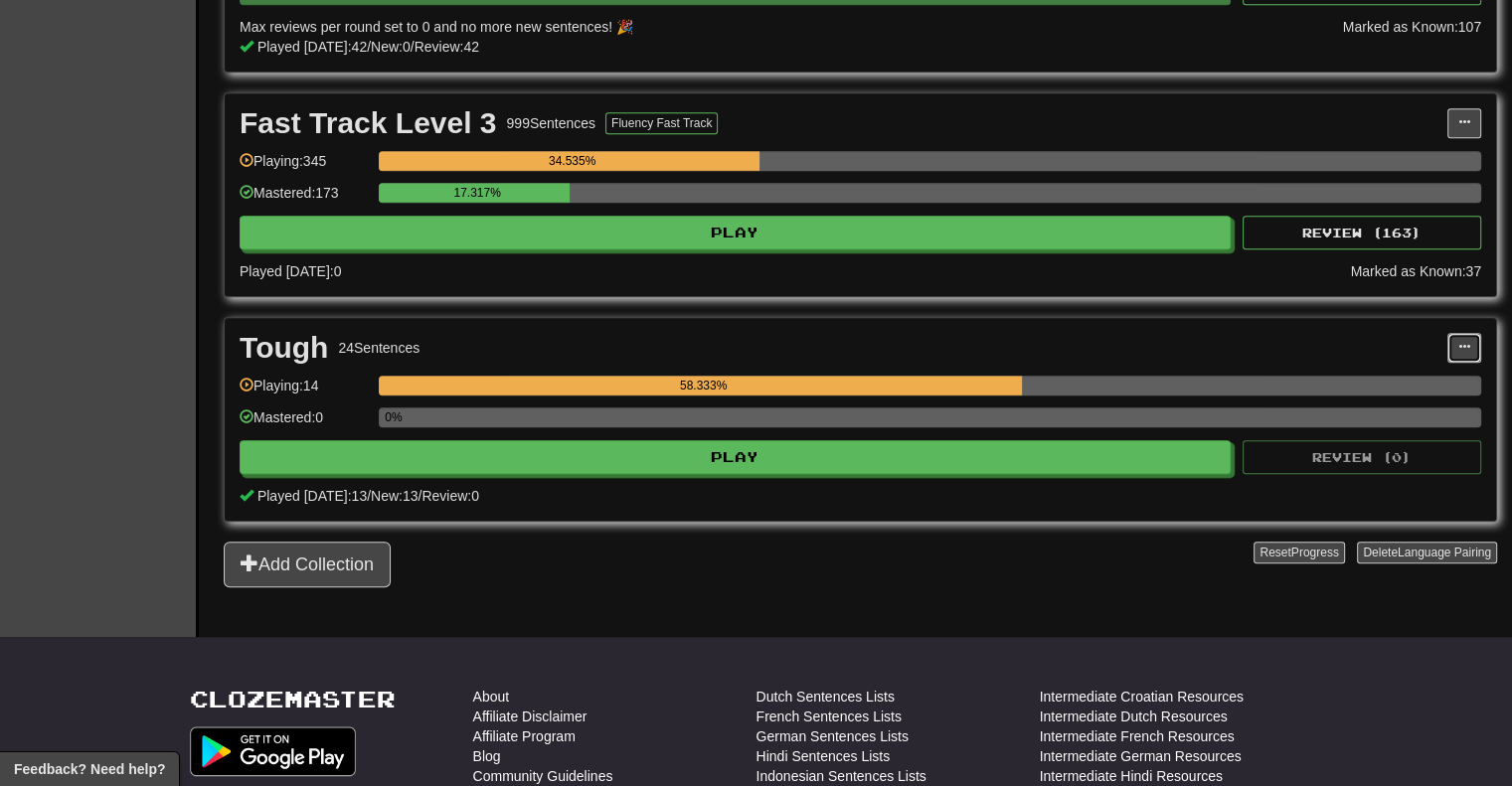 click at bounding box center [1464, 347] 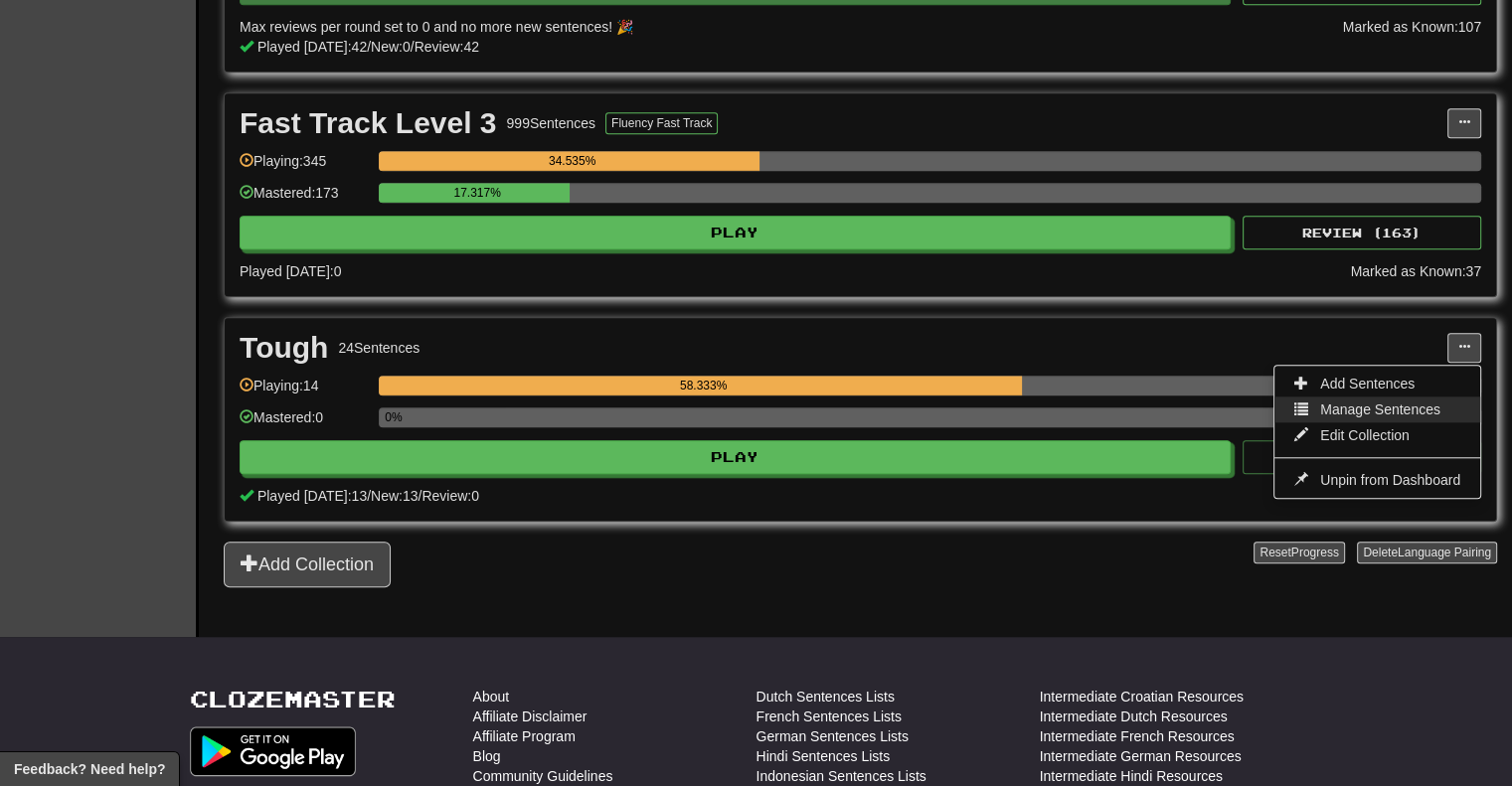 click on "Manage Sentences" at bounding box center (1380, 409) 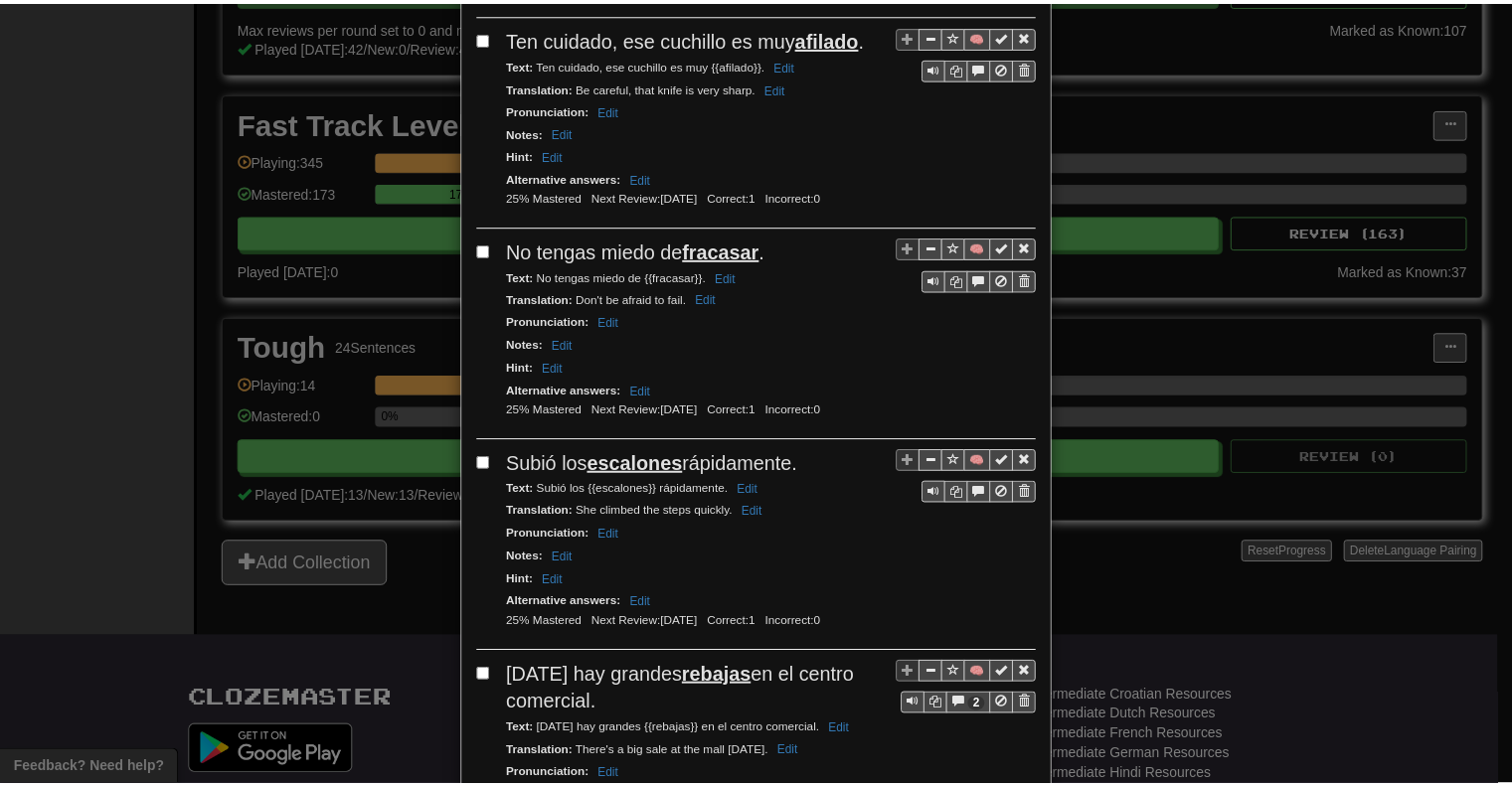 scroll, scrollTop: 2186, scrollLeft: 0, axis: vertical 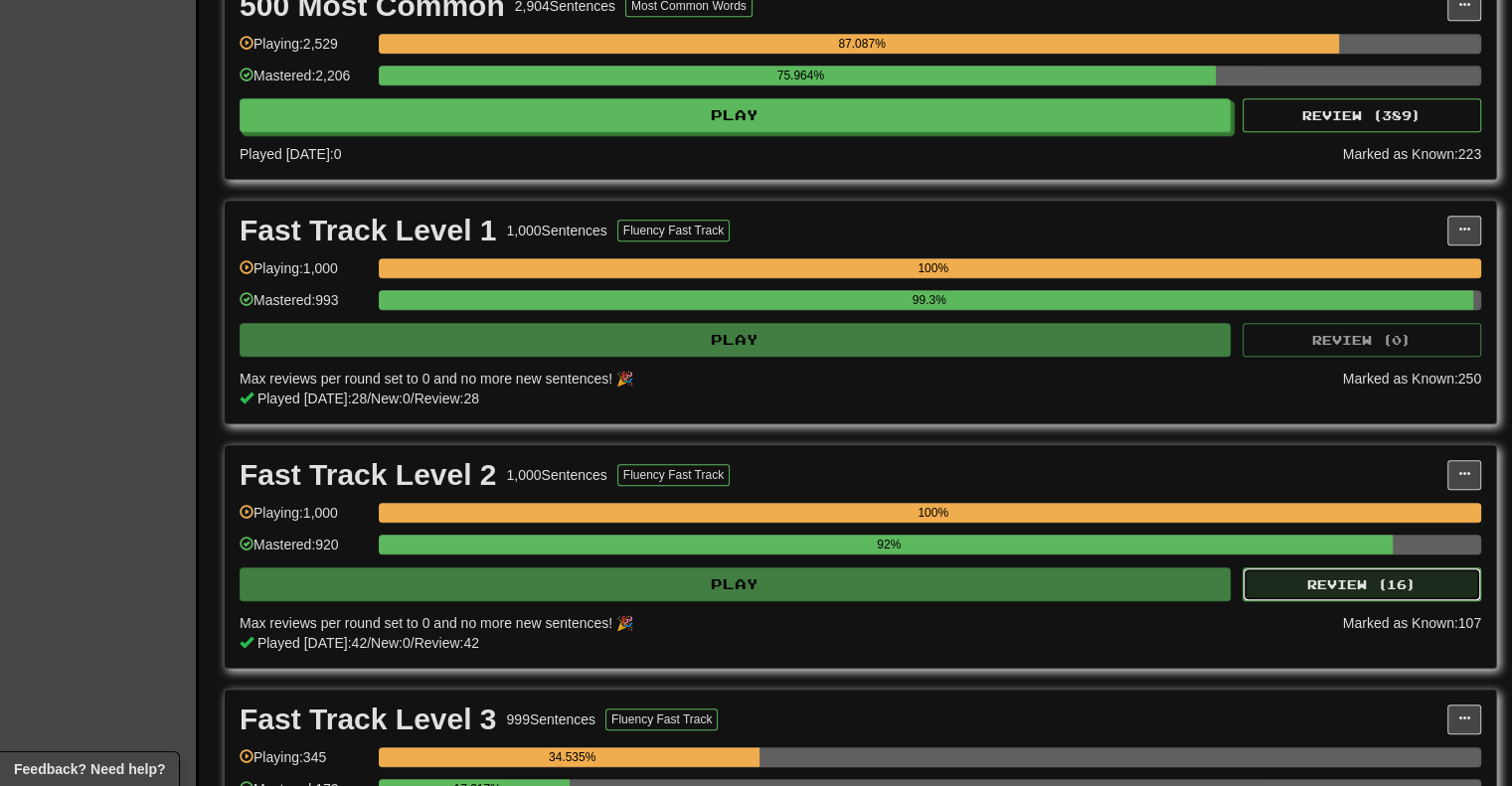 click on "Review ( 16 )" at bounding box center [1362, 584] 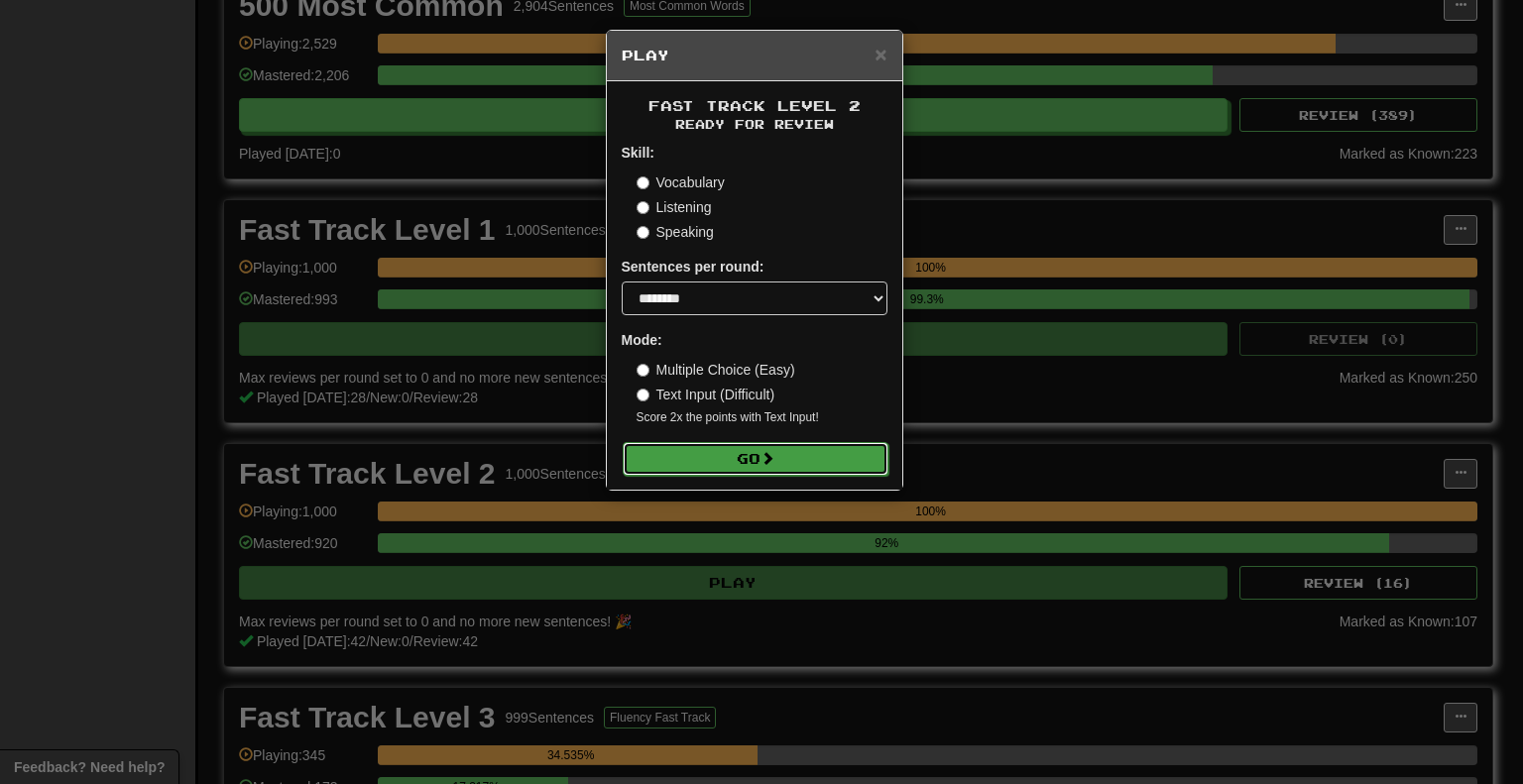 click on "Go" at bounding box center [756, 459] 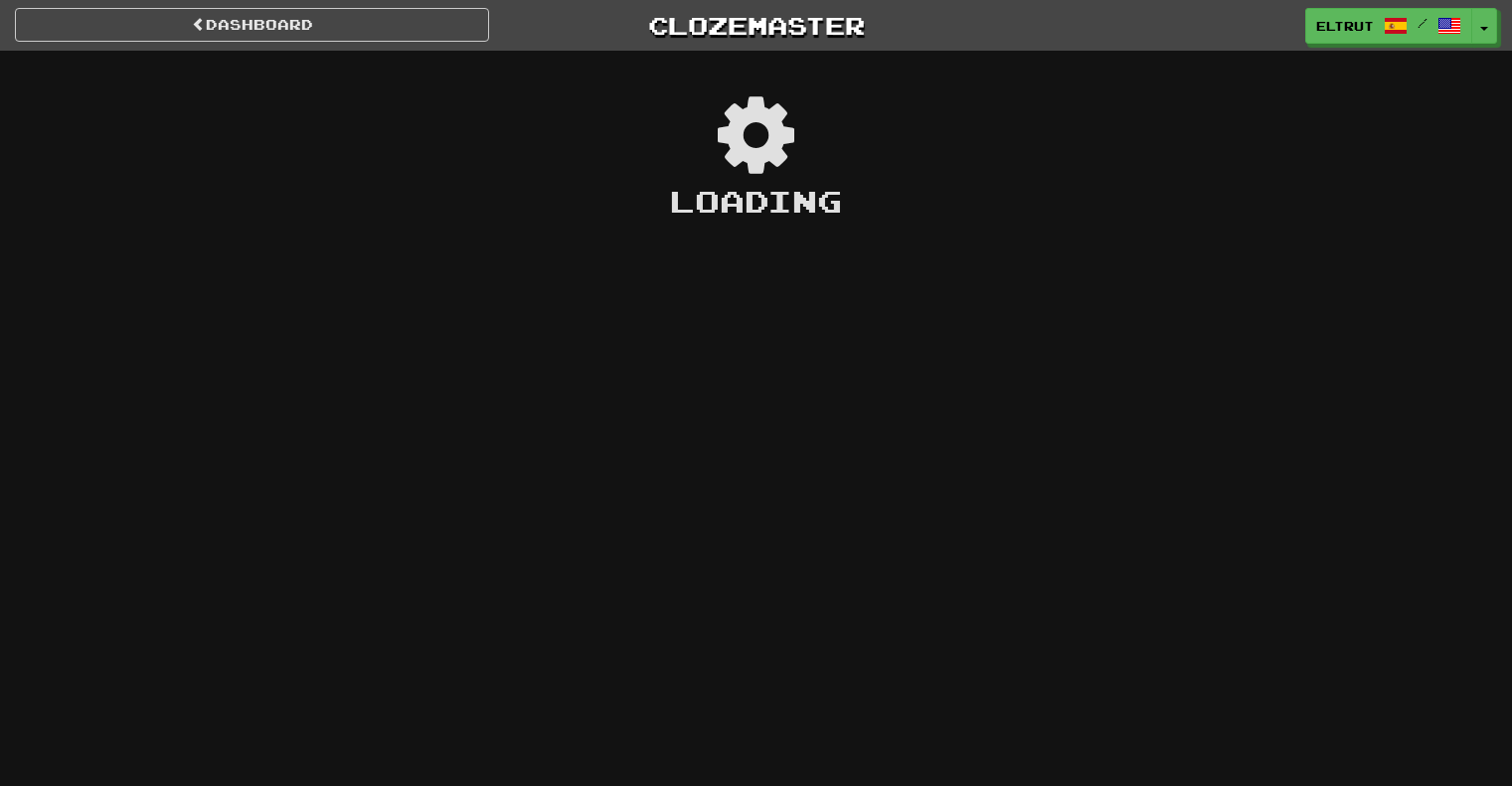 scroll, scrollTop: 0, scrollLeft: 0, axis: both 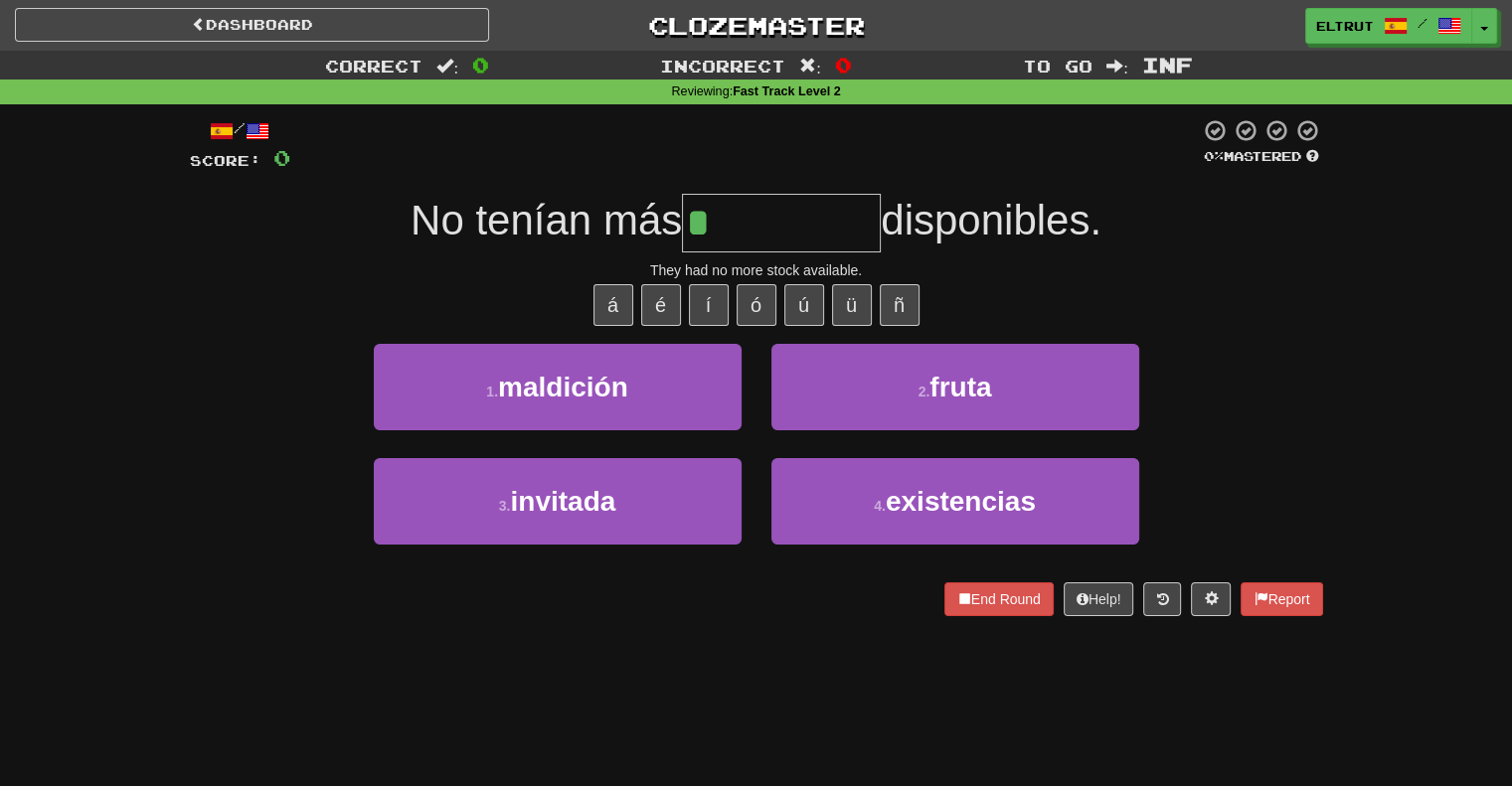 type on "**********" 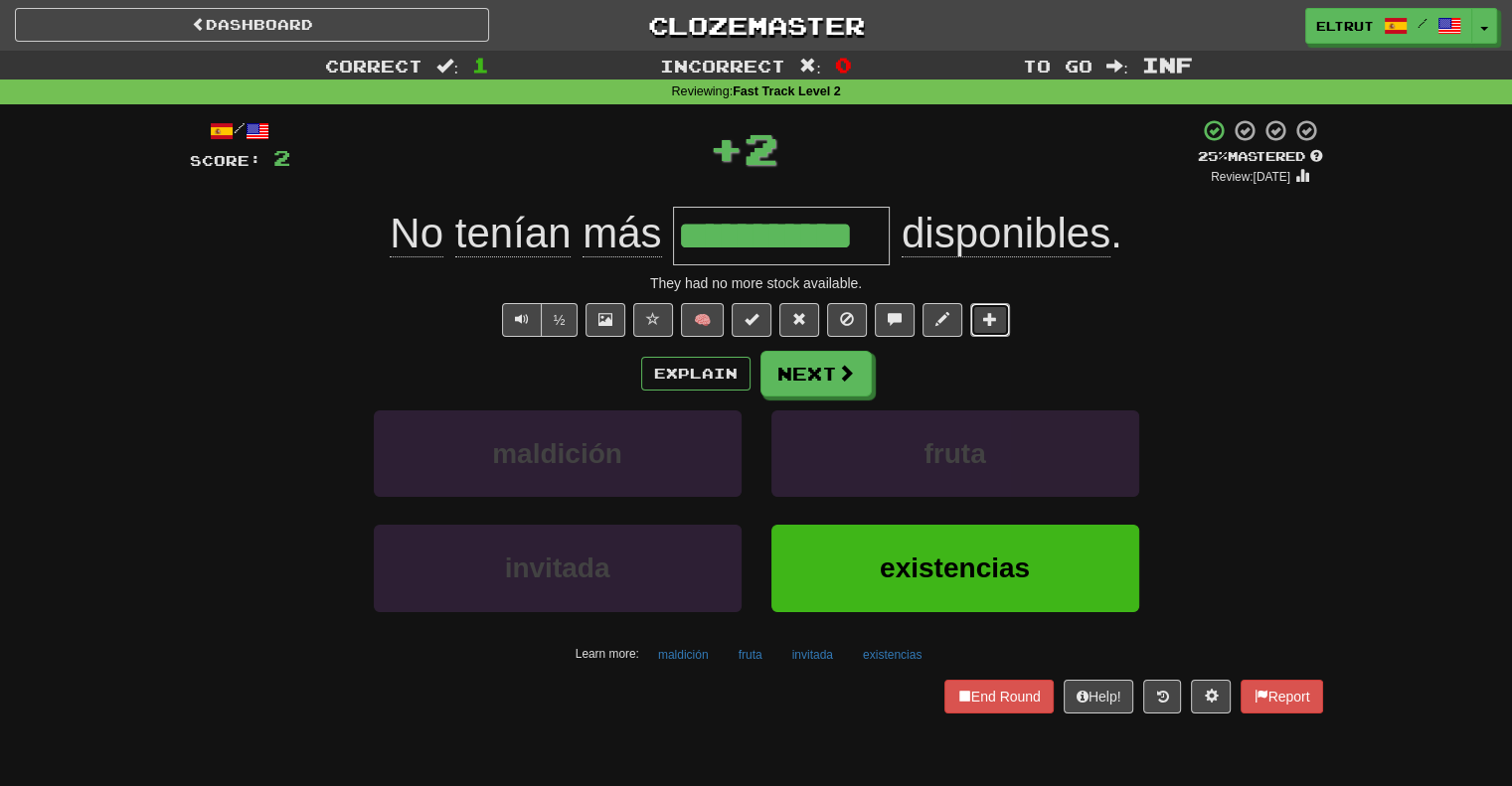 click at bounding box center (990, 320) 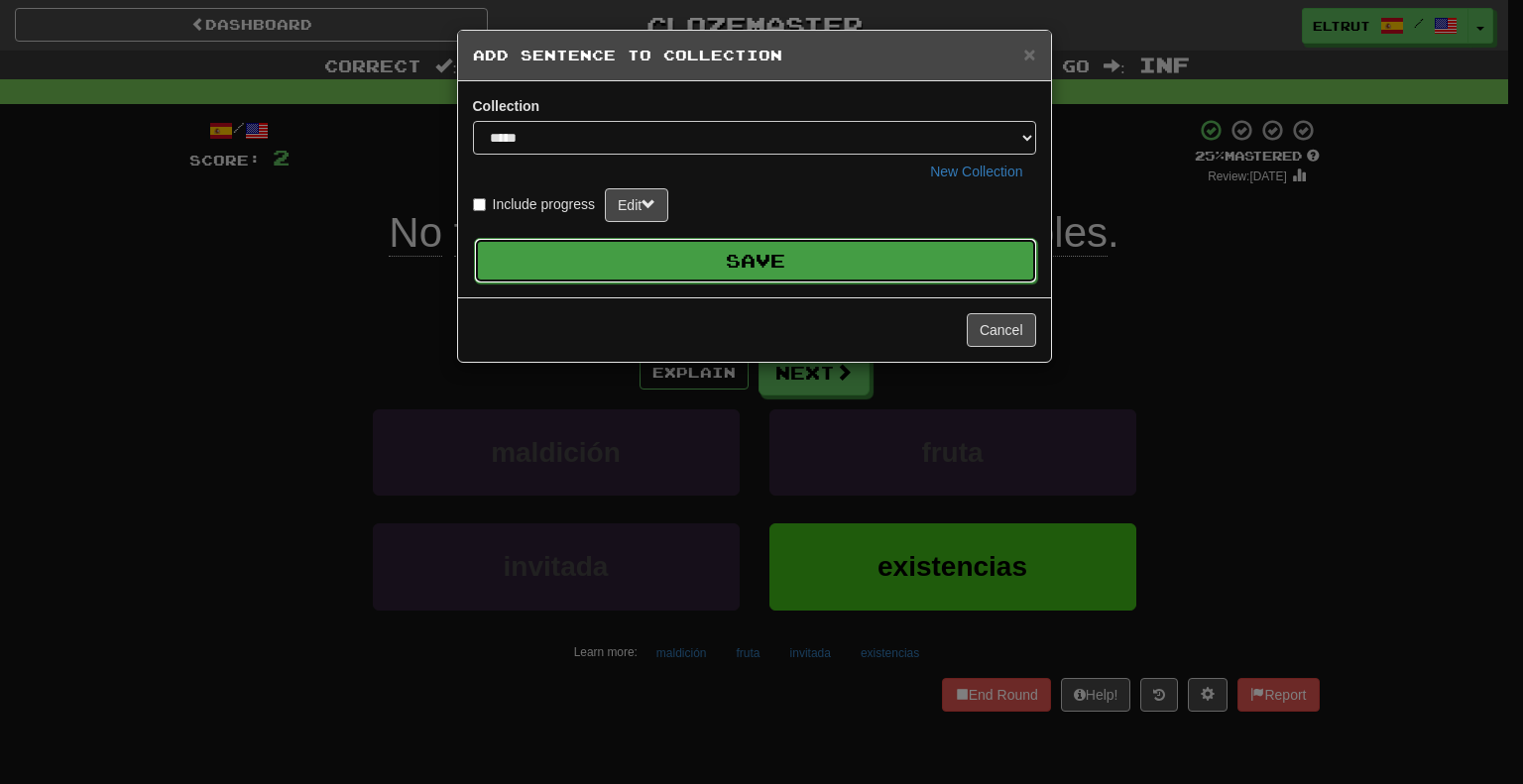 click on "Save" at bounding box center [756, 261] 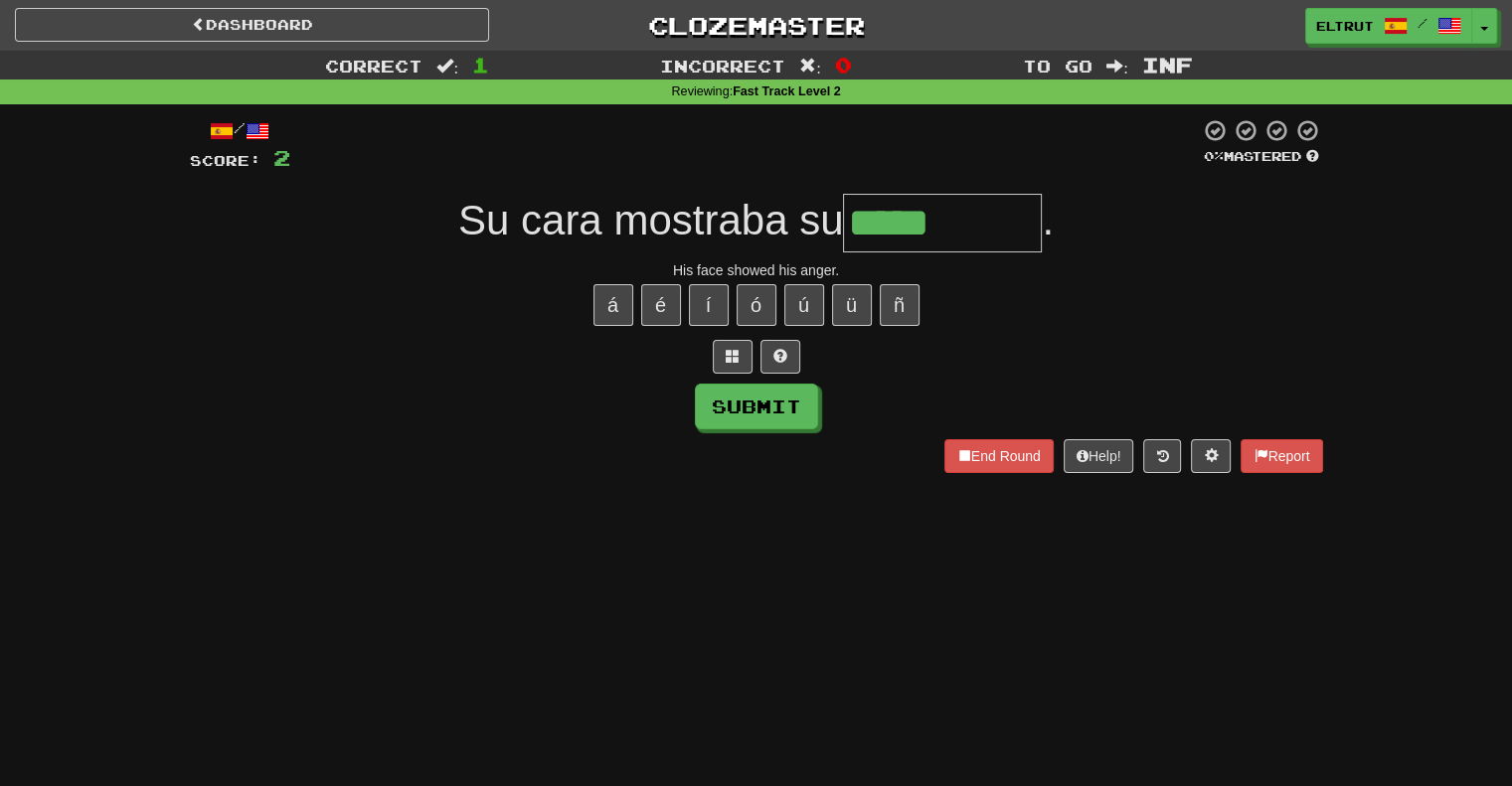 type on "******" 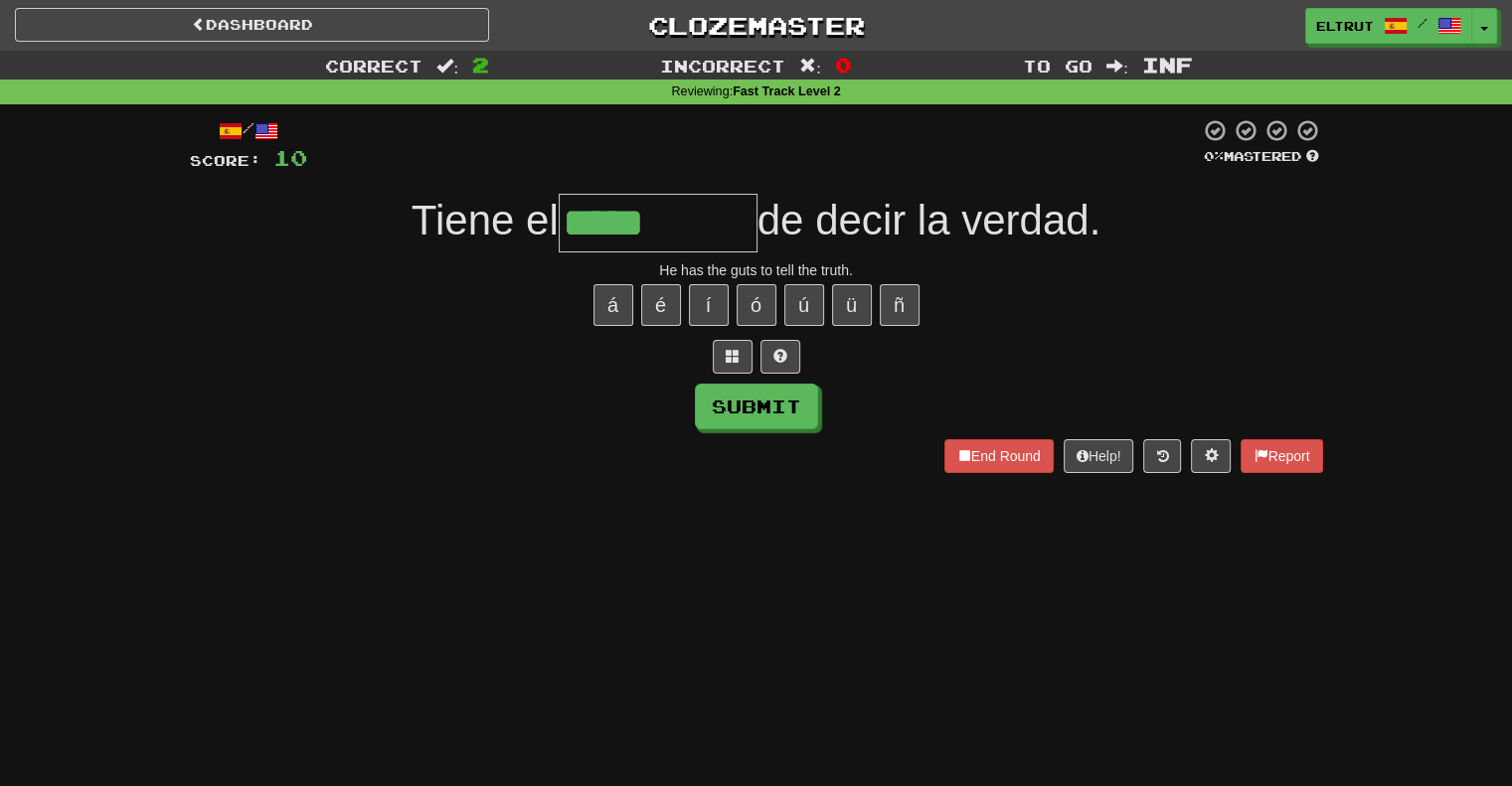 type on "*****" 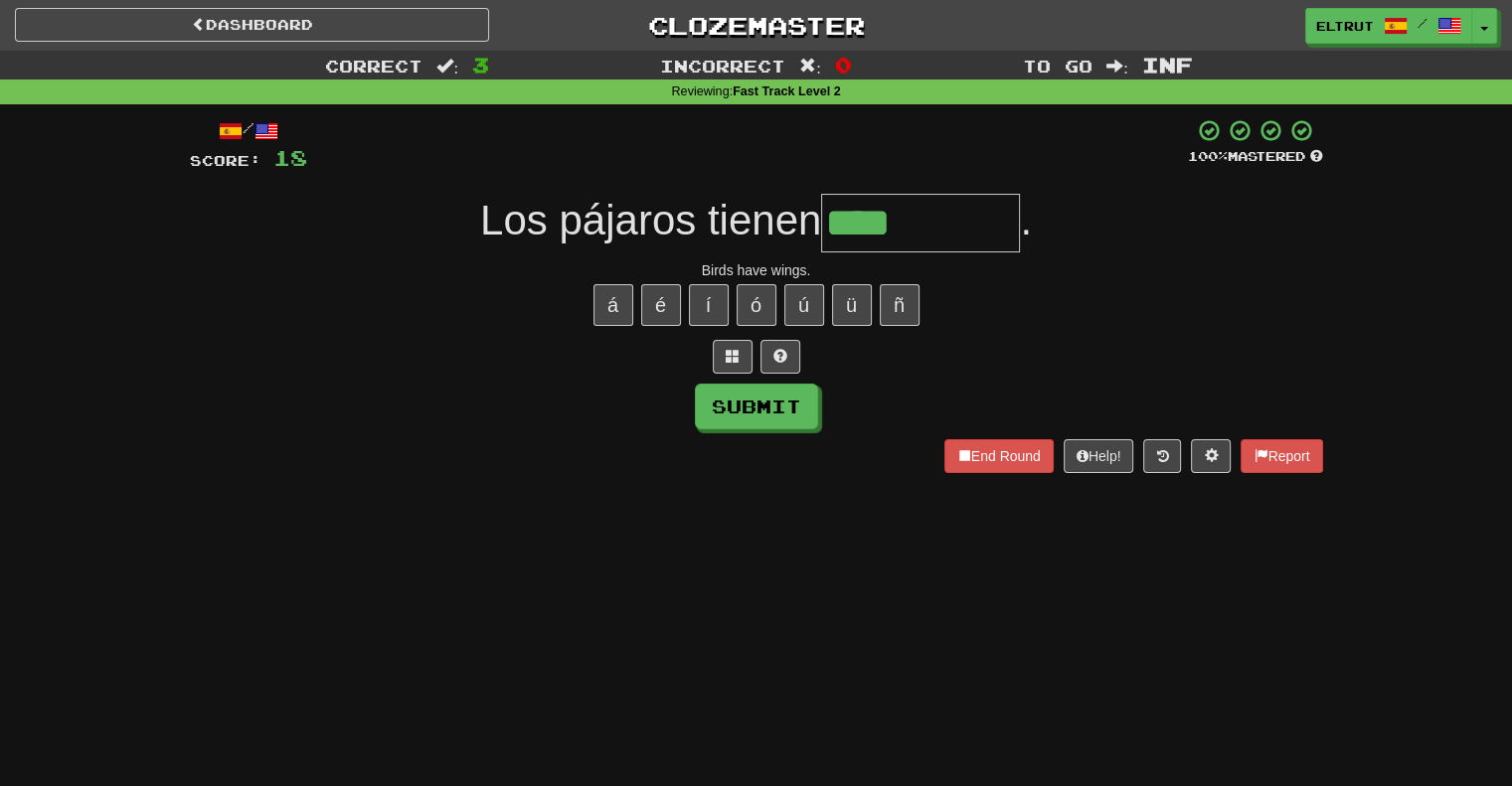 type on "****" 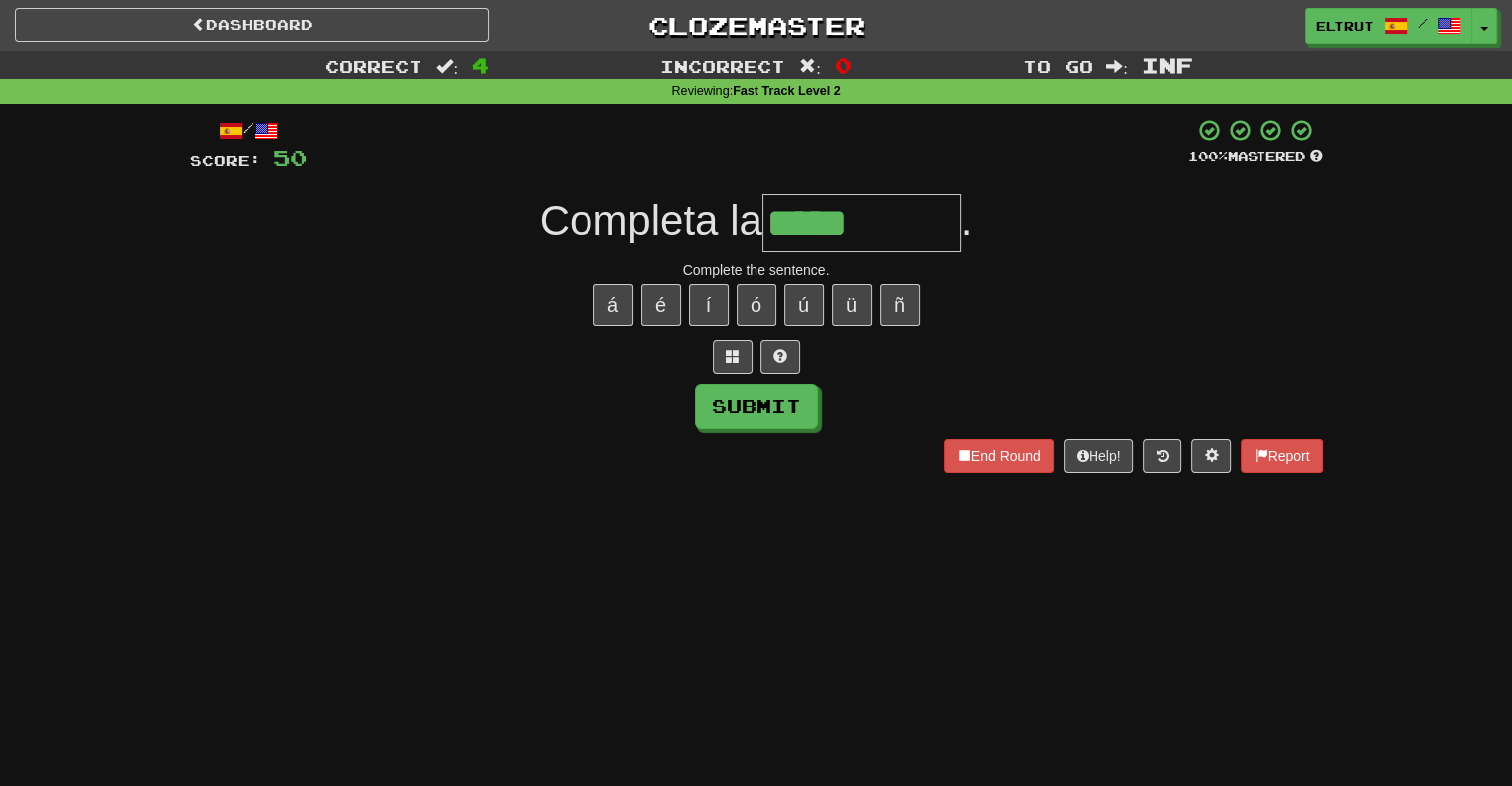 type on "*****" 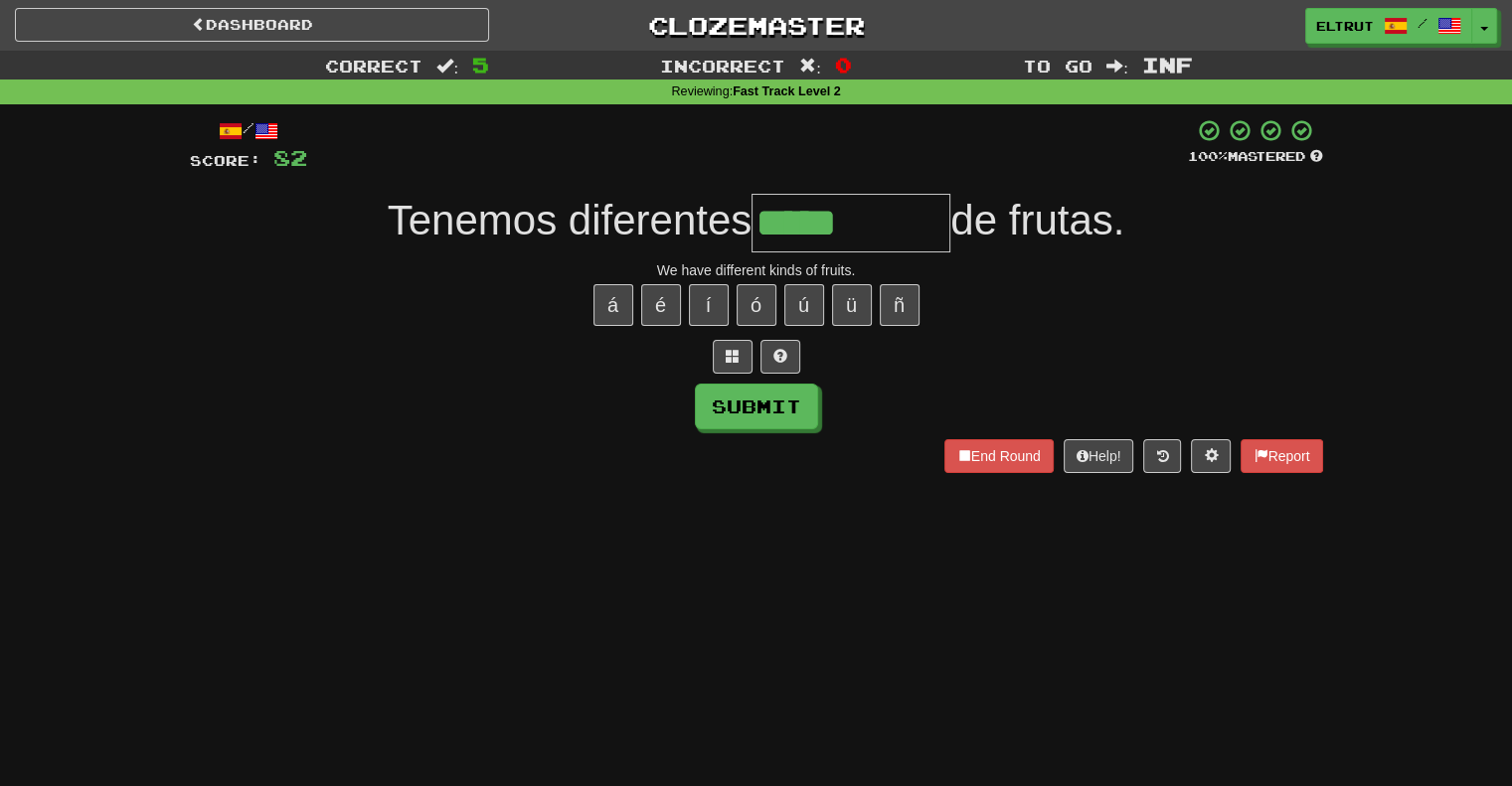 type on "*****" 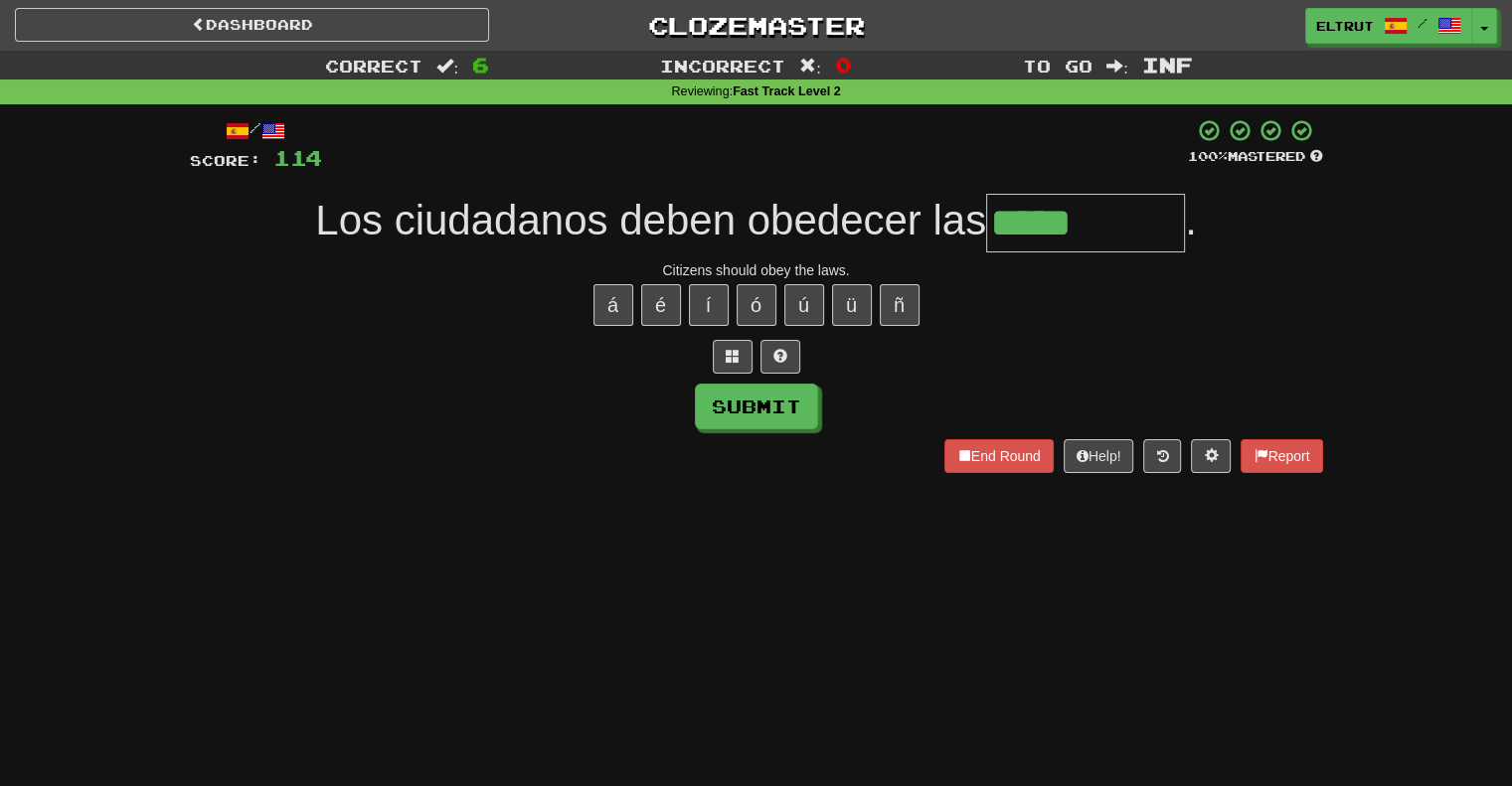 type on "*****" 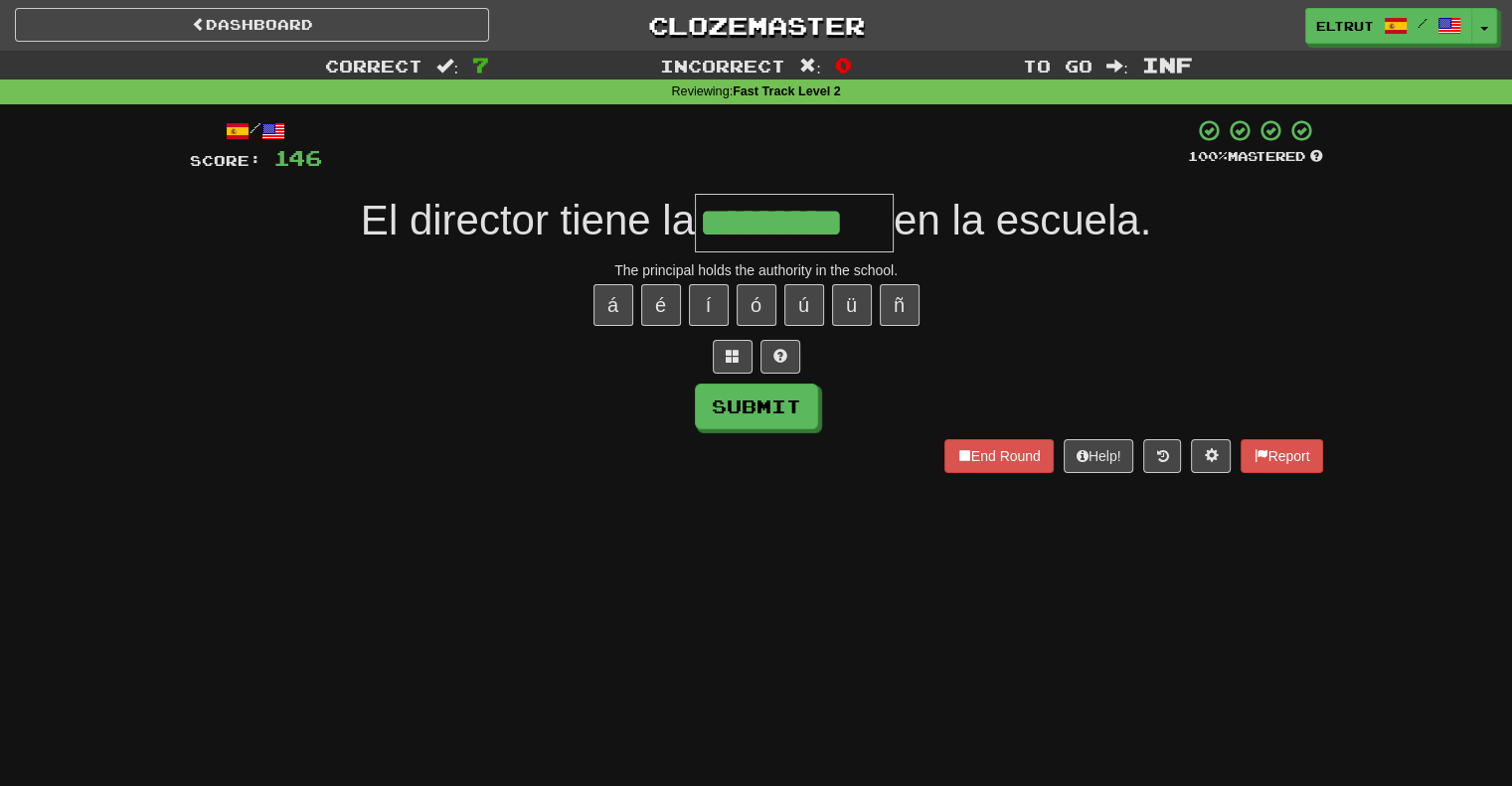 type on "*********" 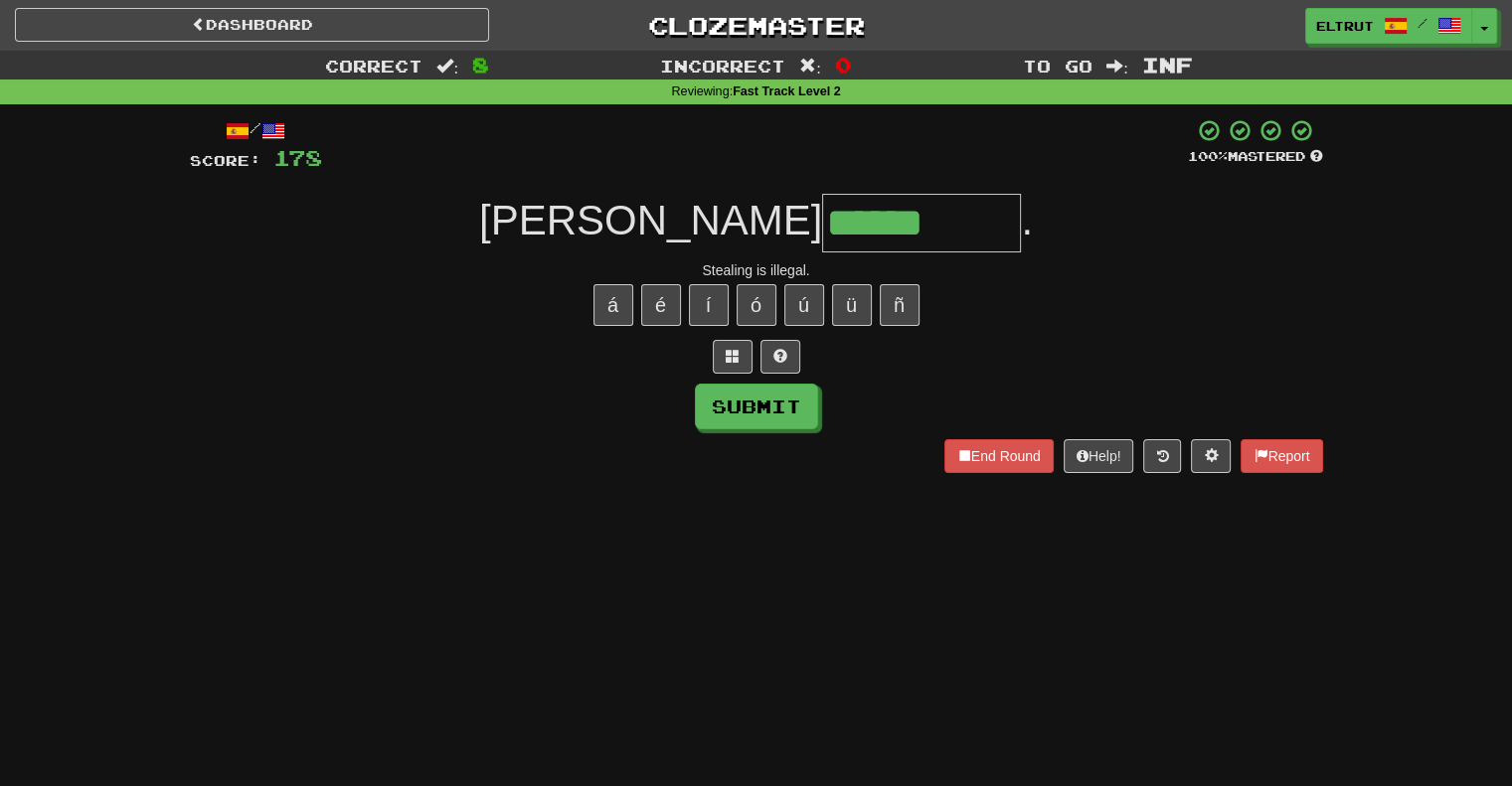 type on "******" 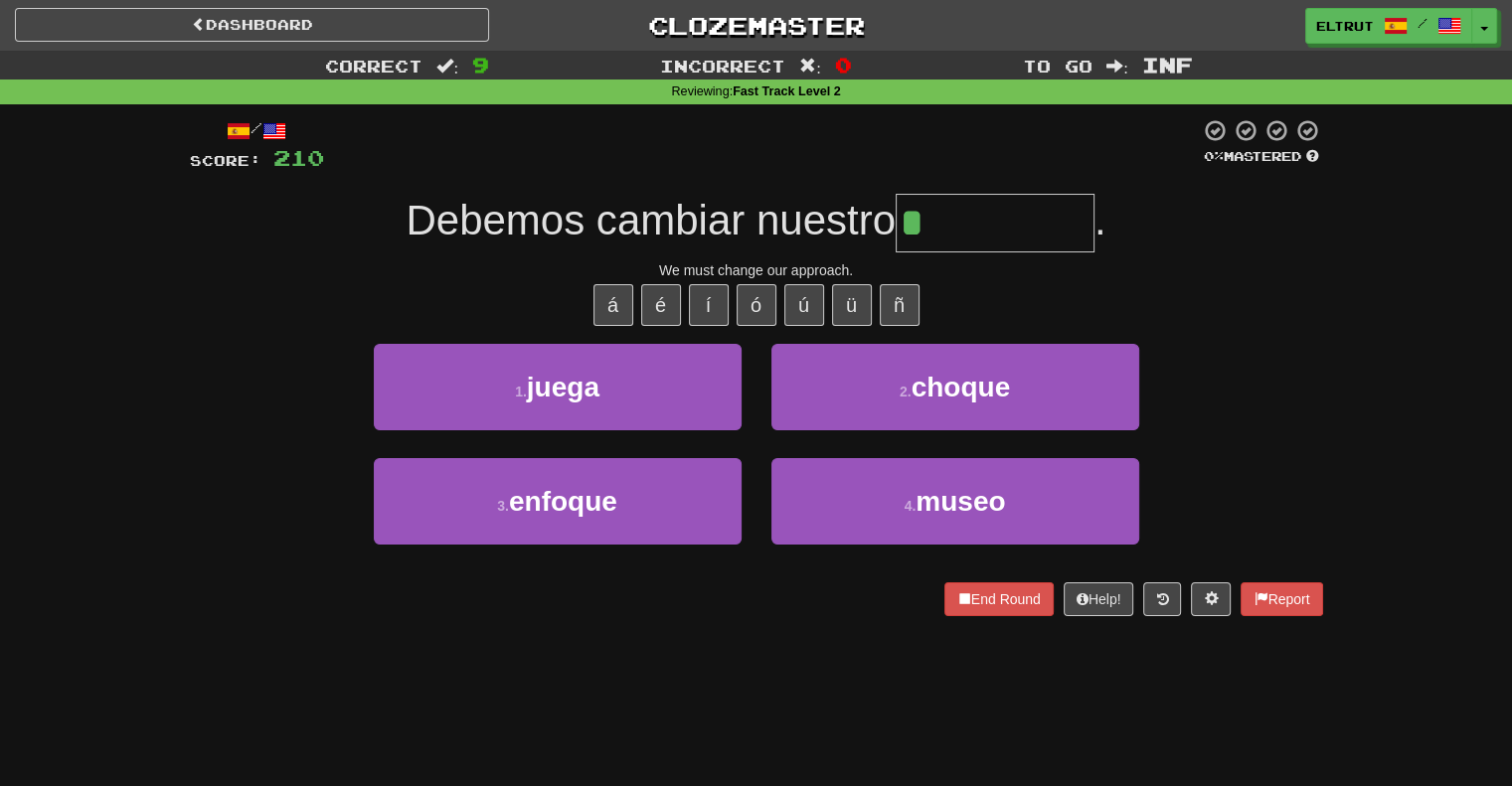 type on "*******" 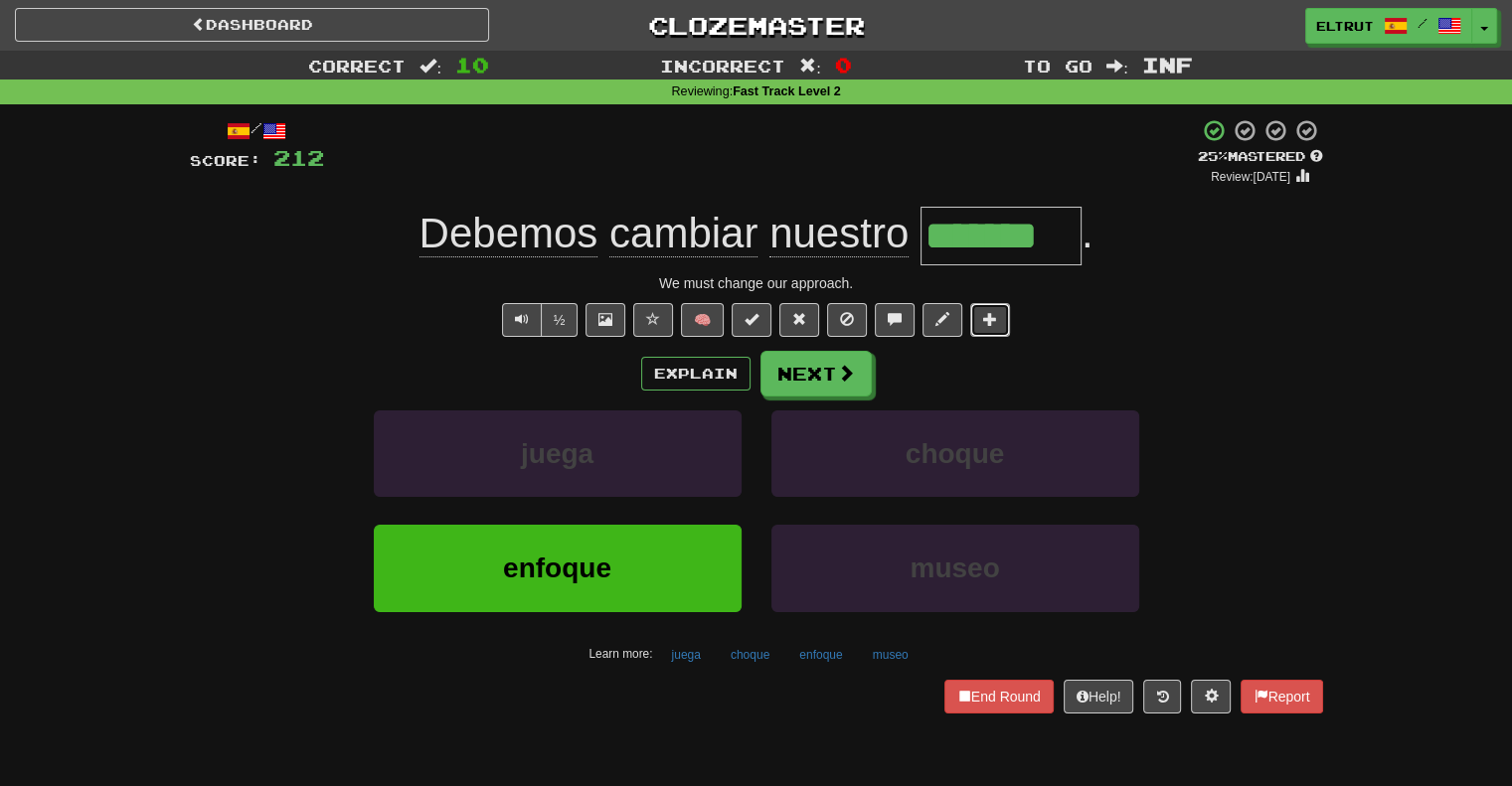 click at bounding box center (990, 320) 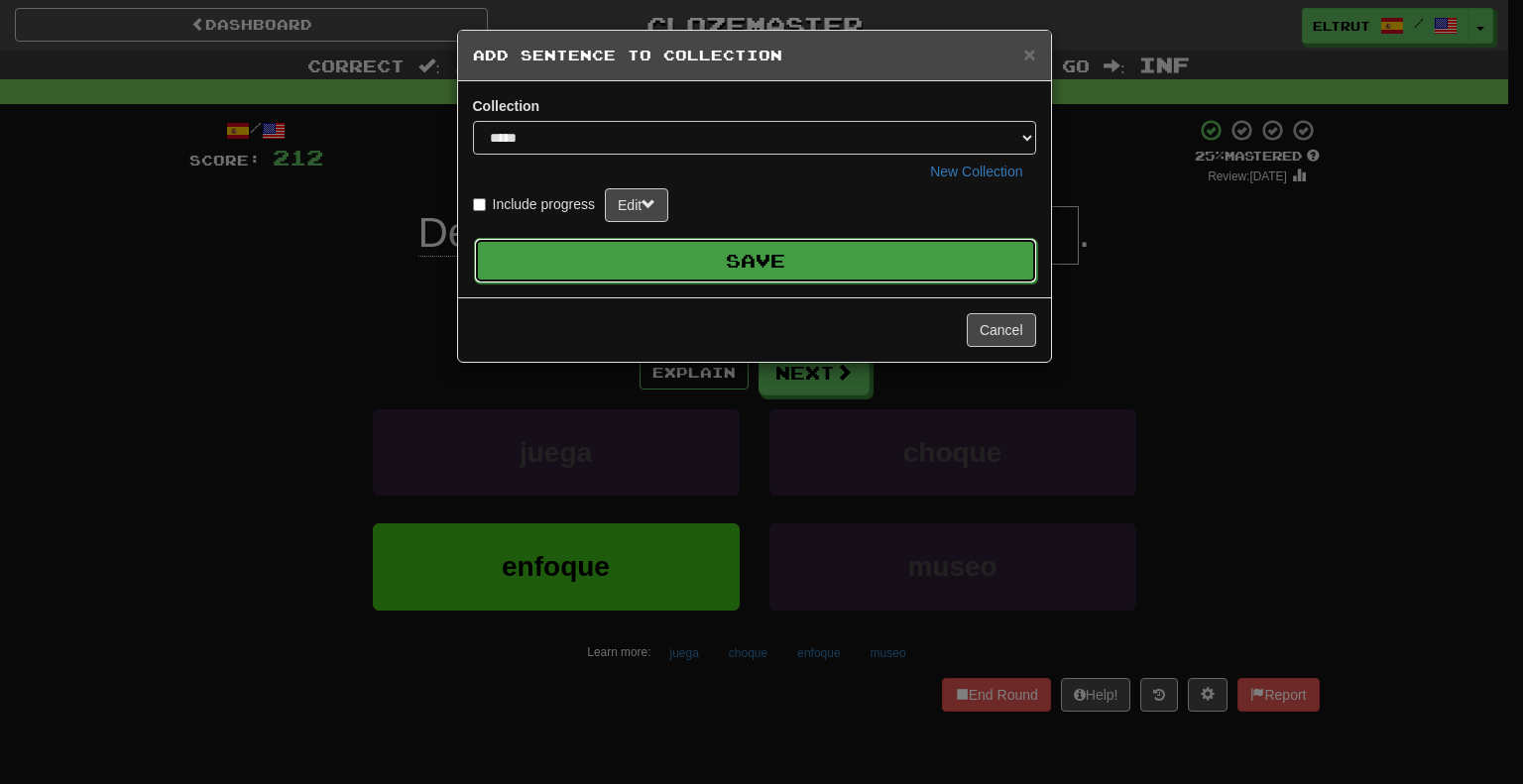 click on "Save" at bounding box center (756, 261) 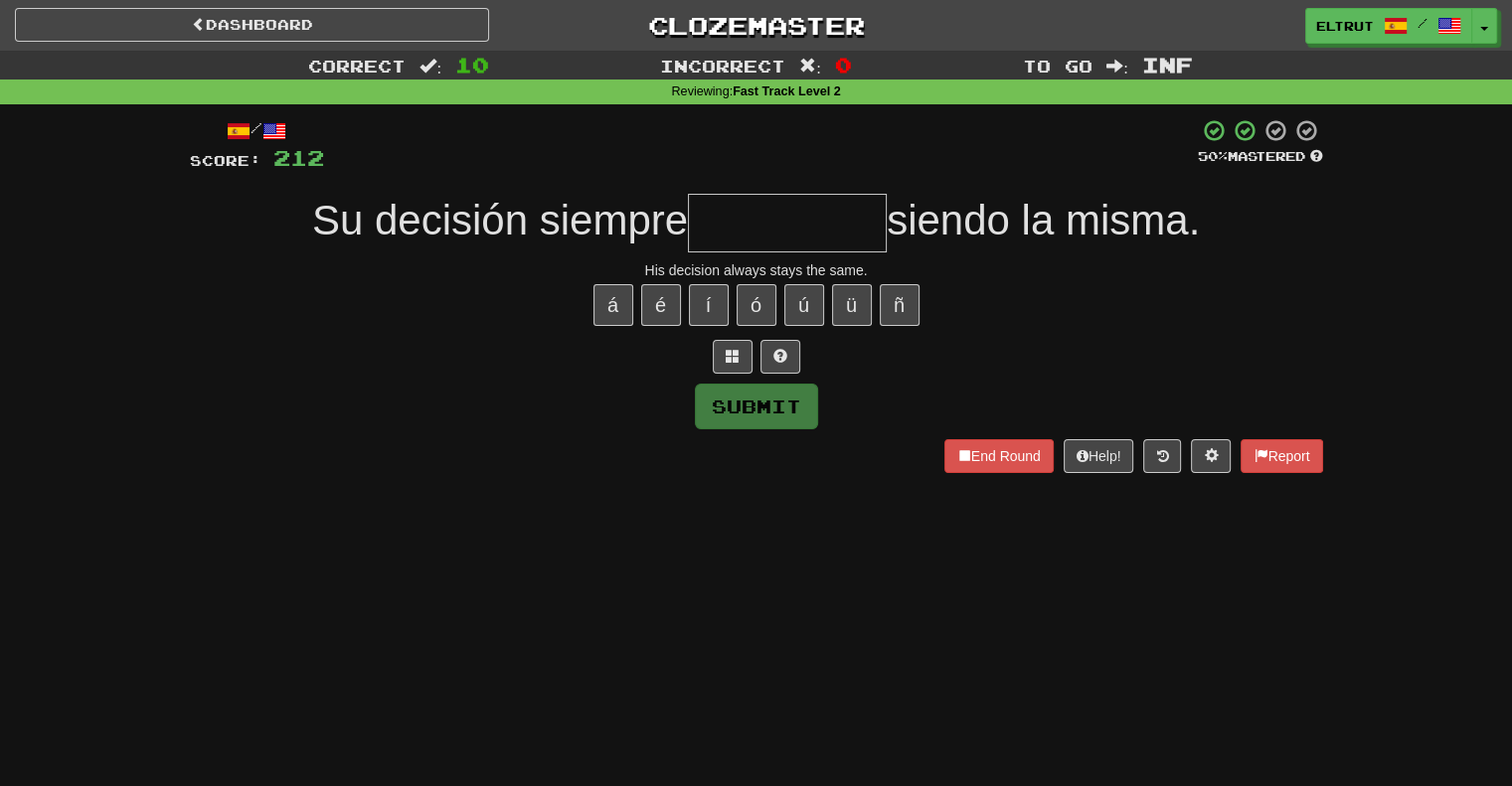 type on "*" 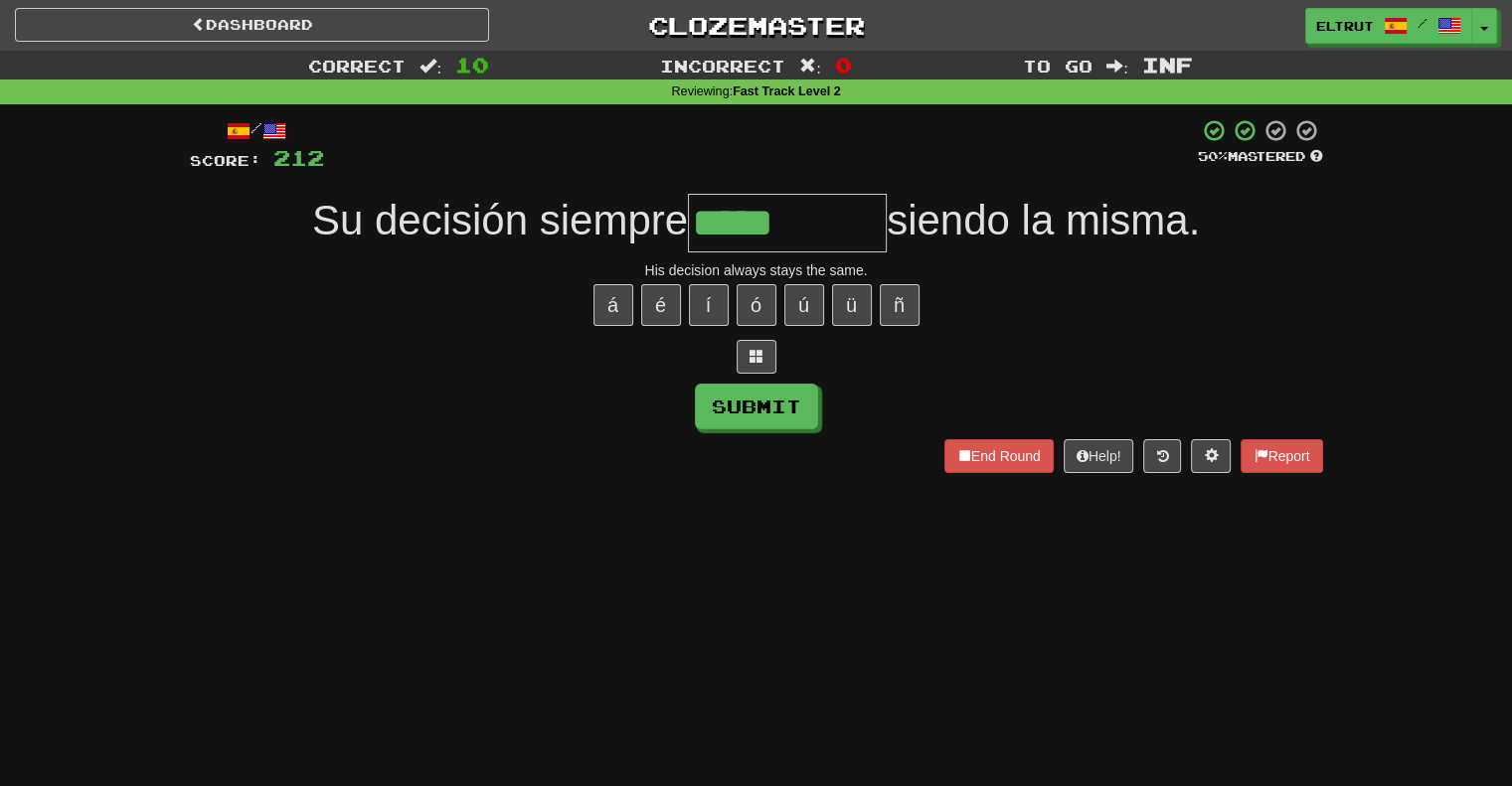 type on "*****" 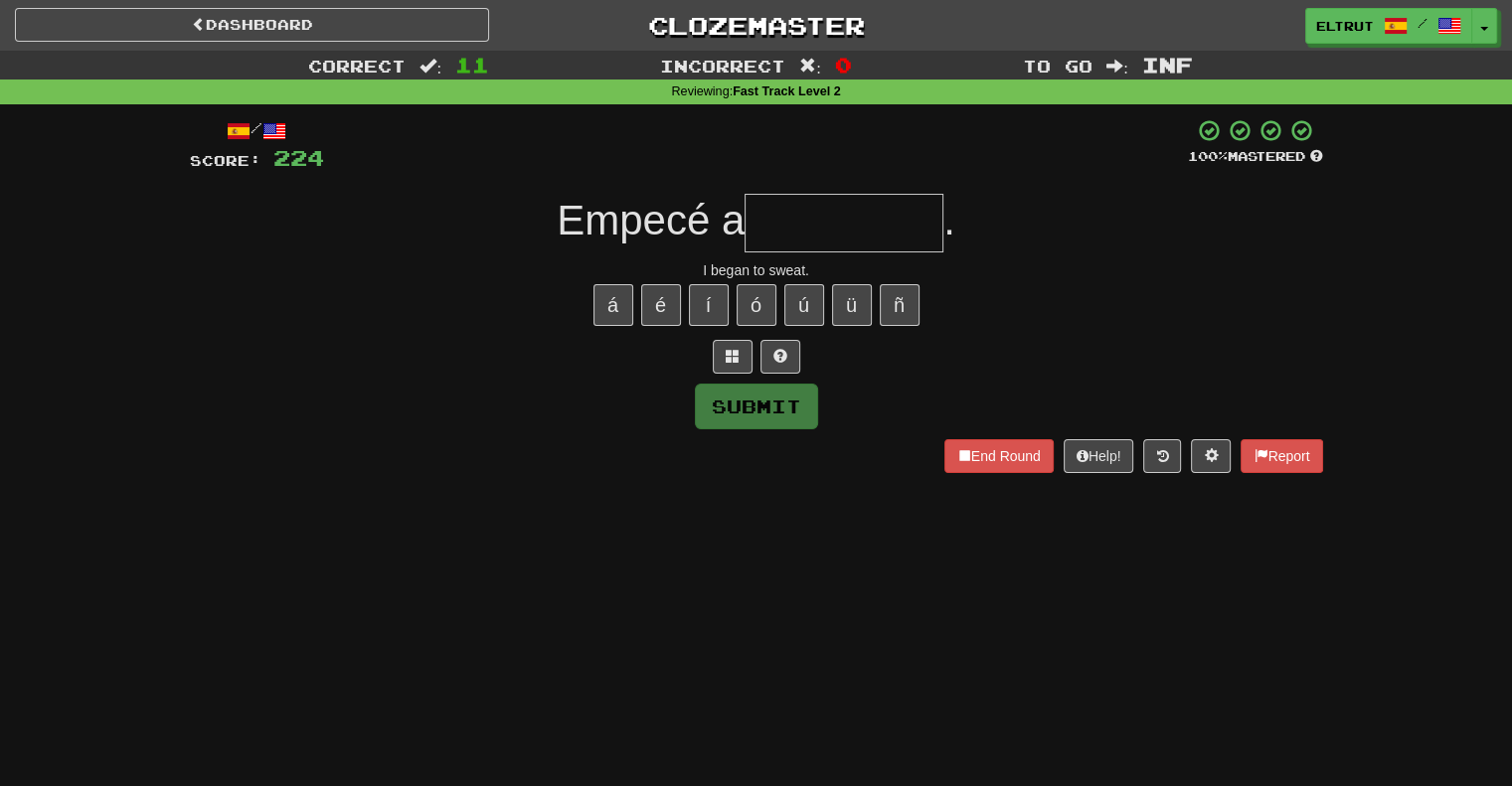 click on "/  Score:   224 100 %  Mastered Empecé a  . I began to sweat. á é í ó ú ü ñ Submit  End Round  Help!  Report" at bounding box center [756, 295] 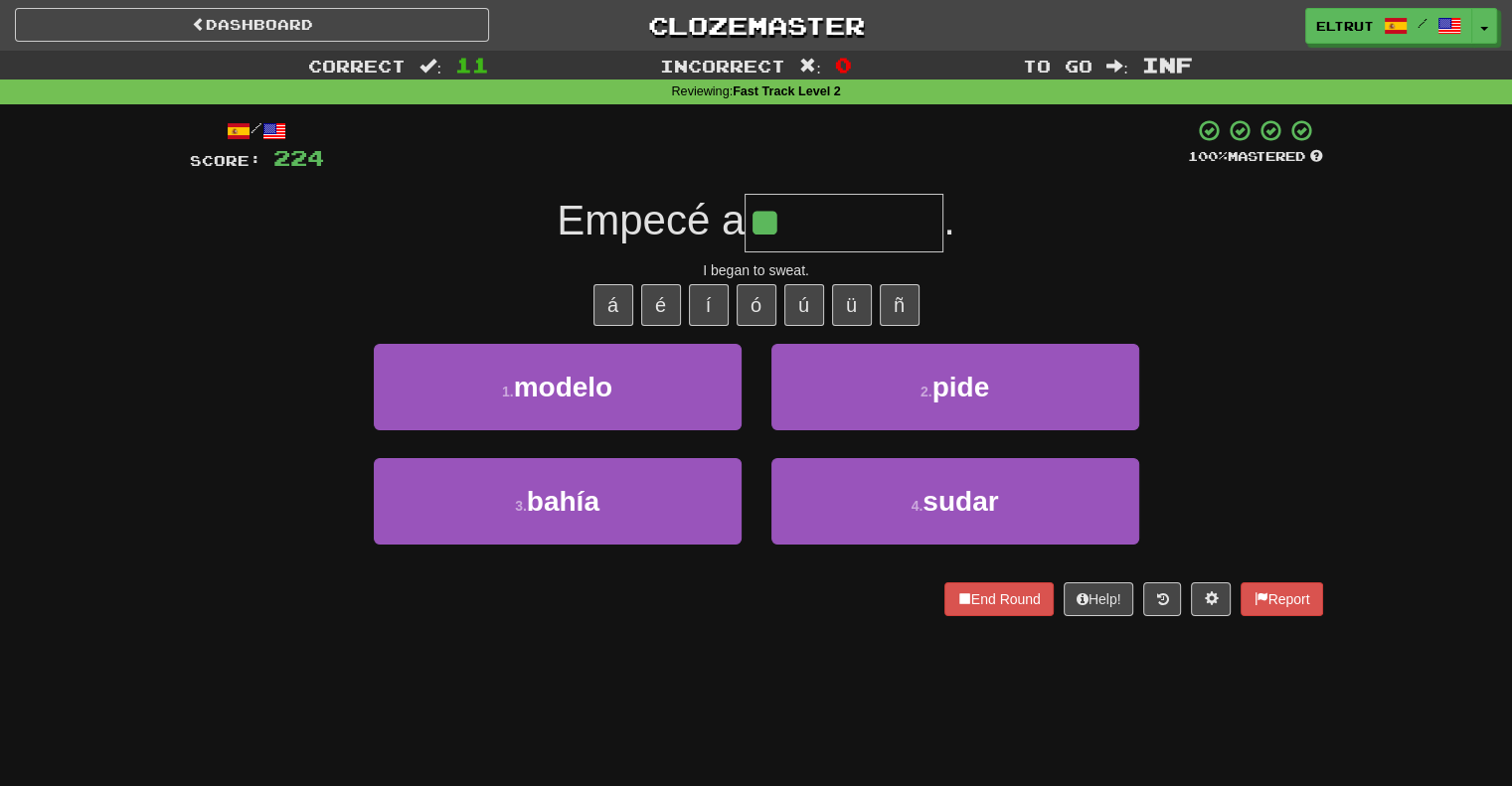 type on "*****" 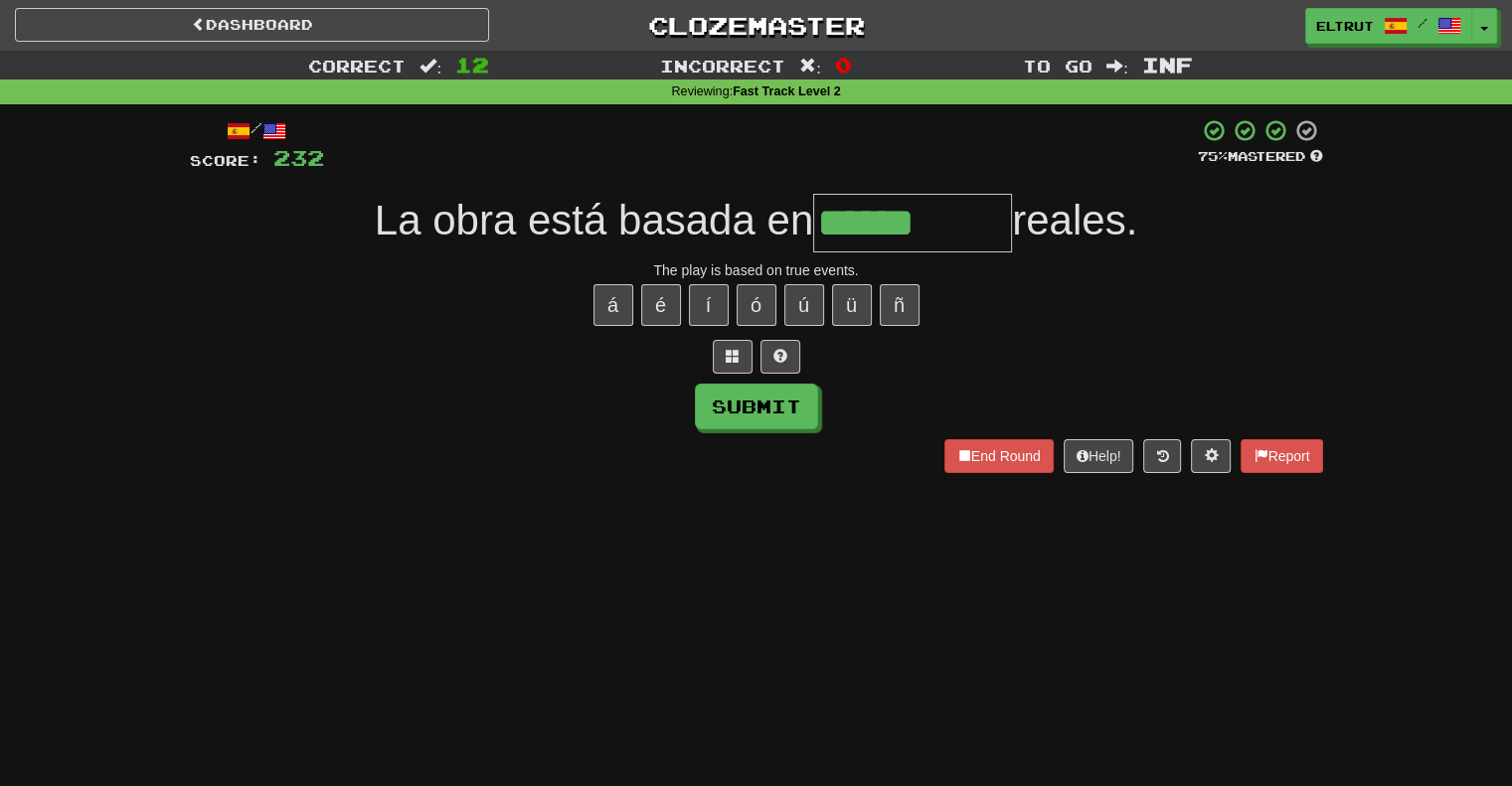 type on "******" 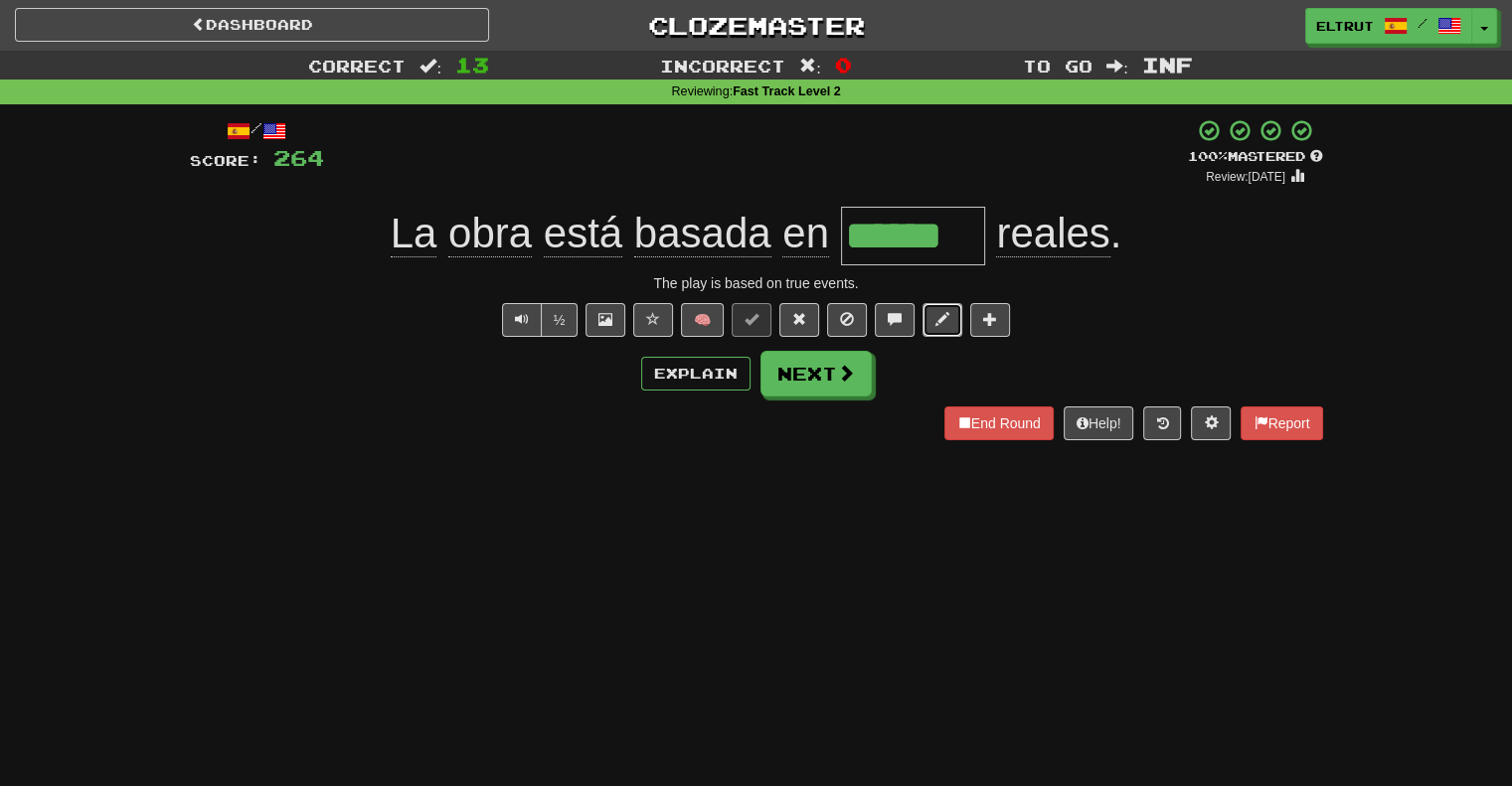 click at bounding box center (942, 319) 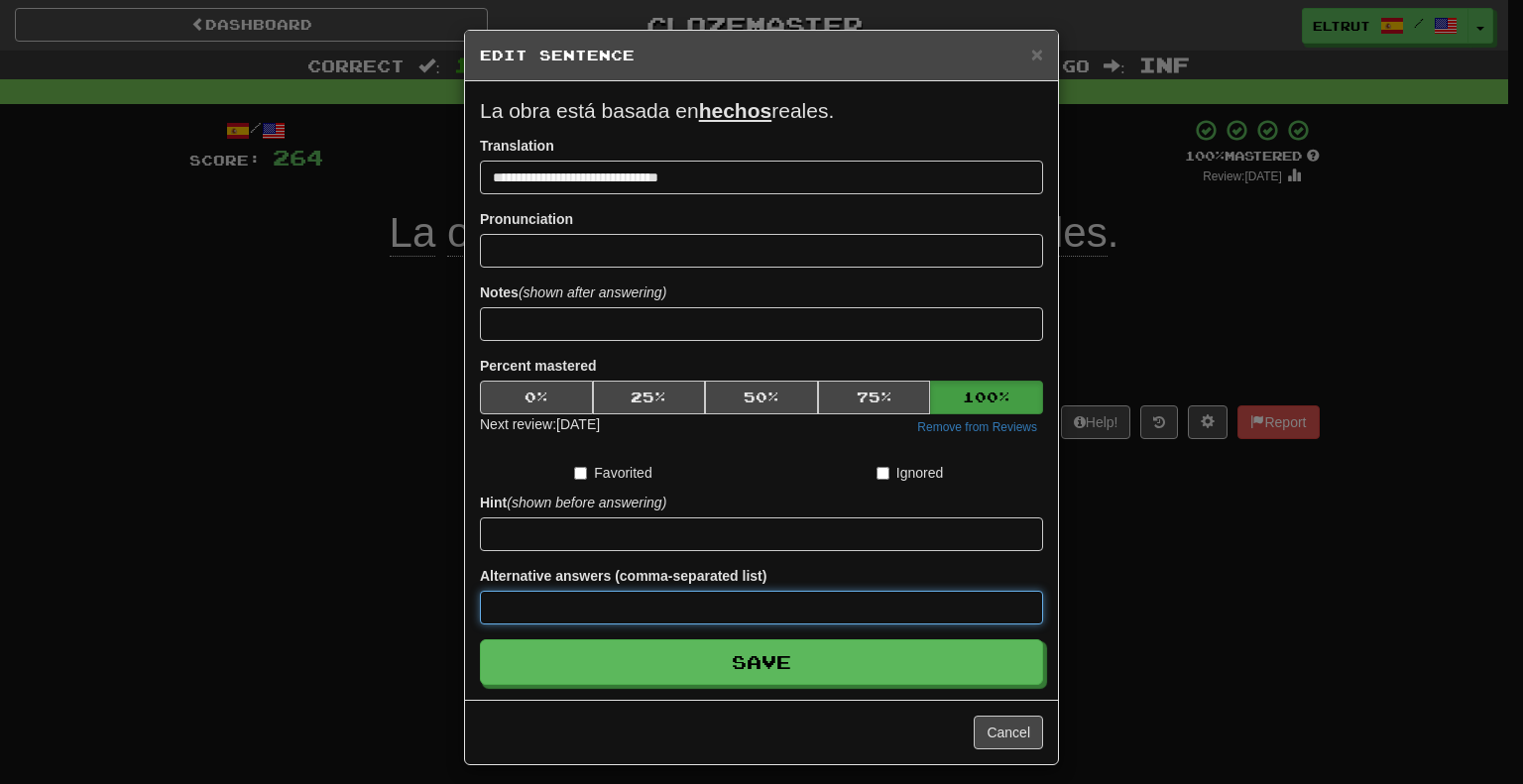 click at bounding box center (762, 608) 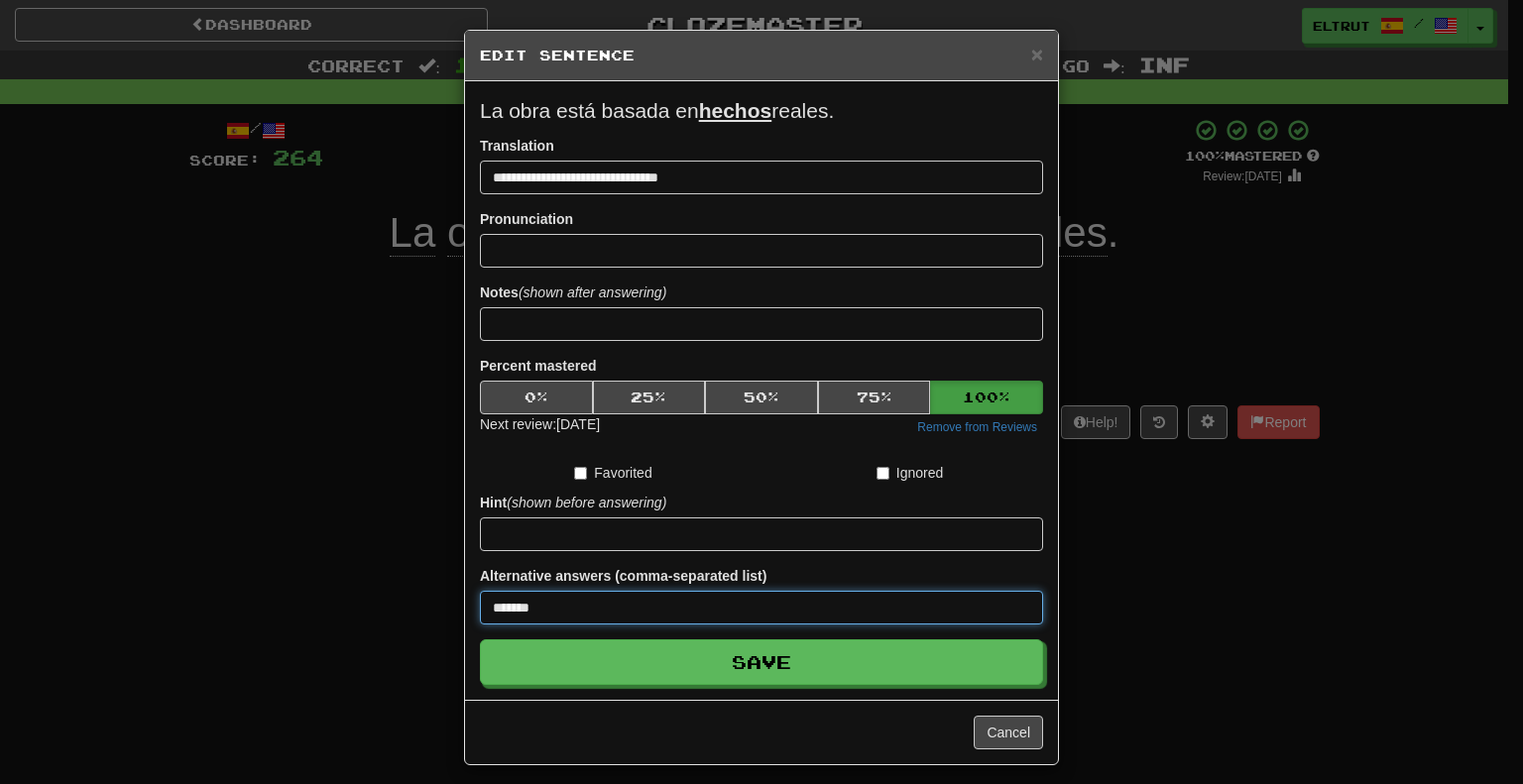 type on "*******" 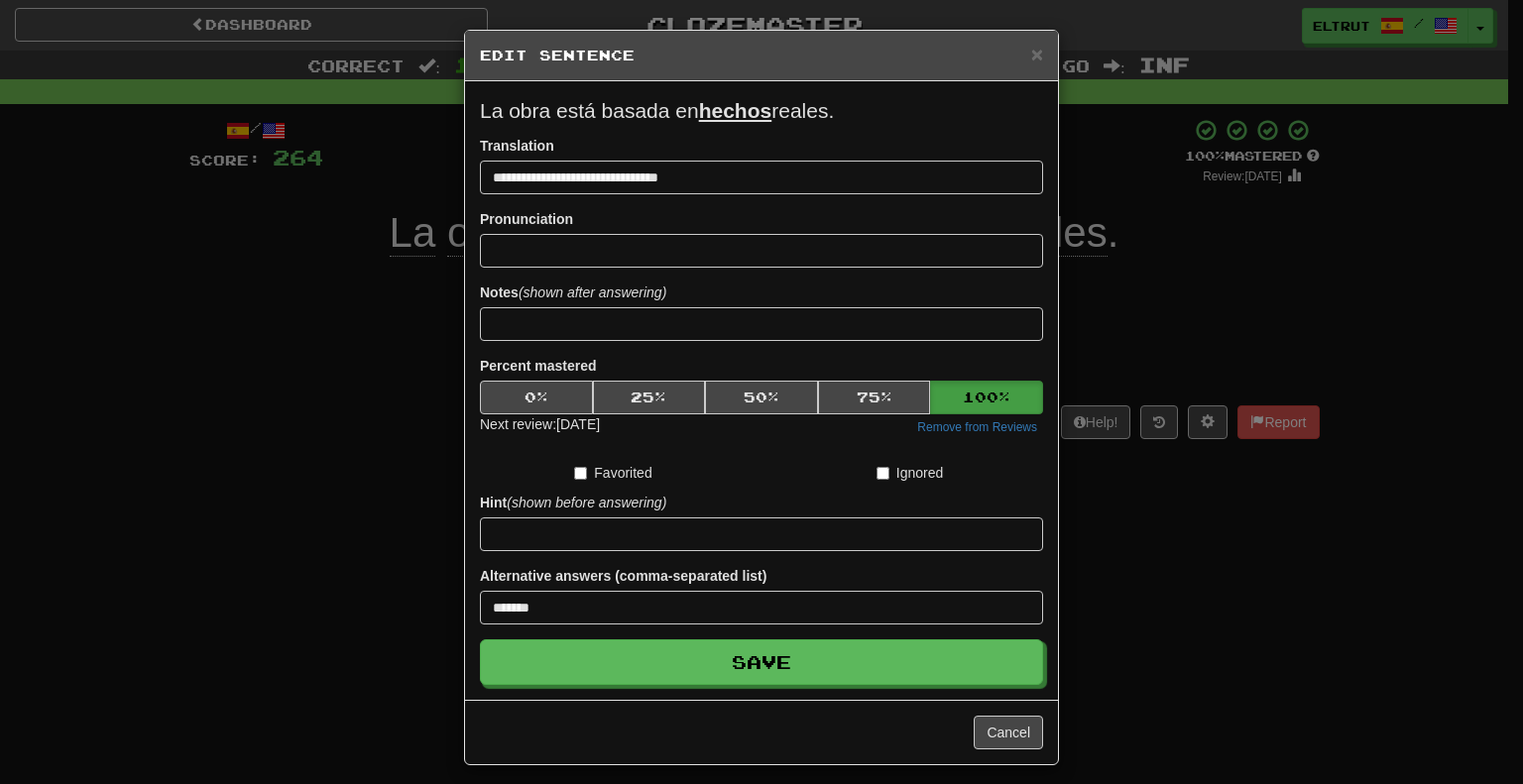 click on "**********" at bounding box center [762, 391] 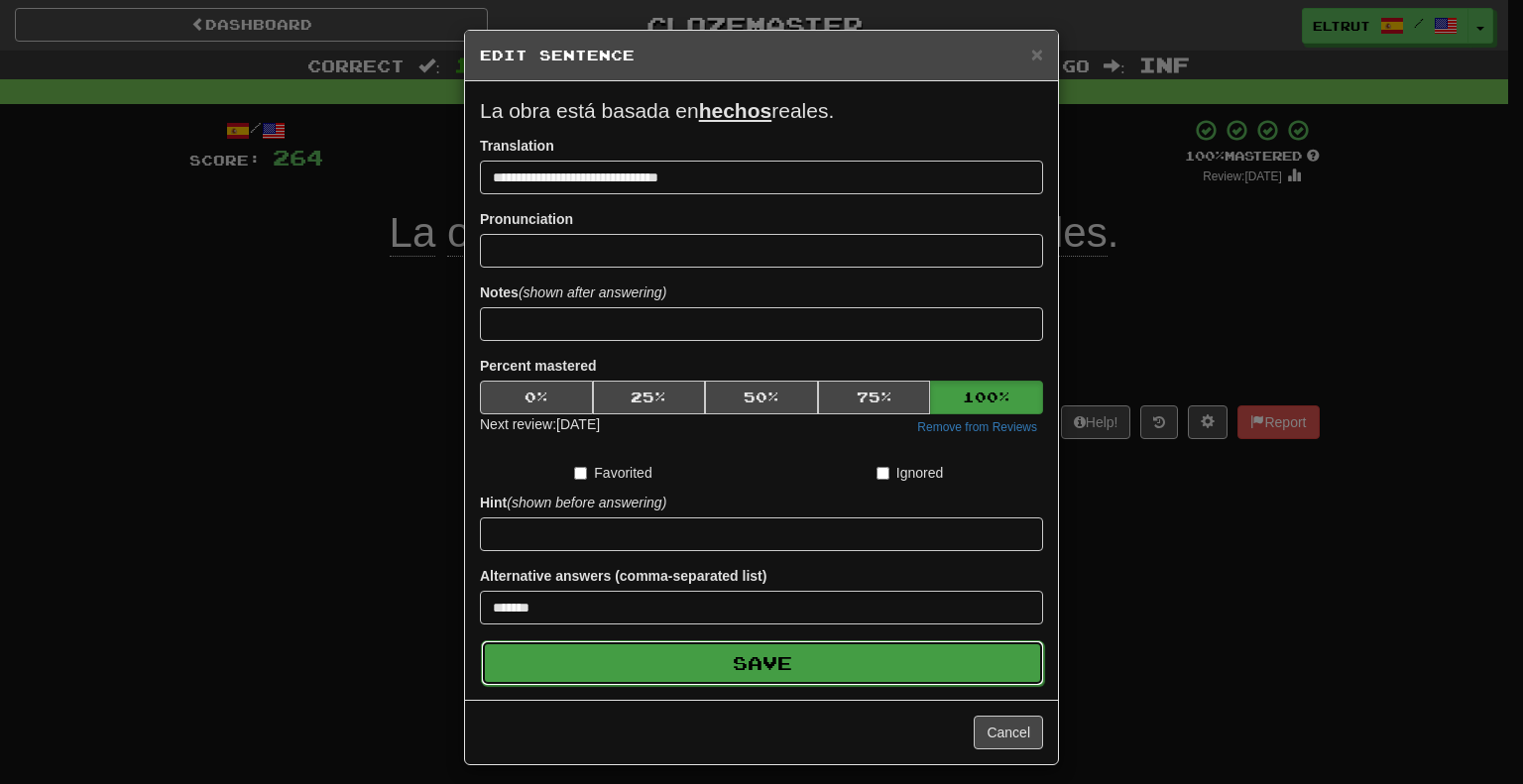 click on "Save" at bounding box center [762, 663] 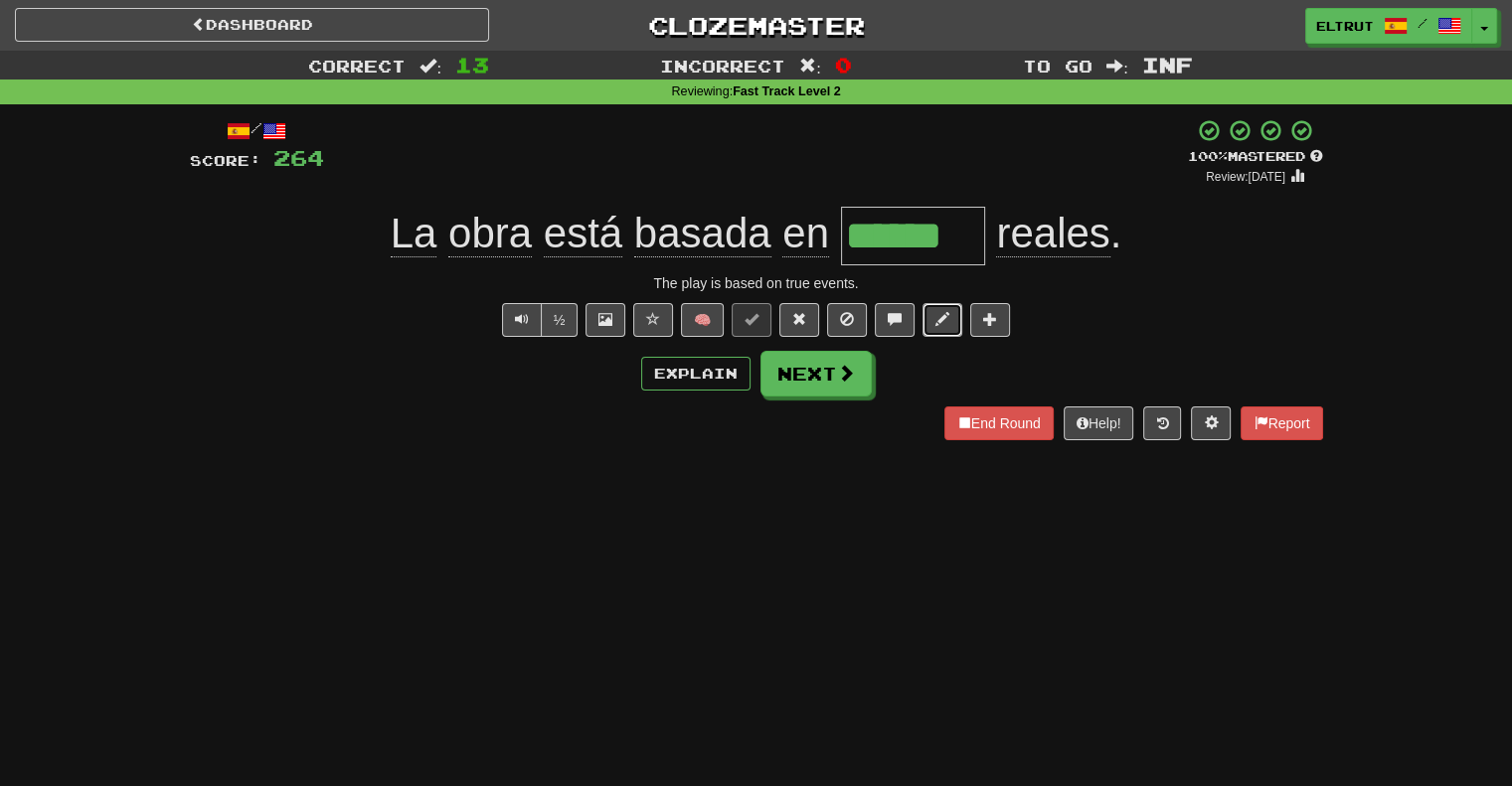 click at bounding box center [942, 320] 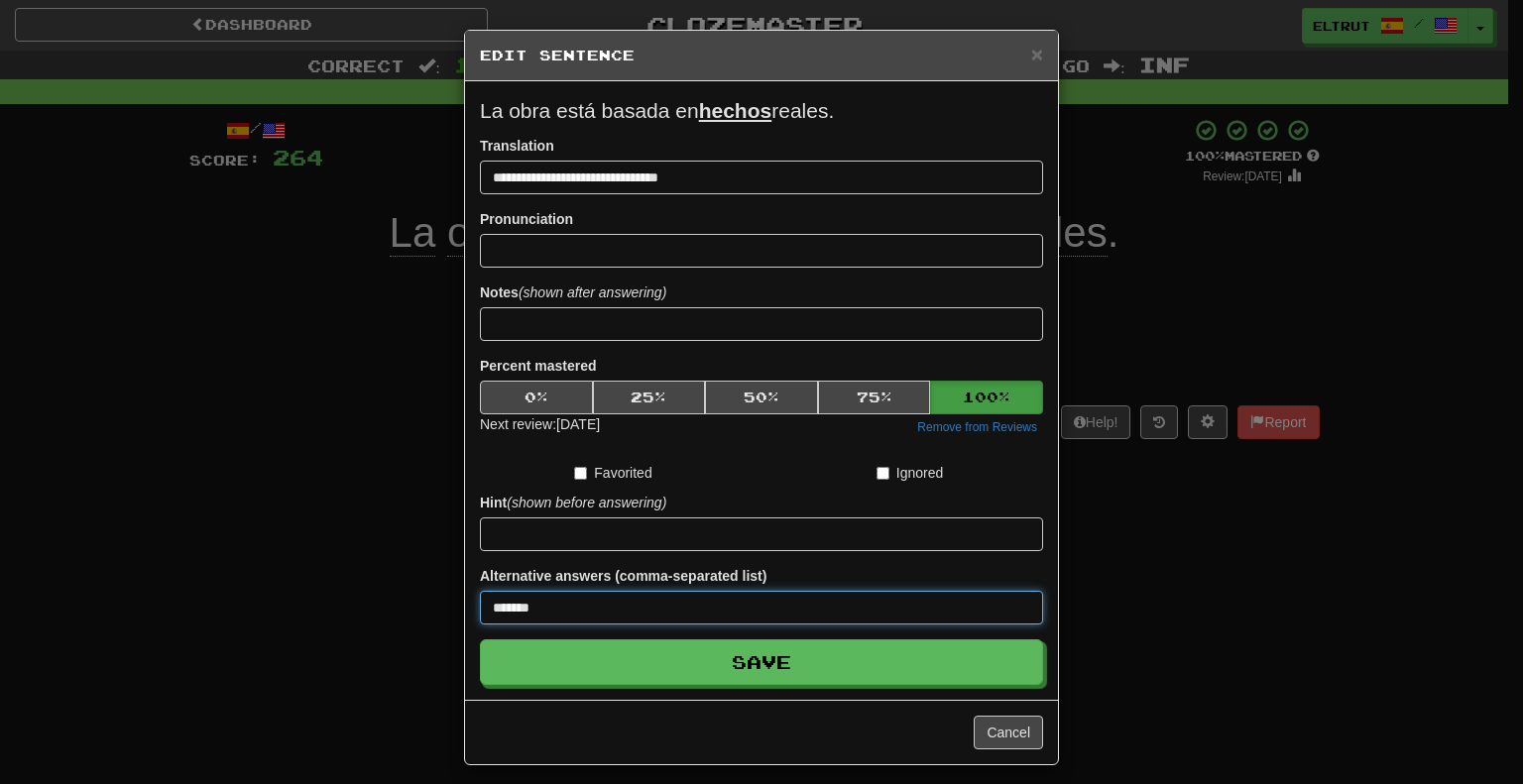 drag, startPoint x: 616, startPoint y: 596, endPoint x: 443, endPoint y: 594, distance: 173.01156 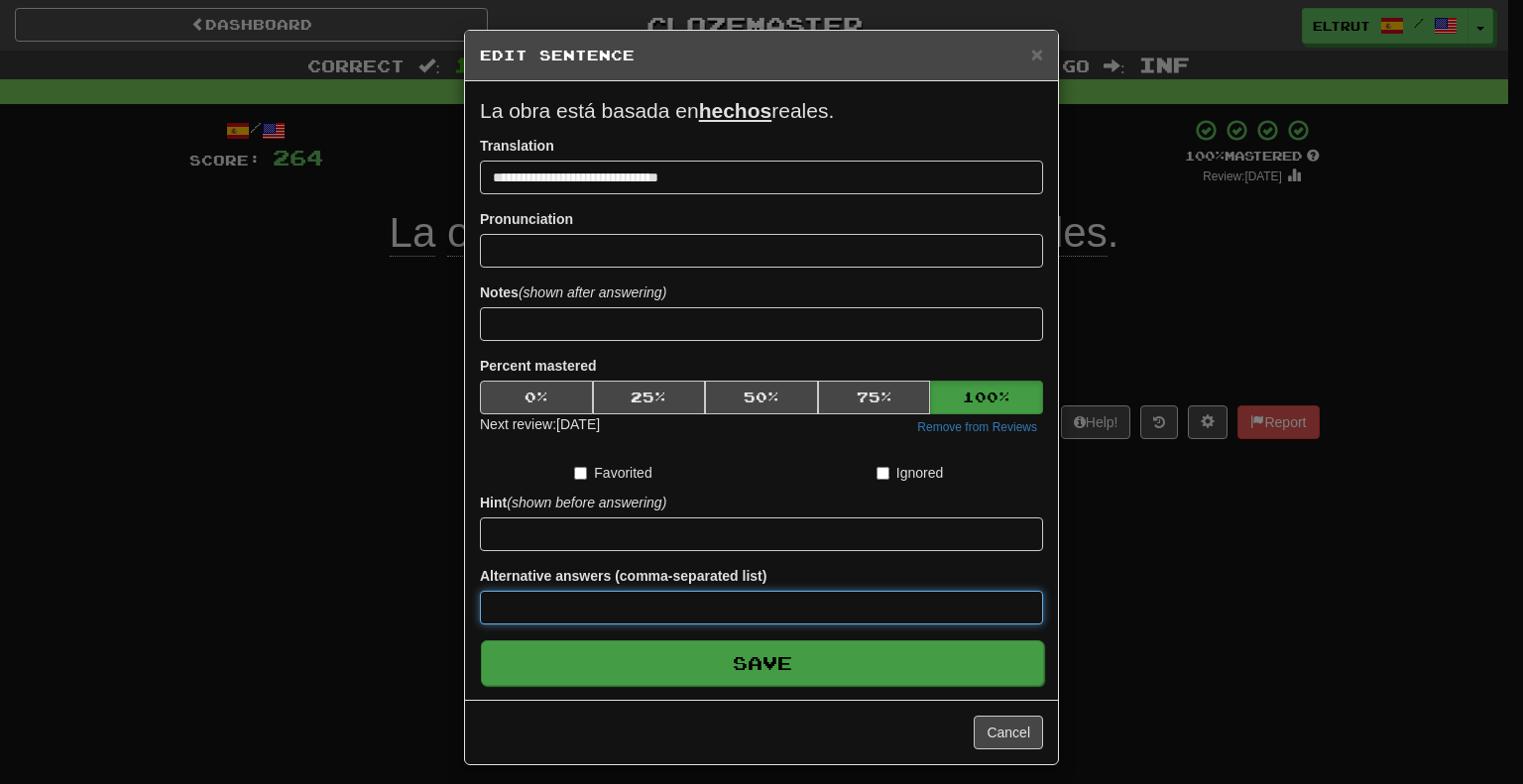 type 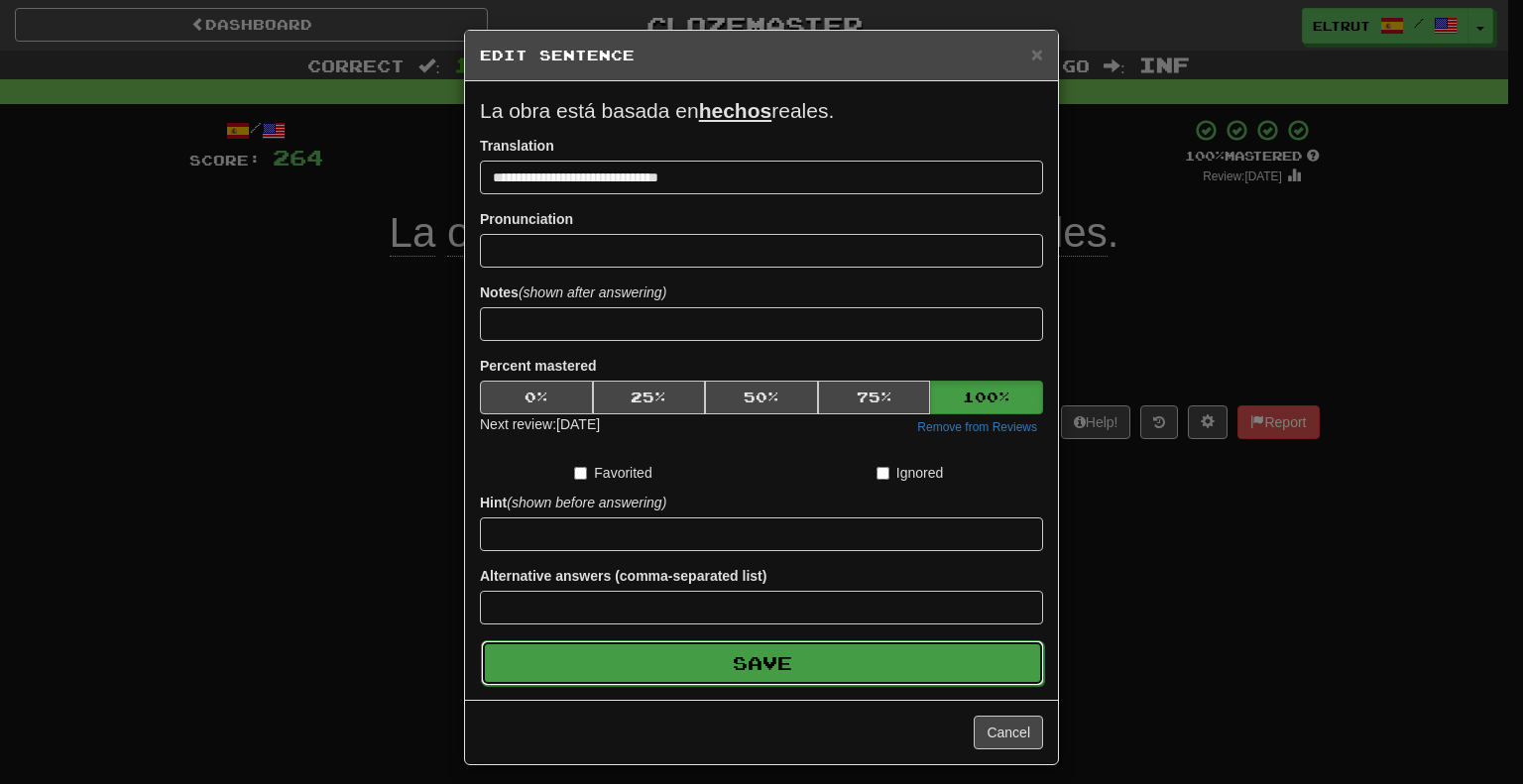 click on "Save" at bounding box center (762, 663) 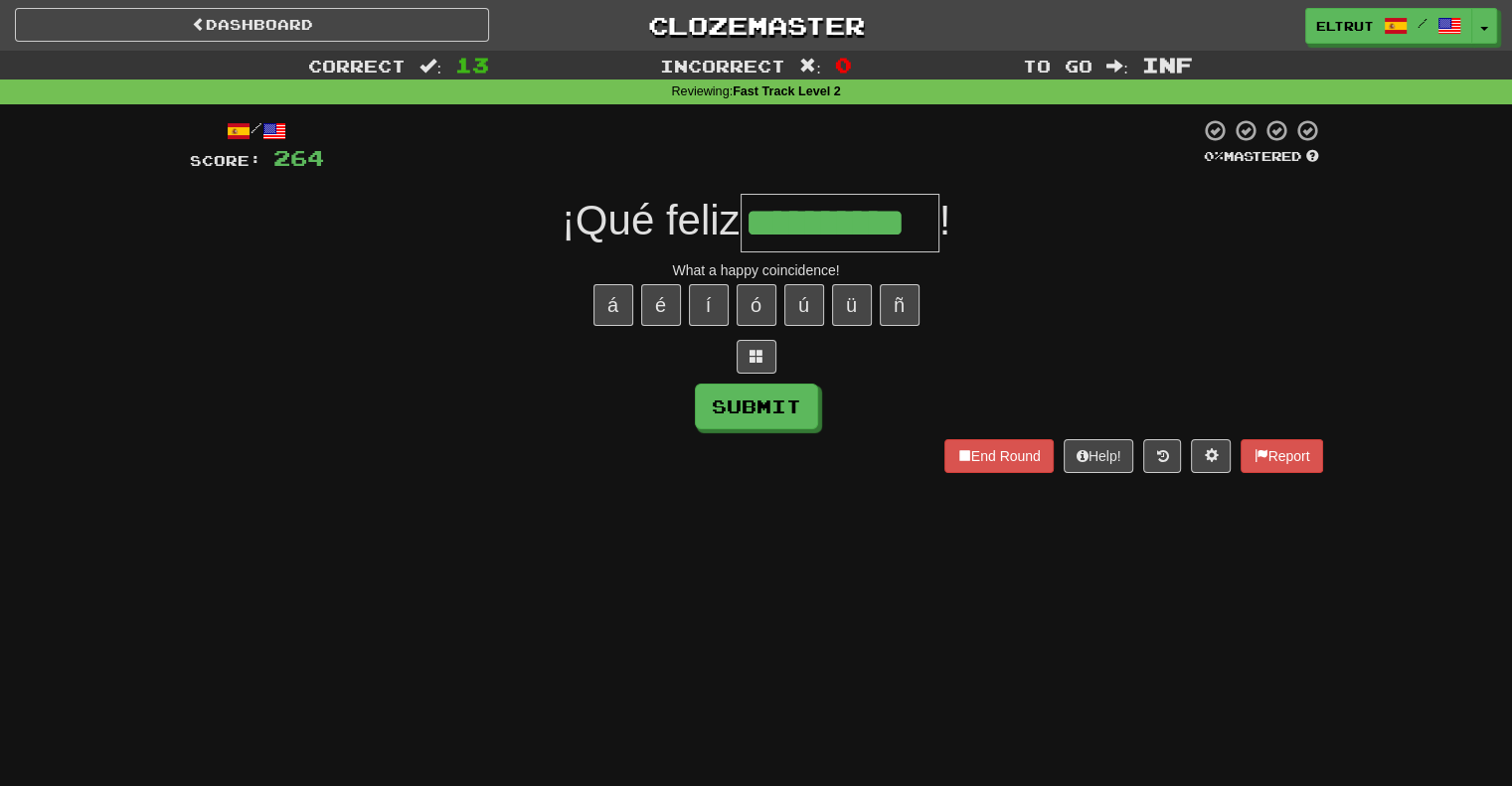 scroll, scrollTop: 0, scrollLeft: 8, axis: horizontal 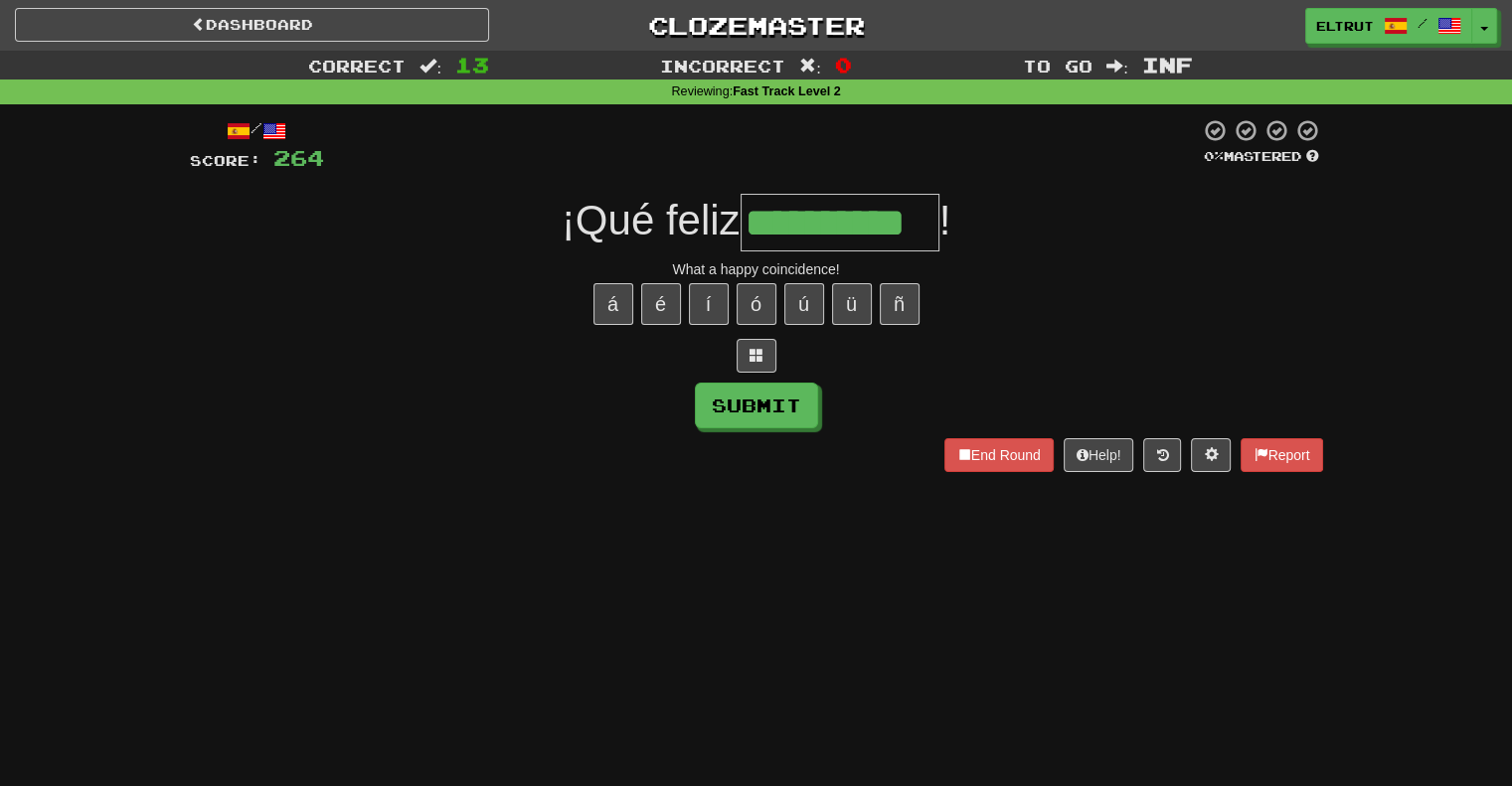 type on "**********" 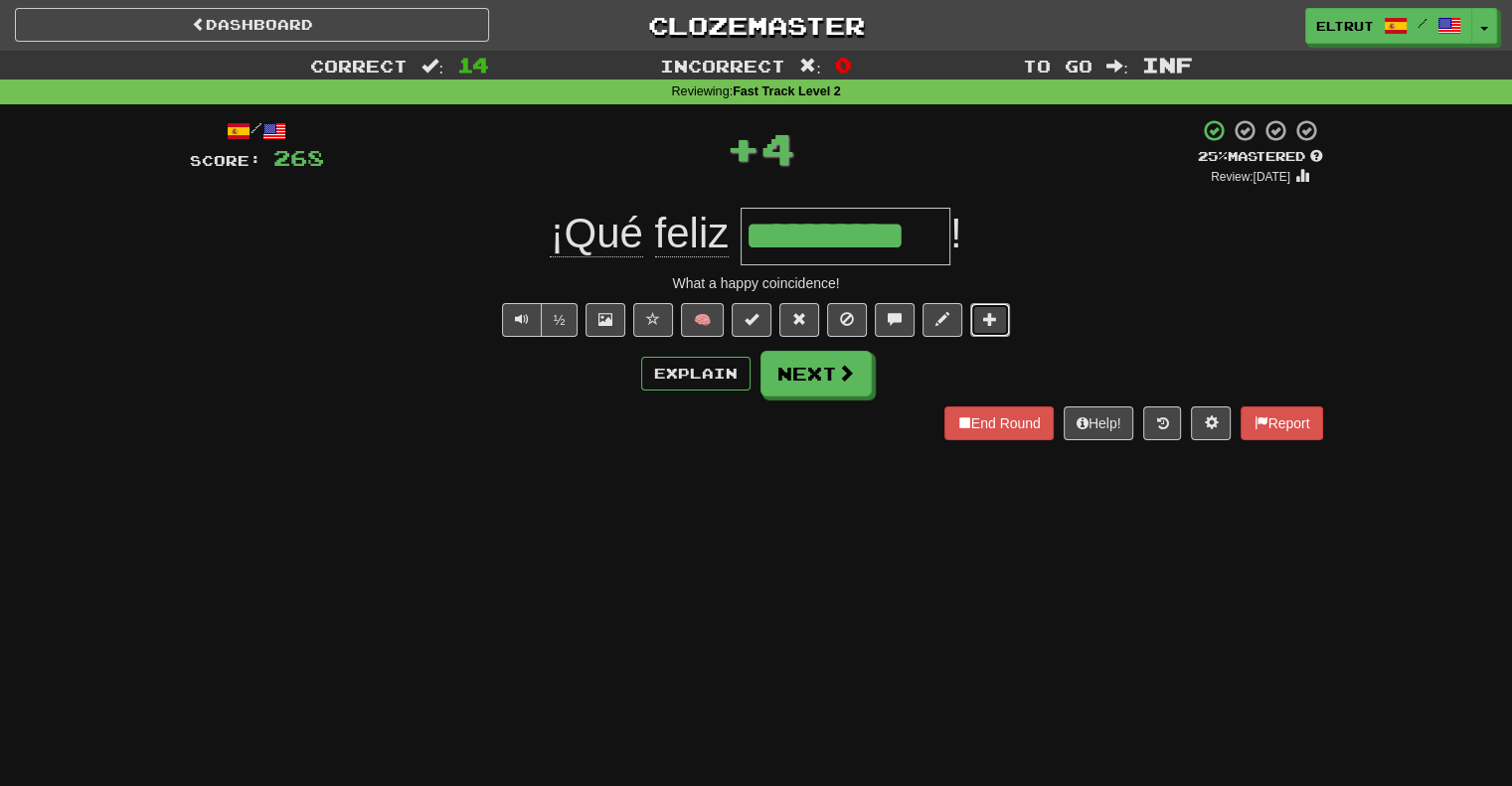 click at bounding box center (990, 320) 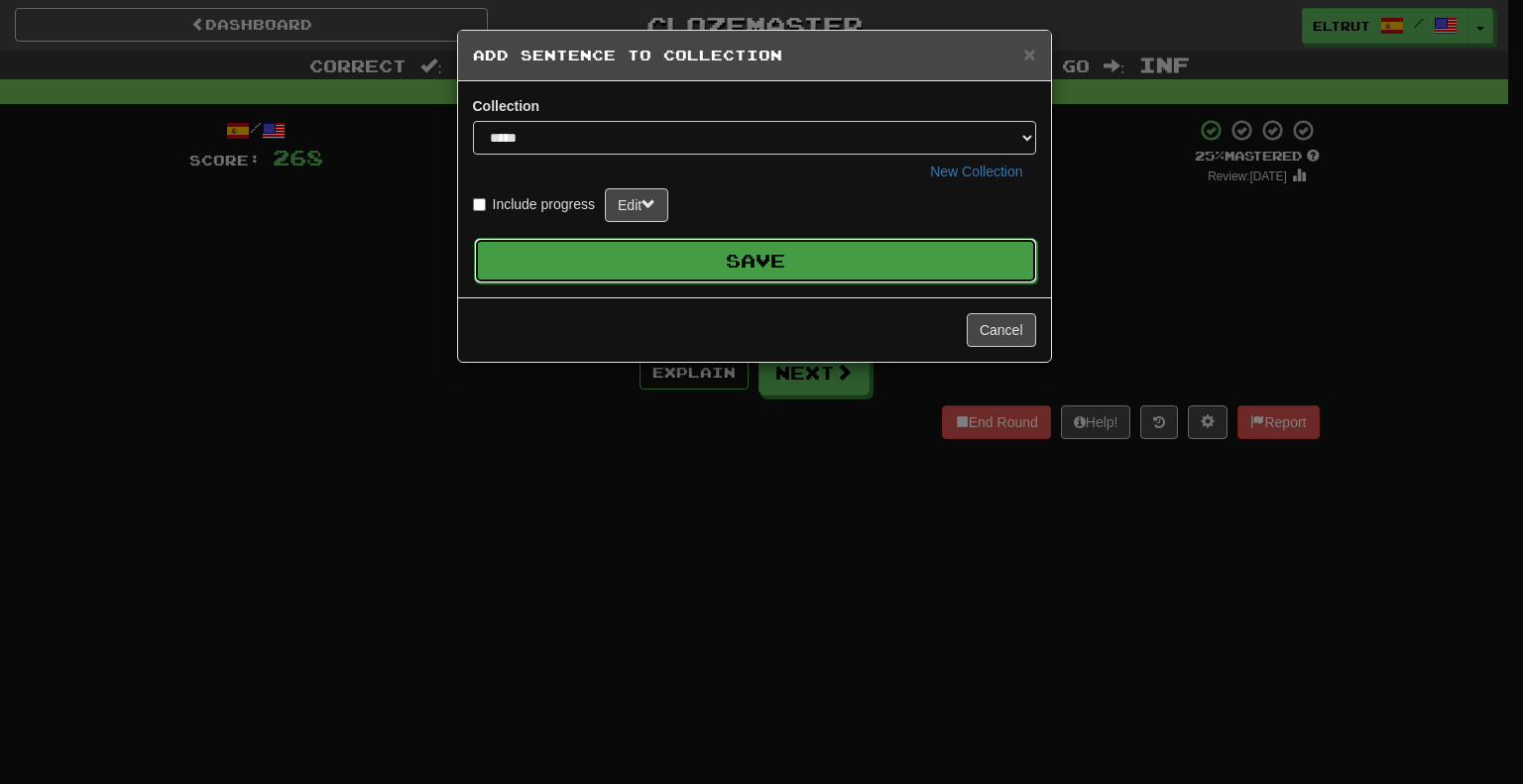click on "Save" at bounding box center [756, 261] 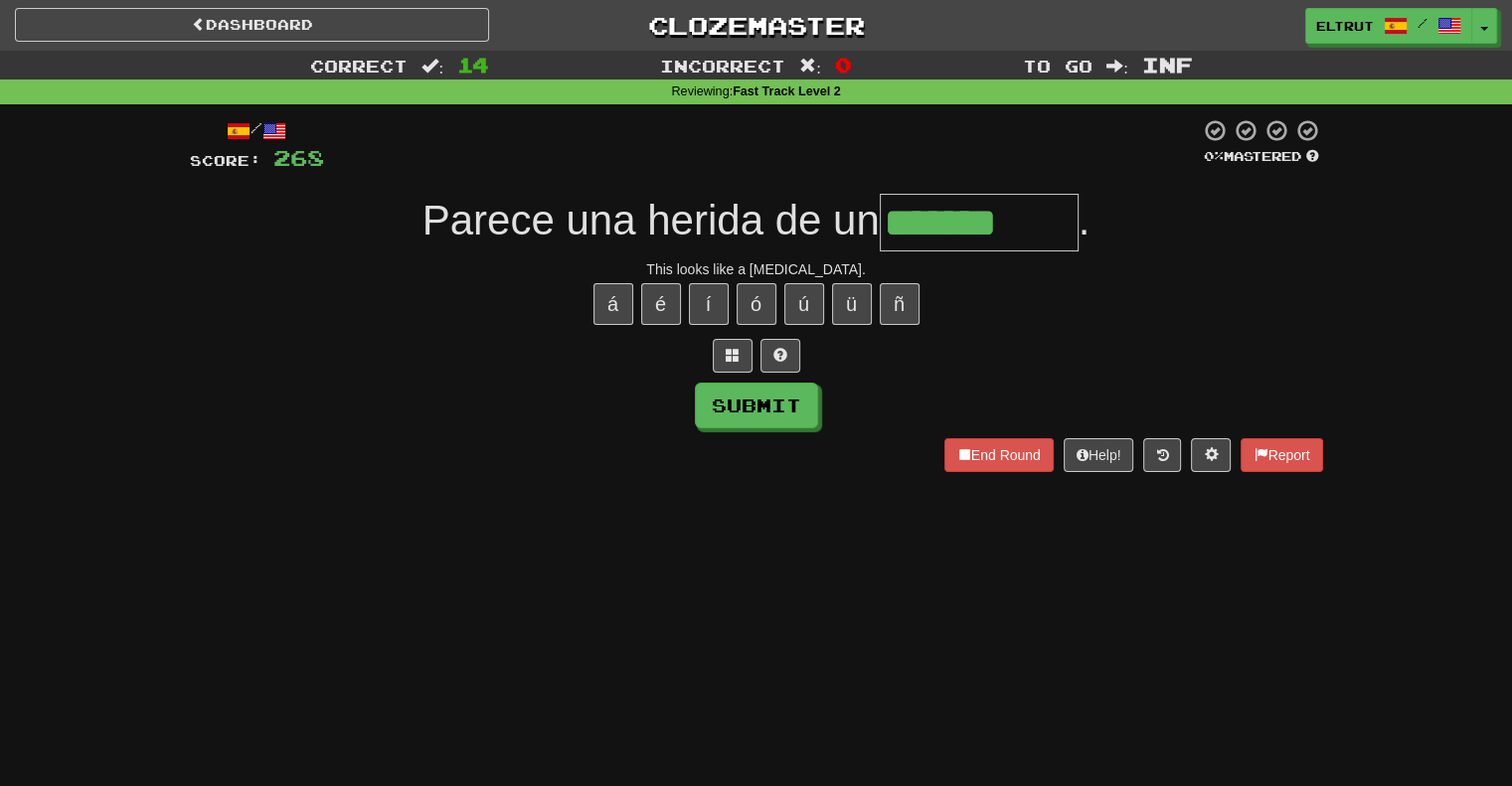 type on "*******" 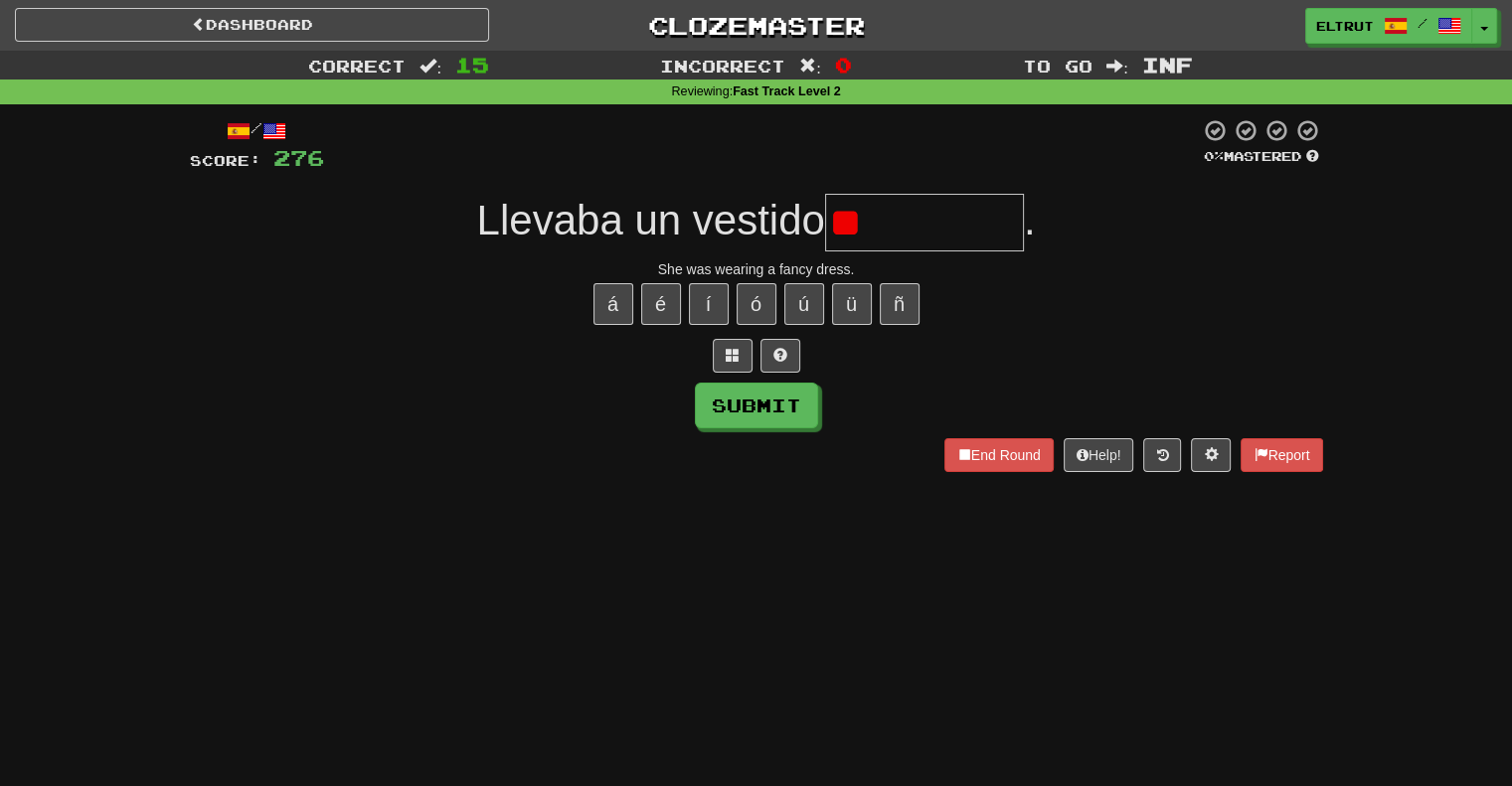 type on "*" 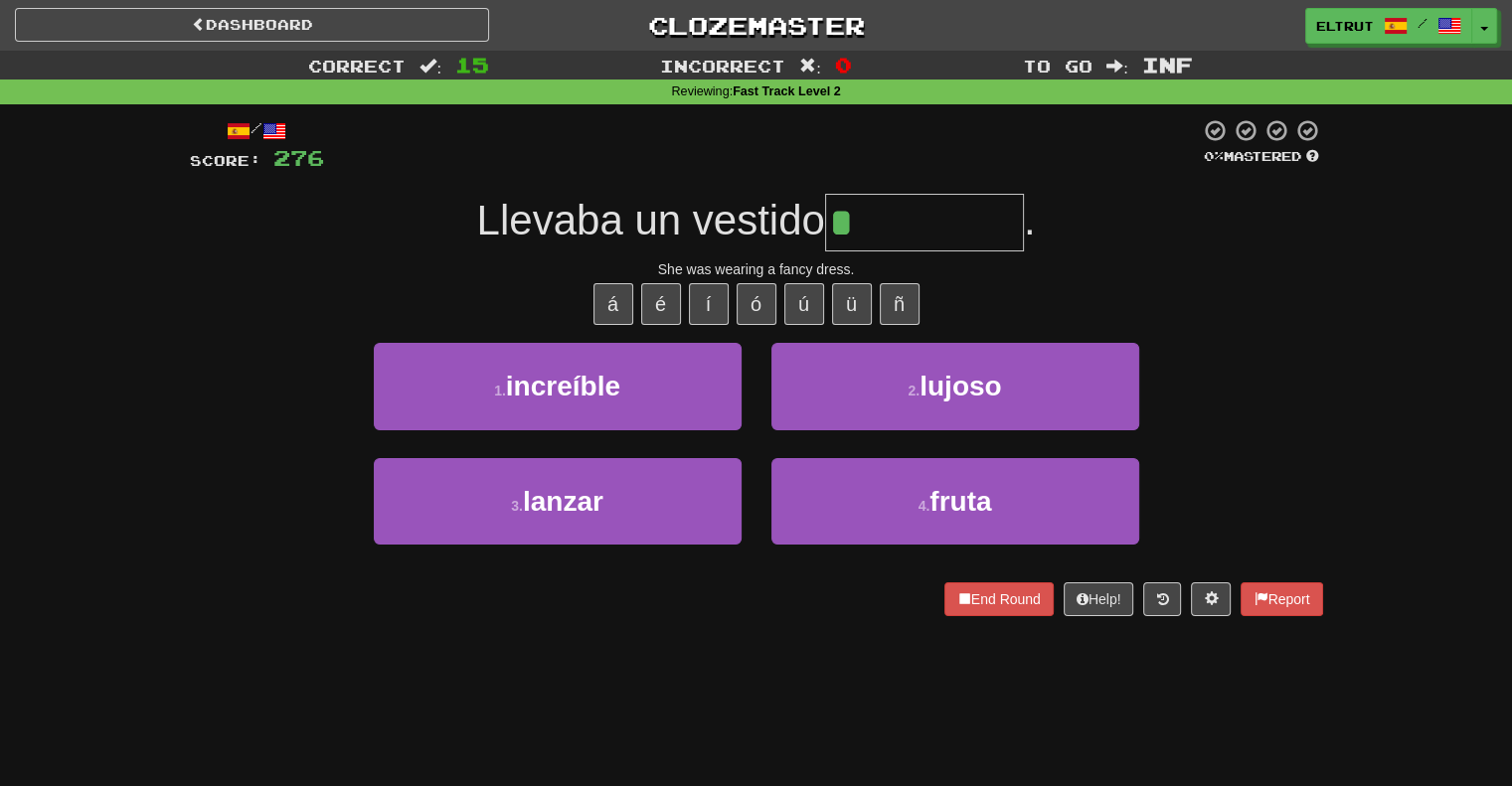 type on "******" 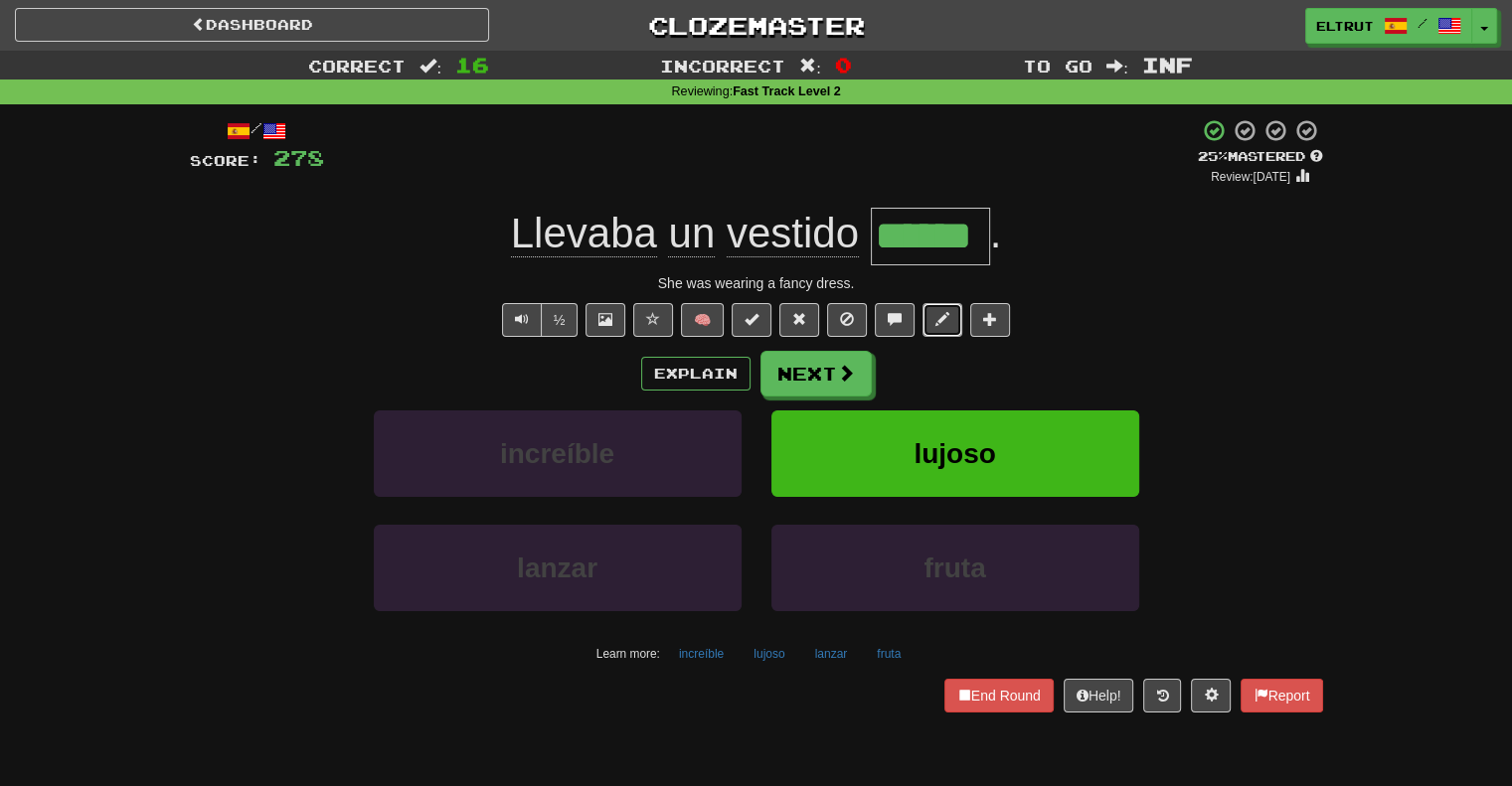 click at bounding box center [942, 320] 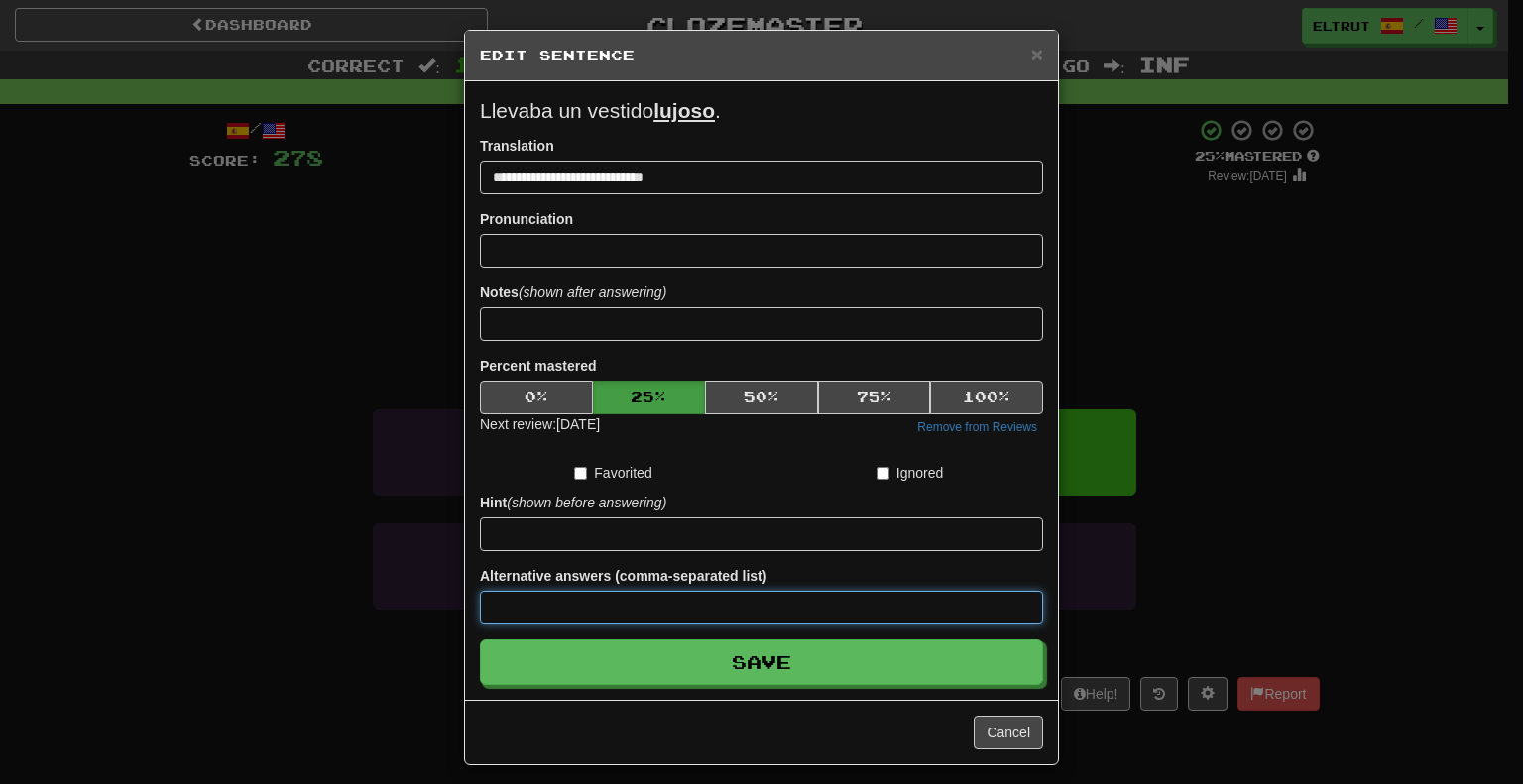click at bounding box center [762, 608] 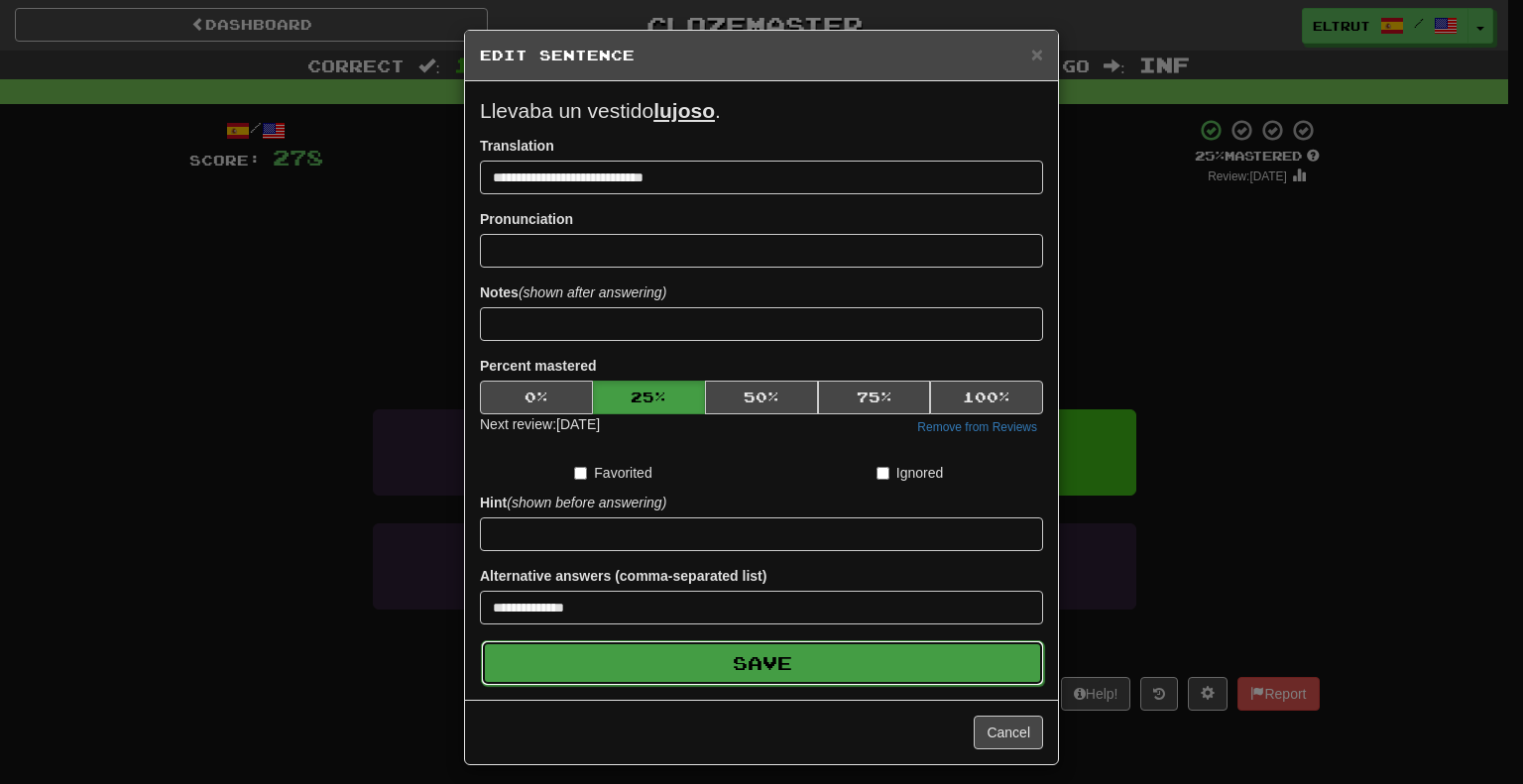 click on "Save" at bounding box center (762, 663) 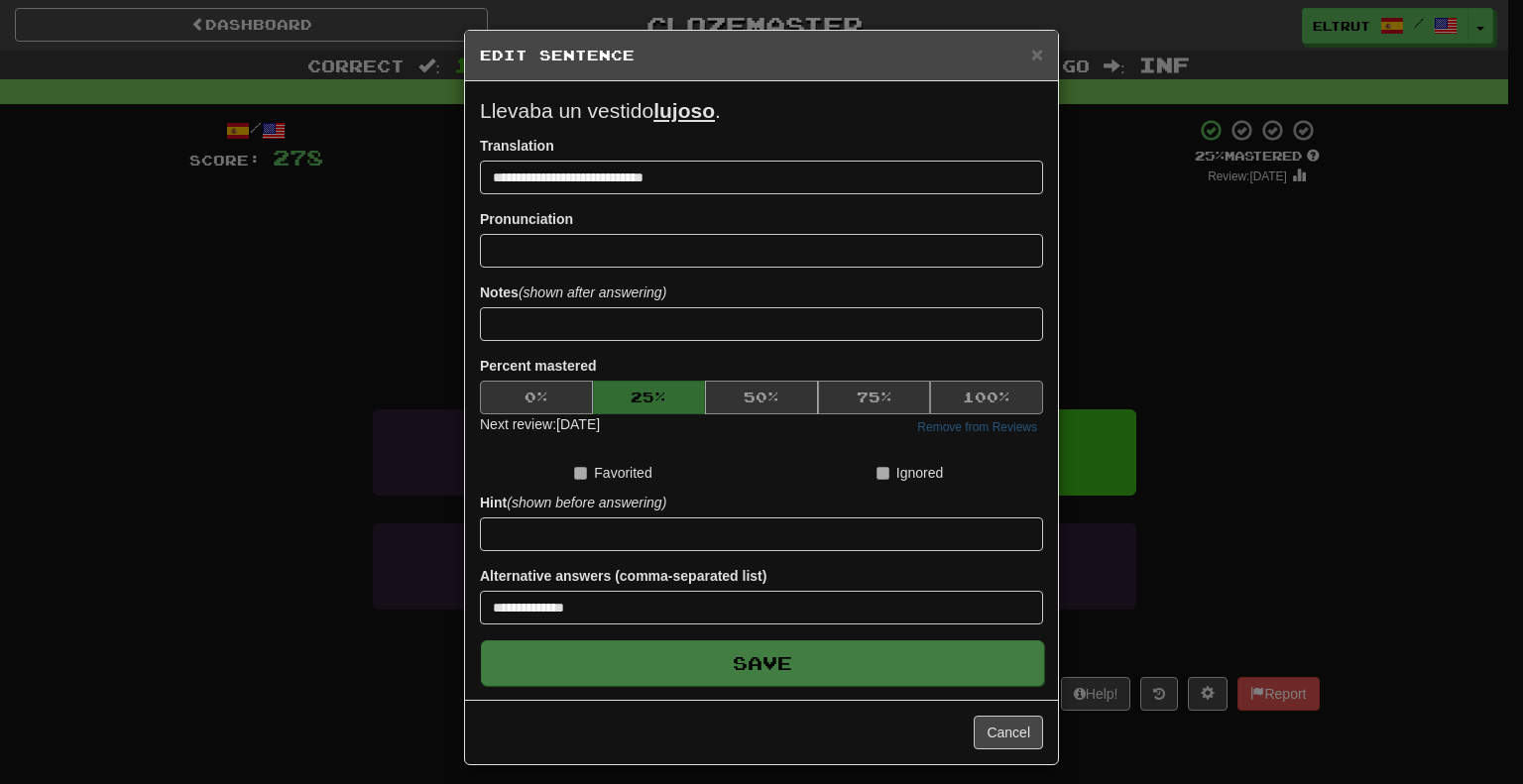 type on "**********" 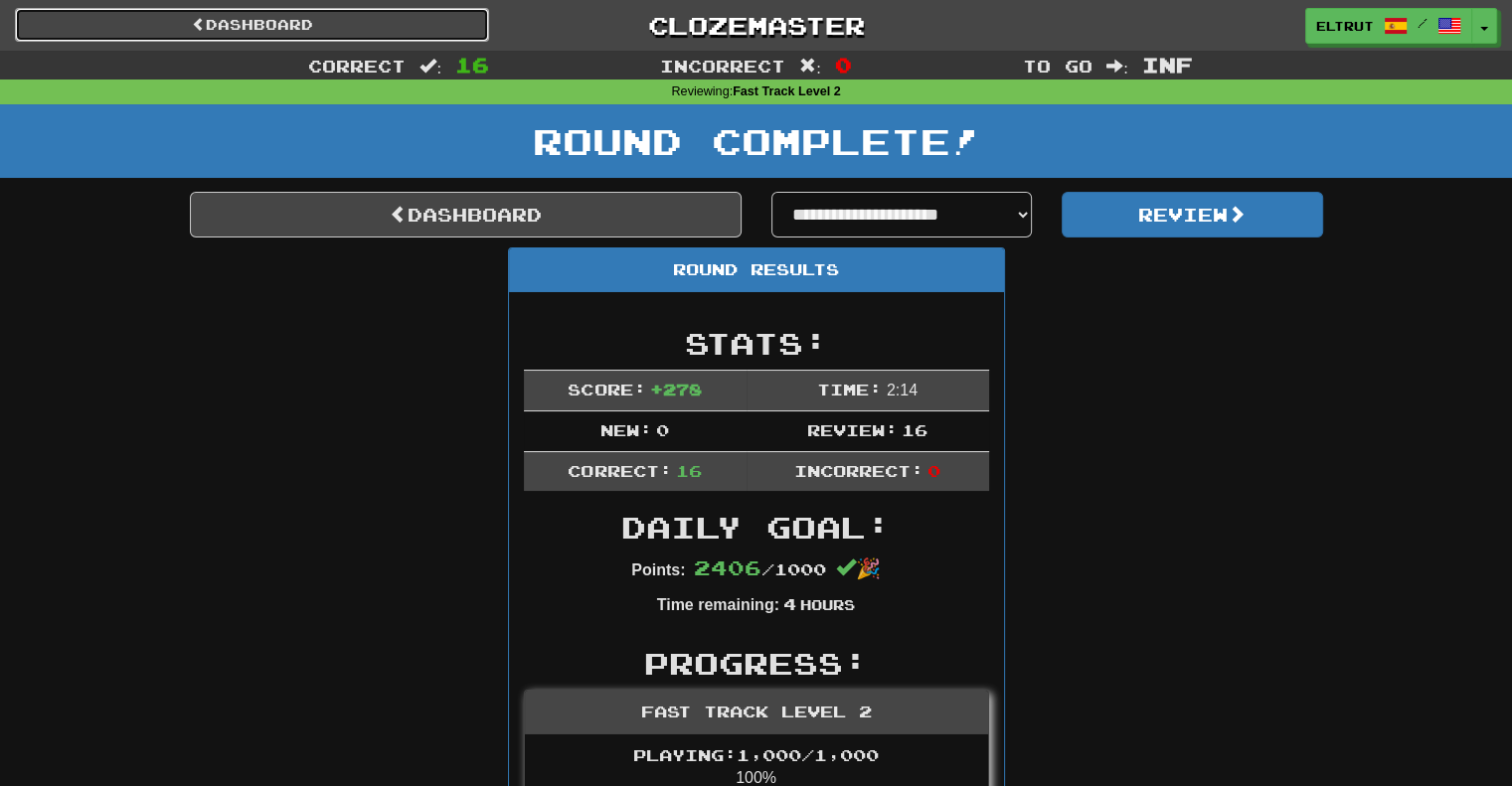 click on "Dashboard" at bounding box center (252, 25) 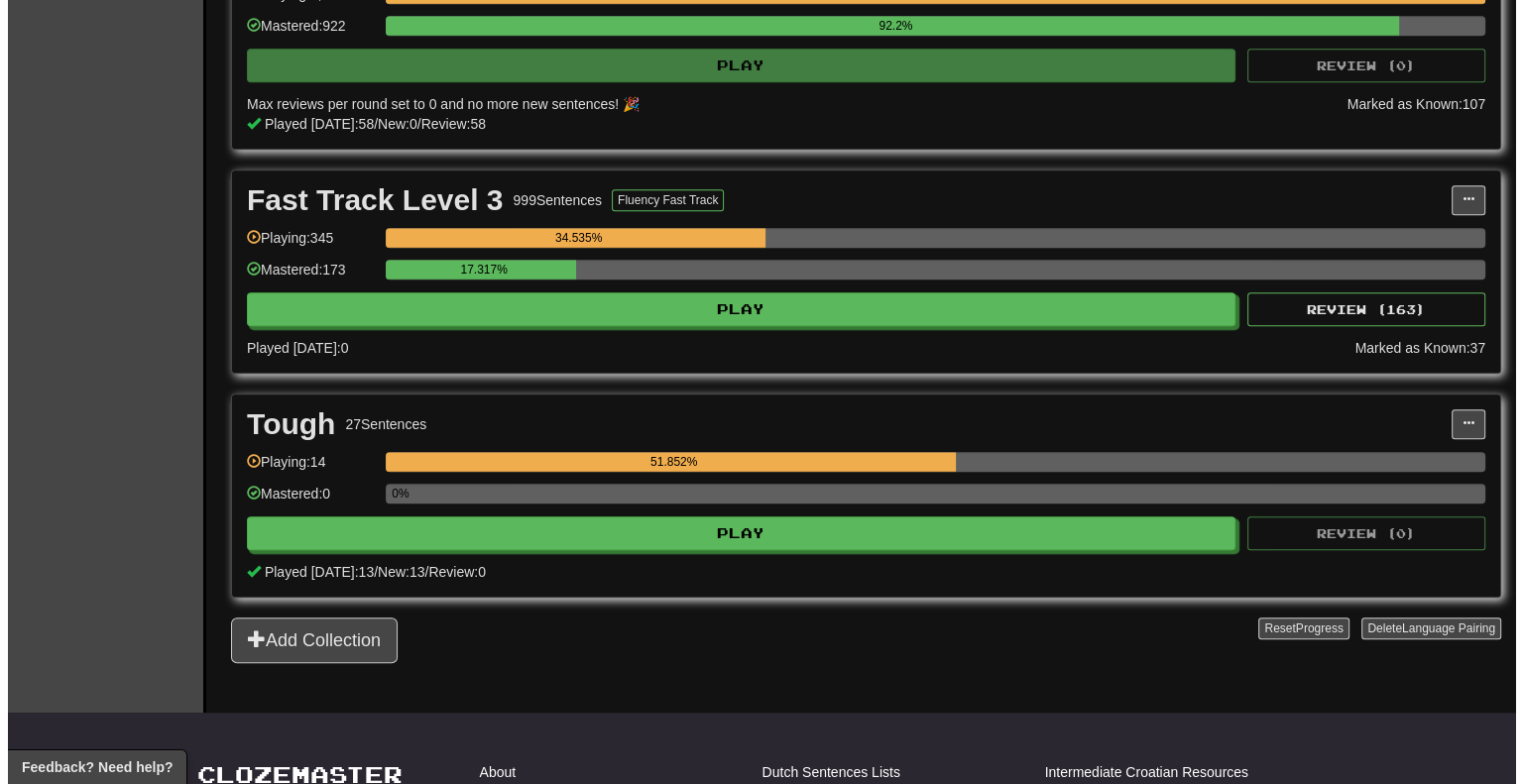 scroll, scrollTop: 1784, scrollLeft: 0, axis: vertical 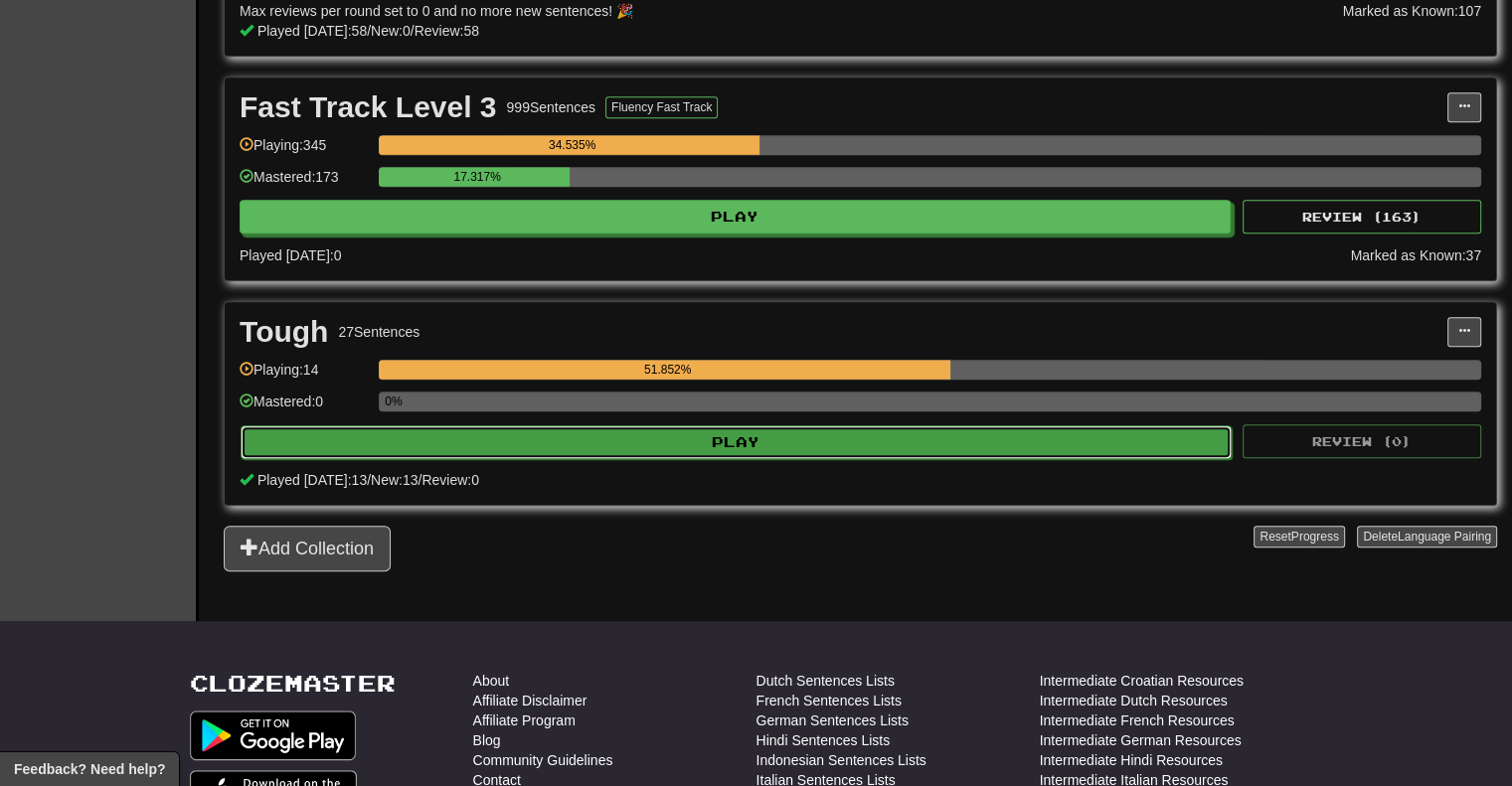 click on "Play" at bounding box center [736, 442] 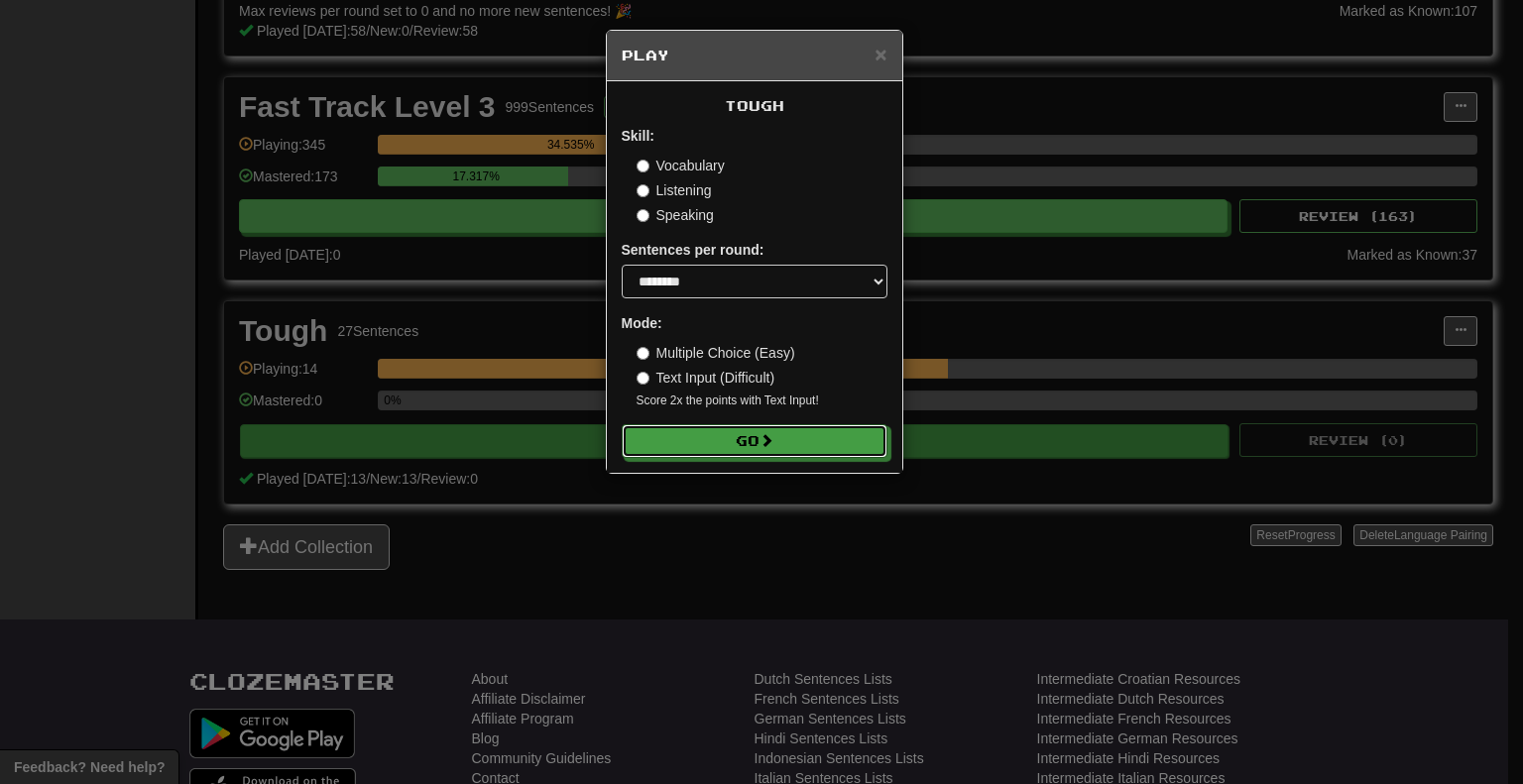 click on "Go" at bounding box center [755, 441] 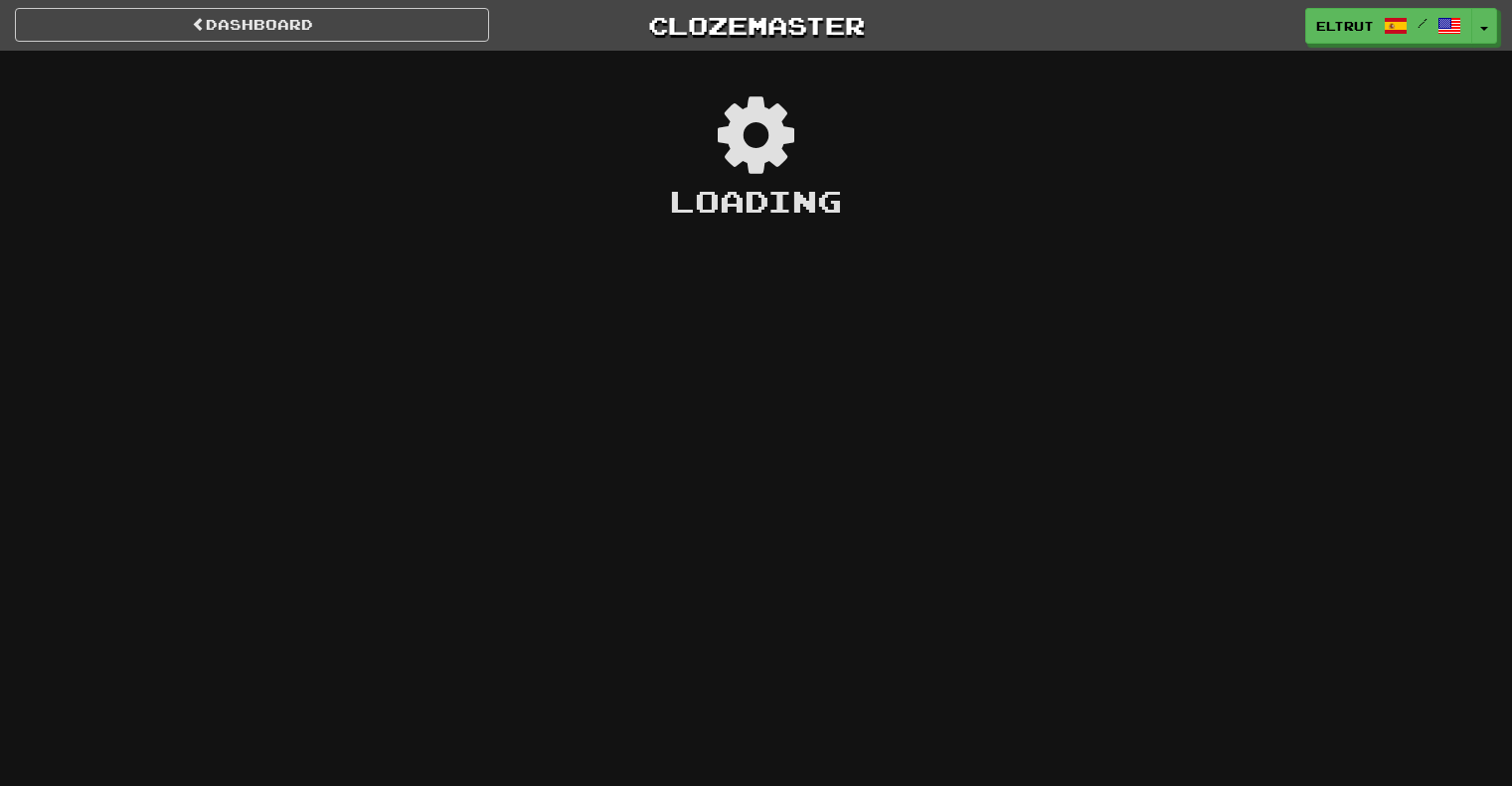 scroll, scrollTop: 0, scrollLeft: 0, axis: both 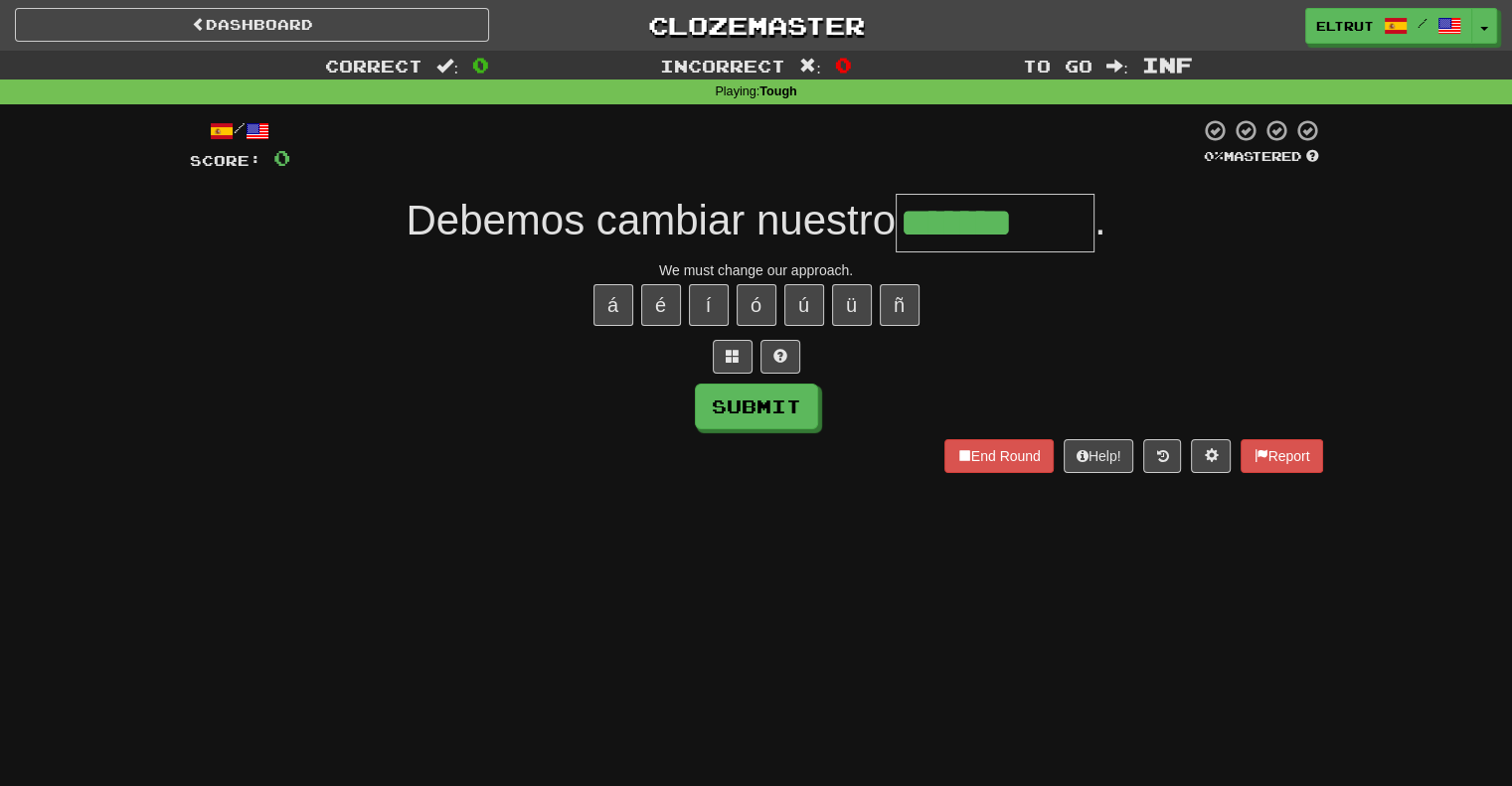 type on "*******" 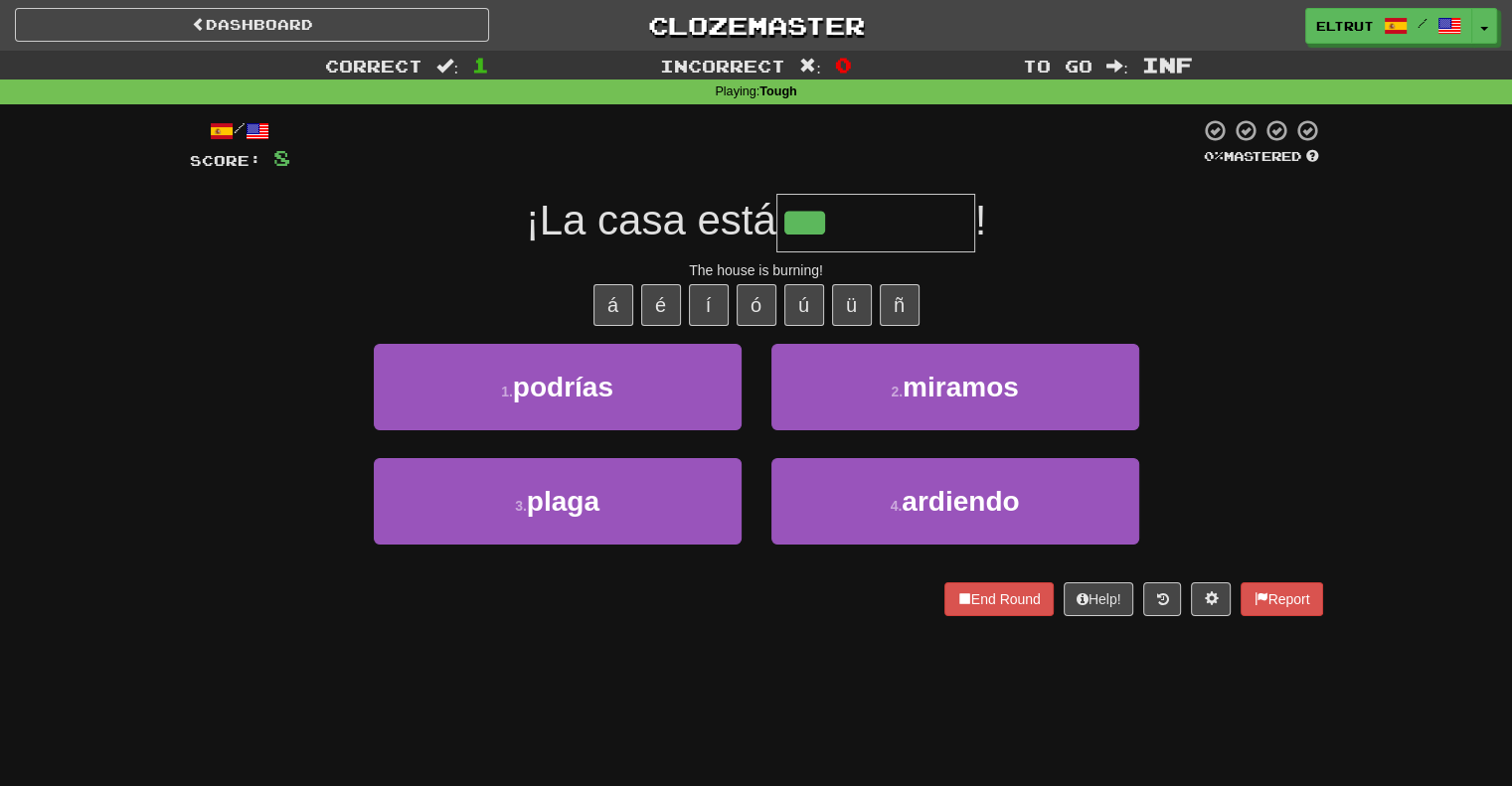 type on "********" 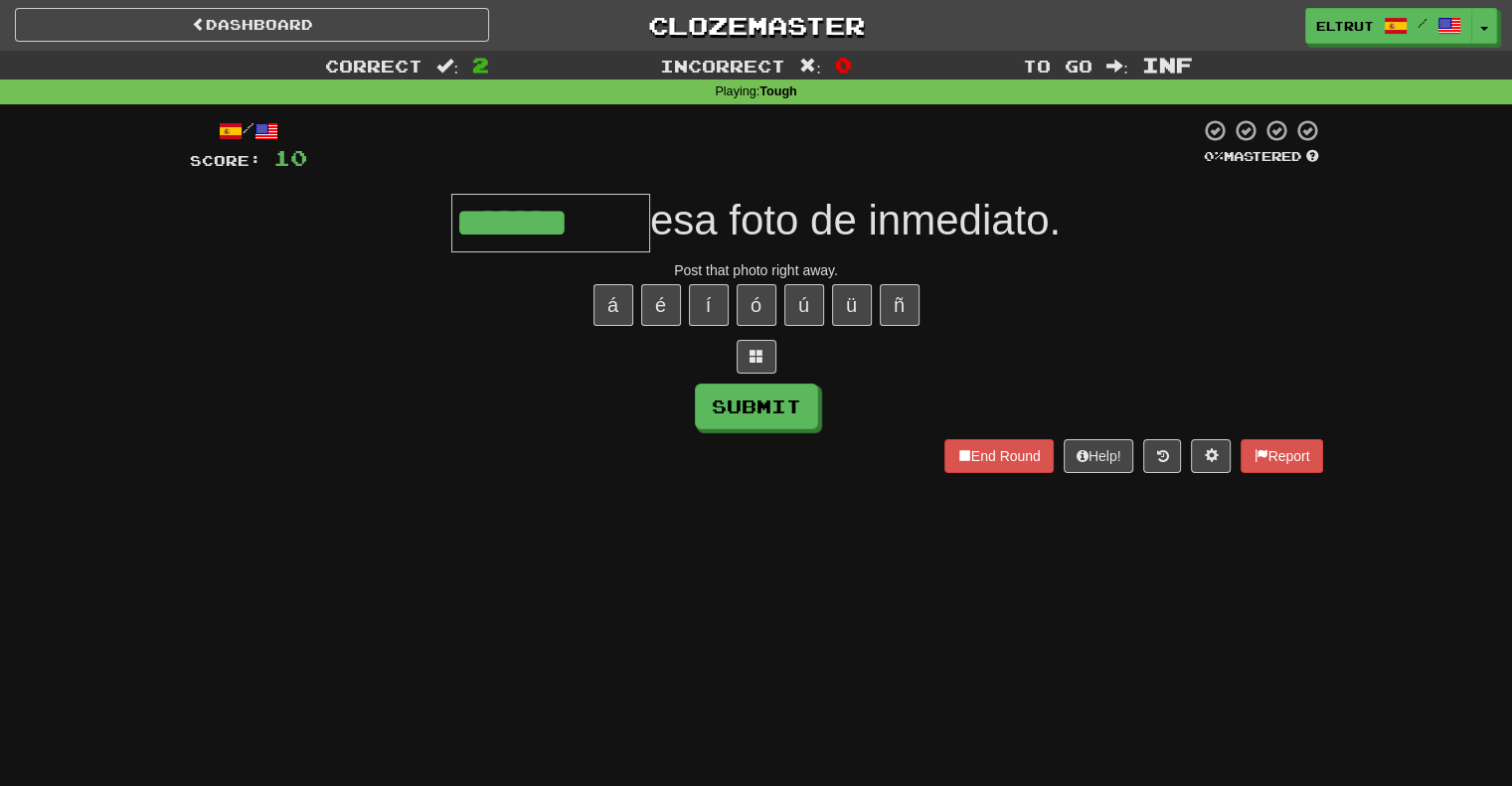 type on "*******" 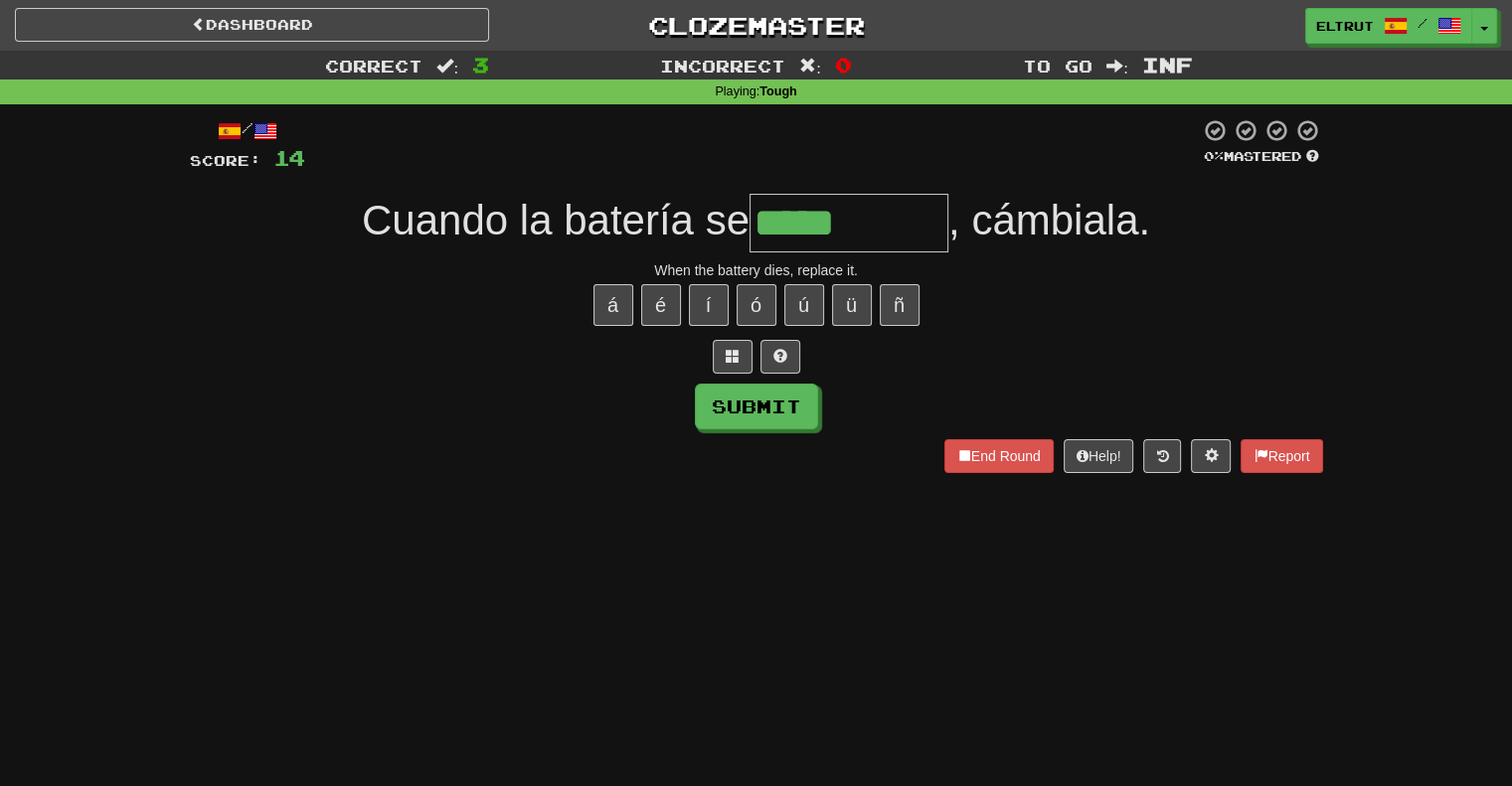 type on "*****" 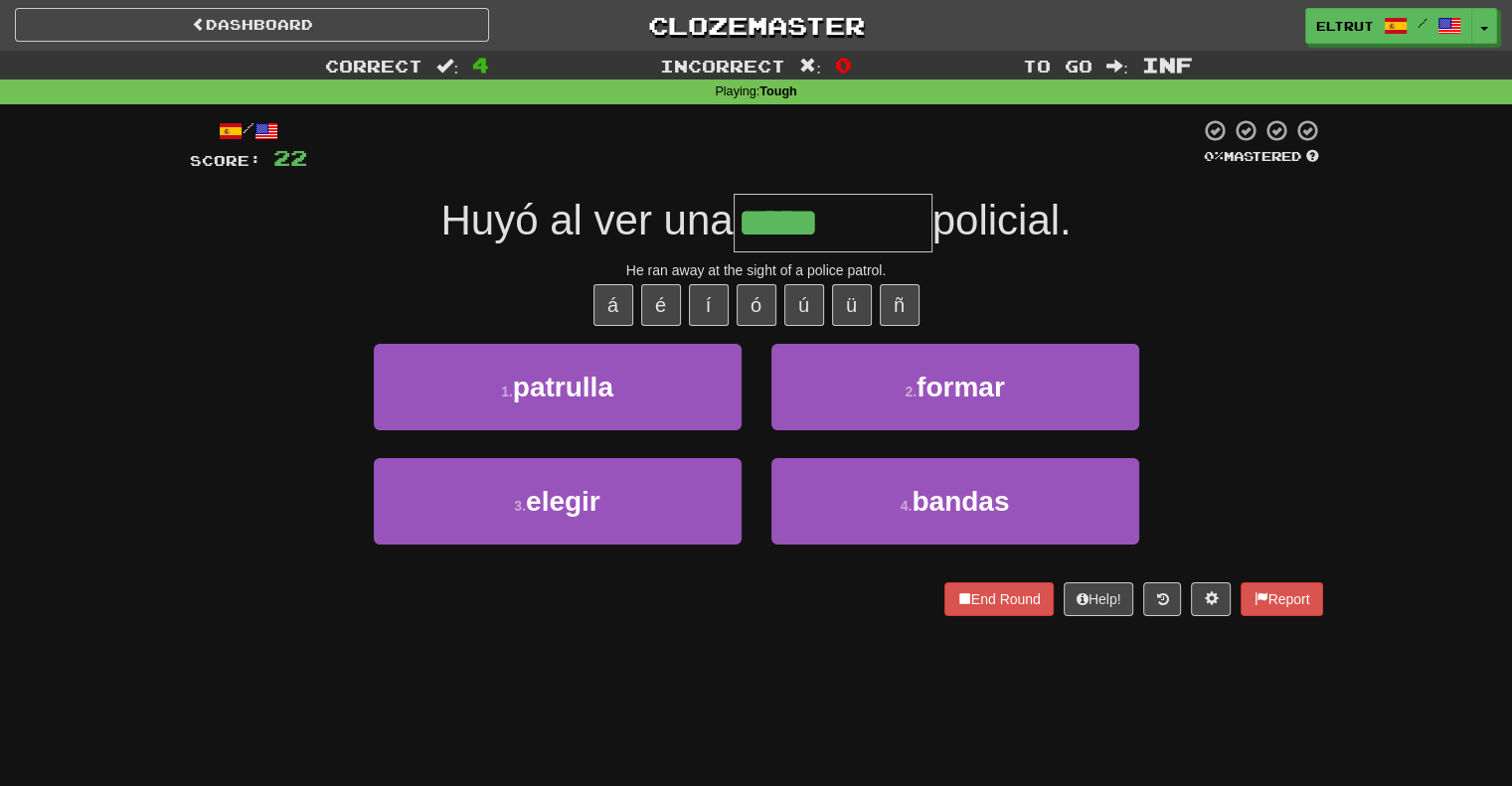 type on "********" 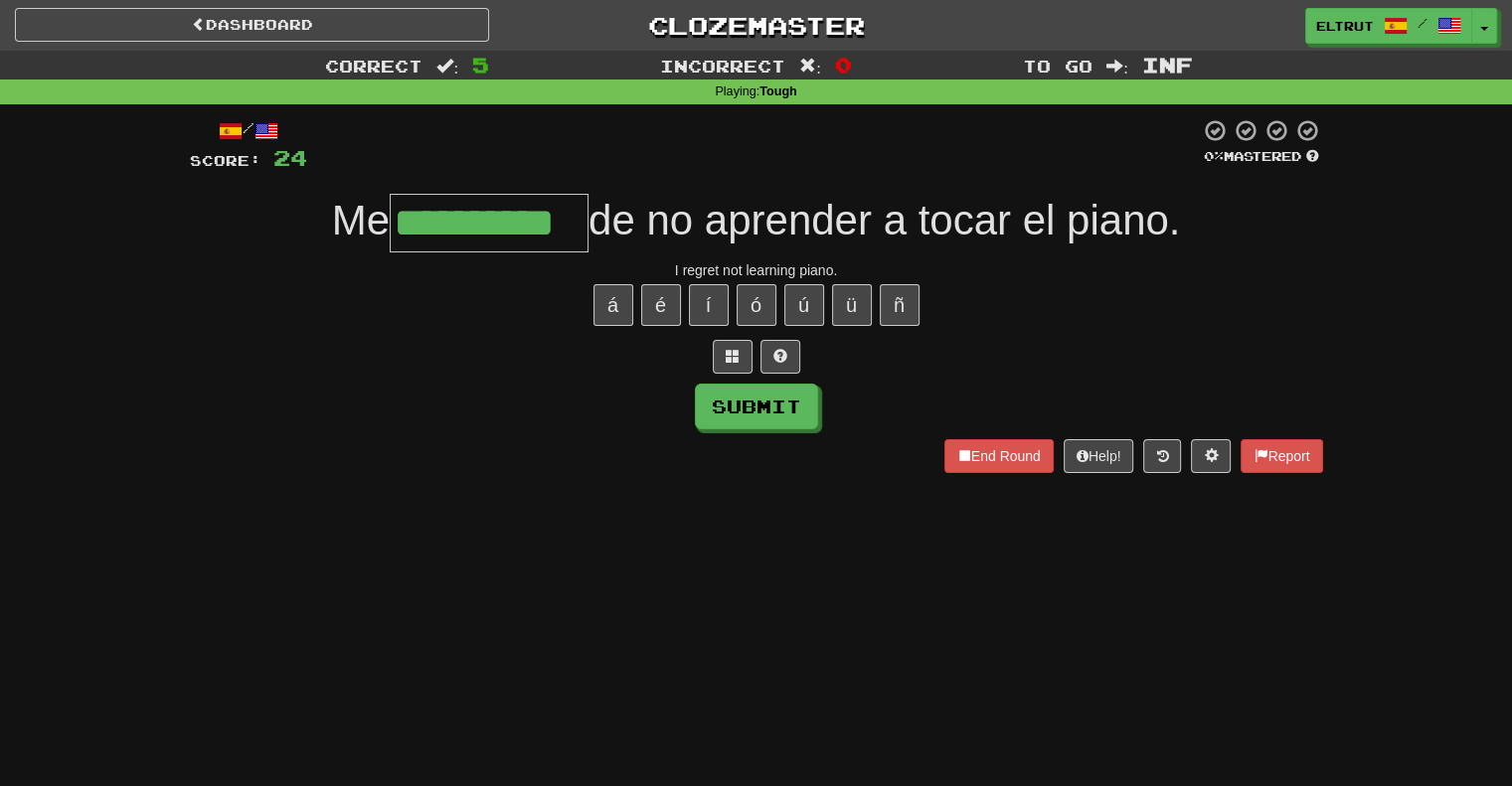 type on "**********" 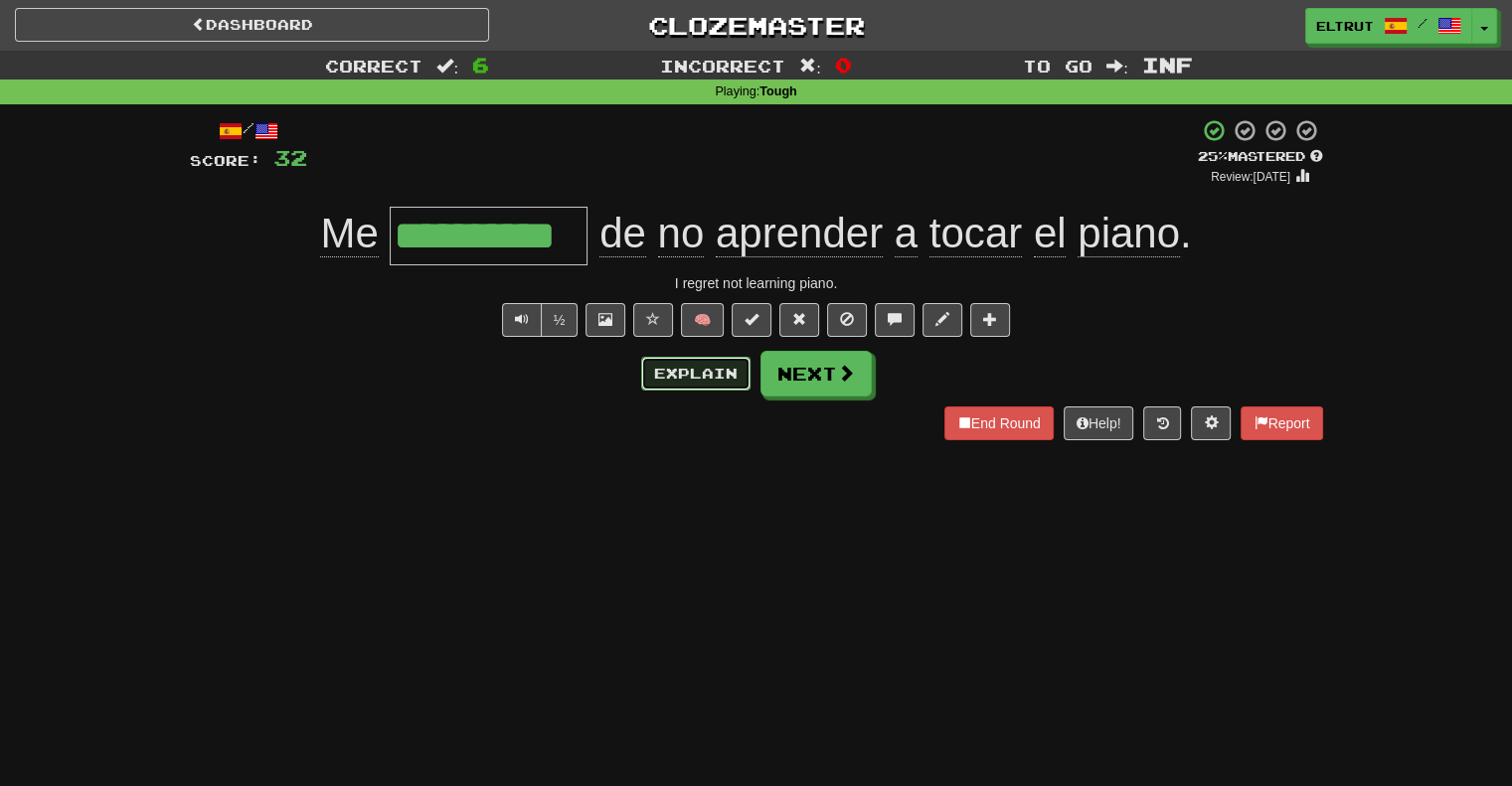 click on "Explain" at bounding box center [696, 374] 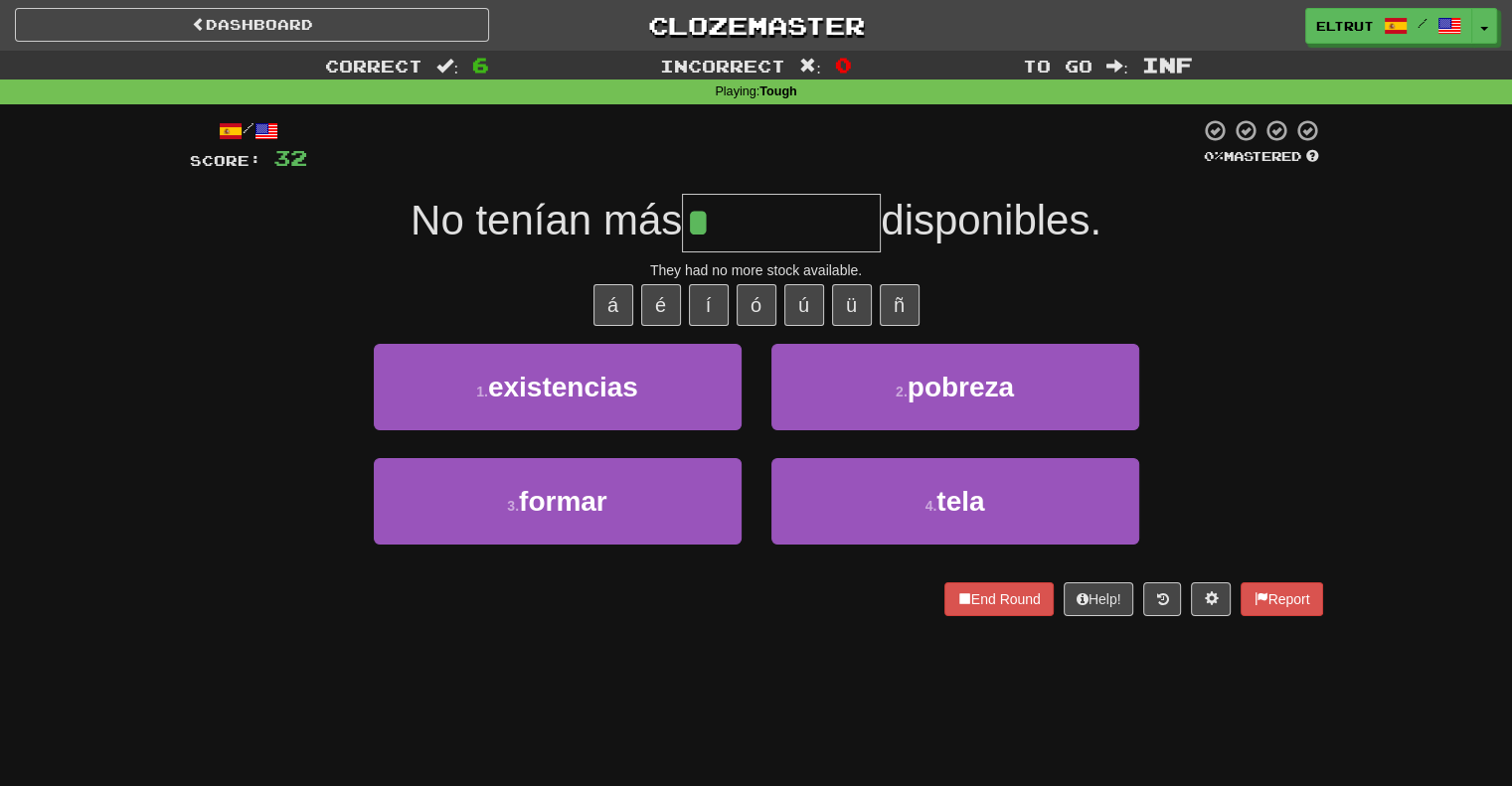 type on "**********" 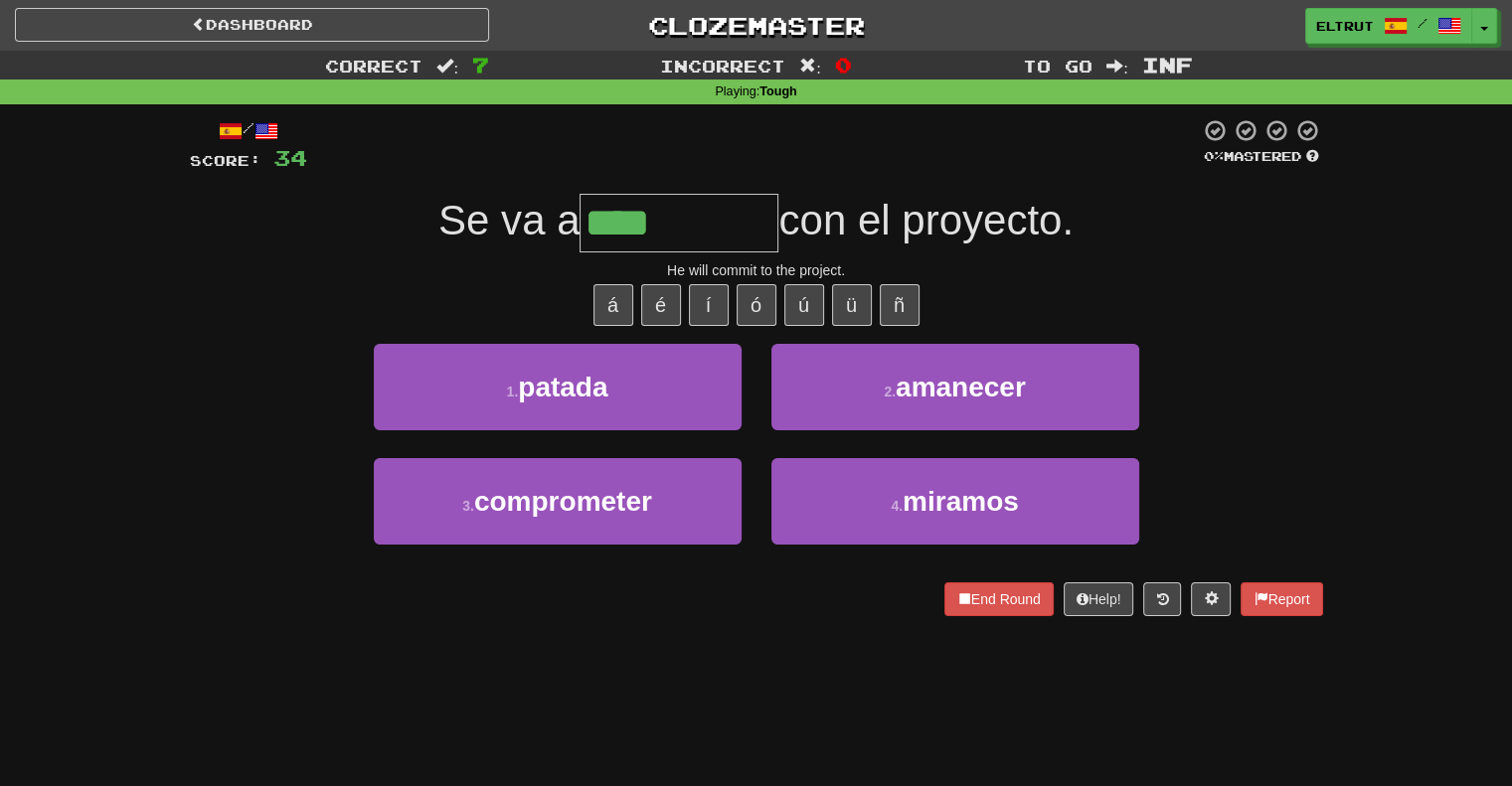 type on "**********" 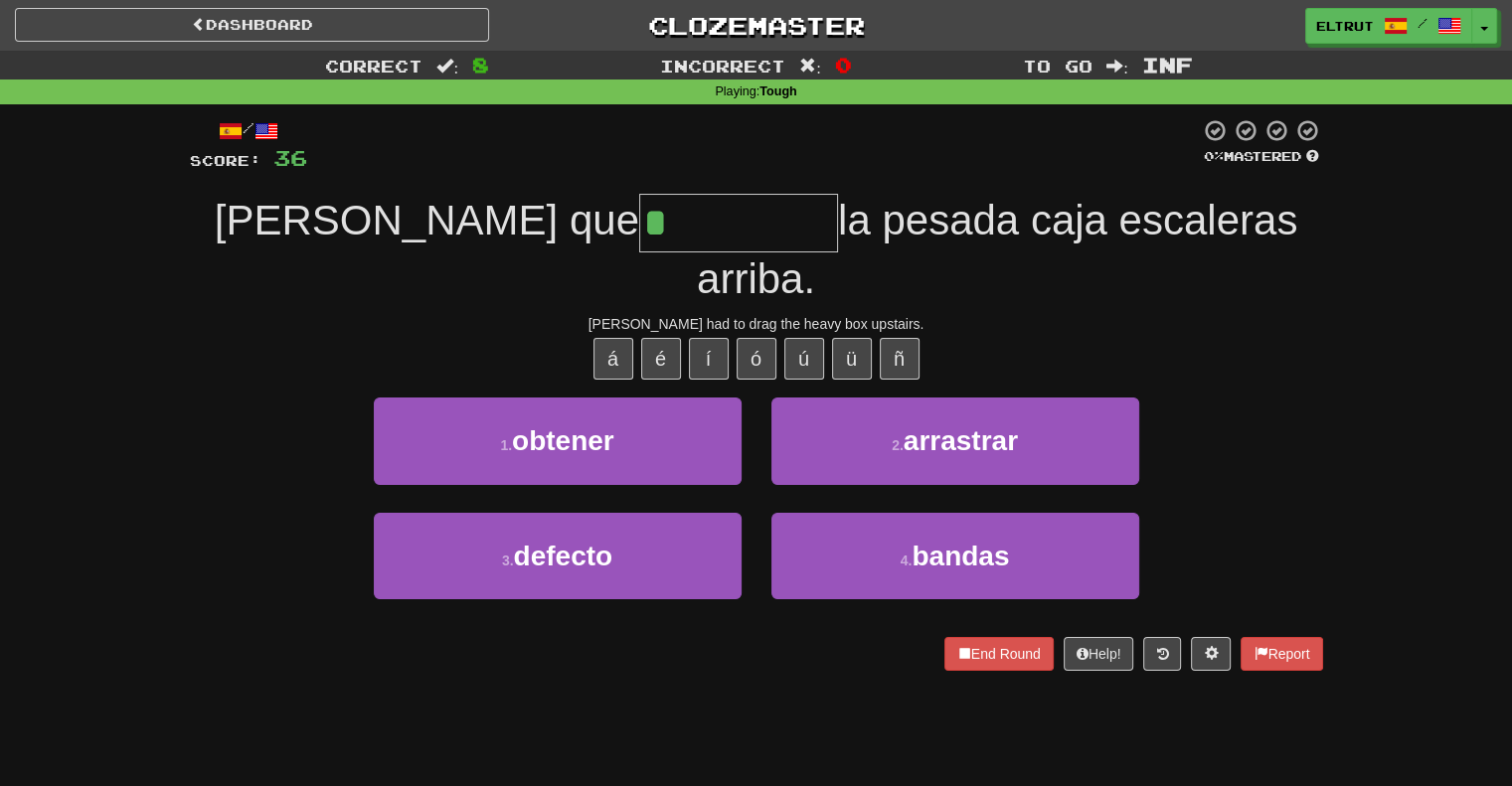 type on "*********" 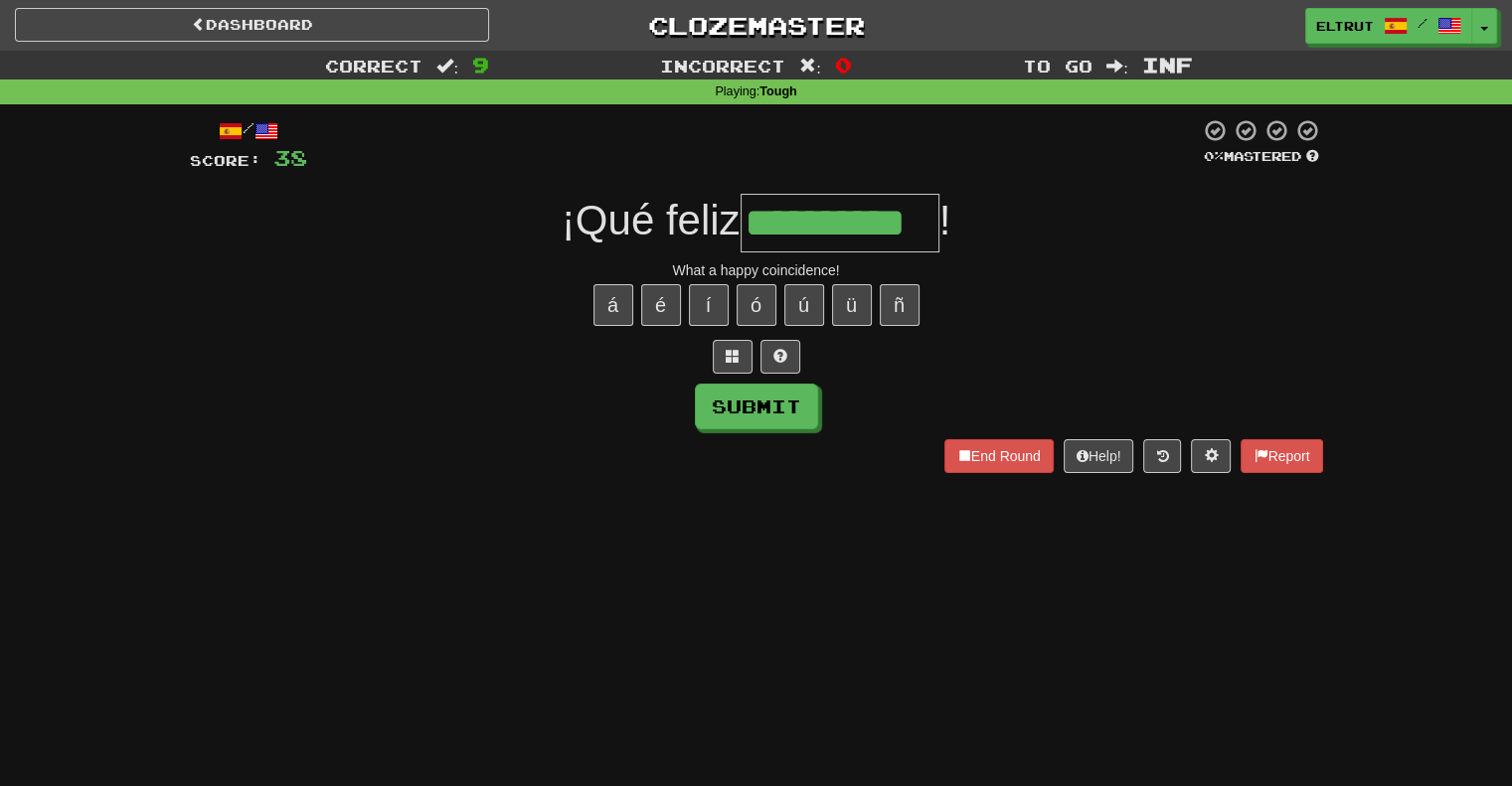 scroll, scrollTop: 0, scrollLeft: 8, axis: horizontal 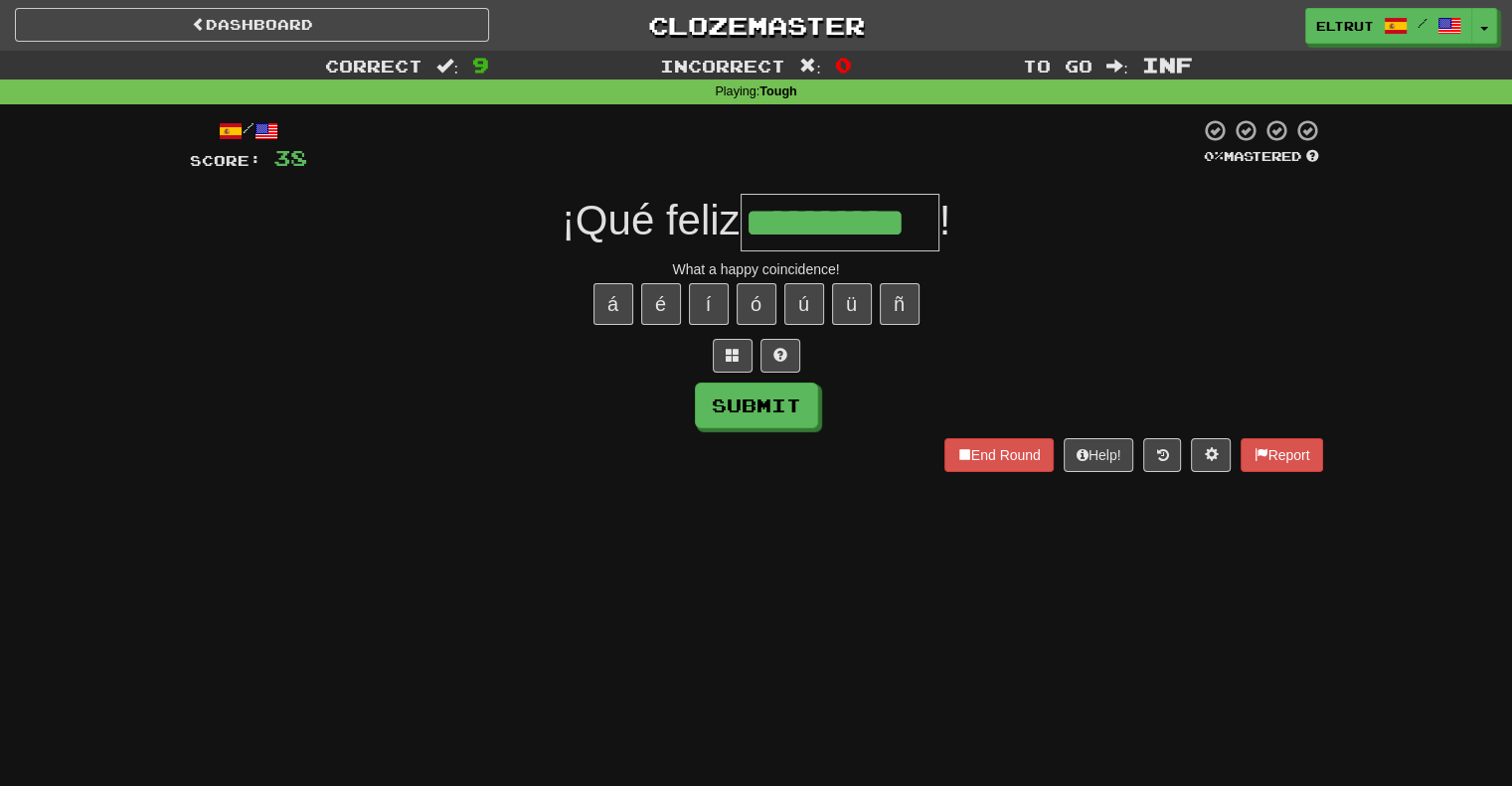 type on "**********" 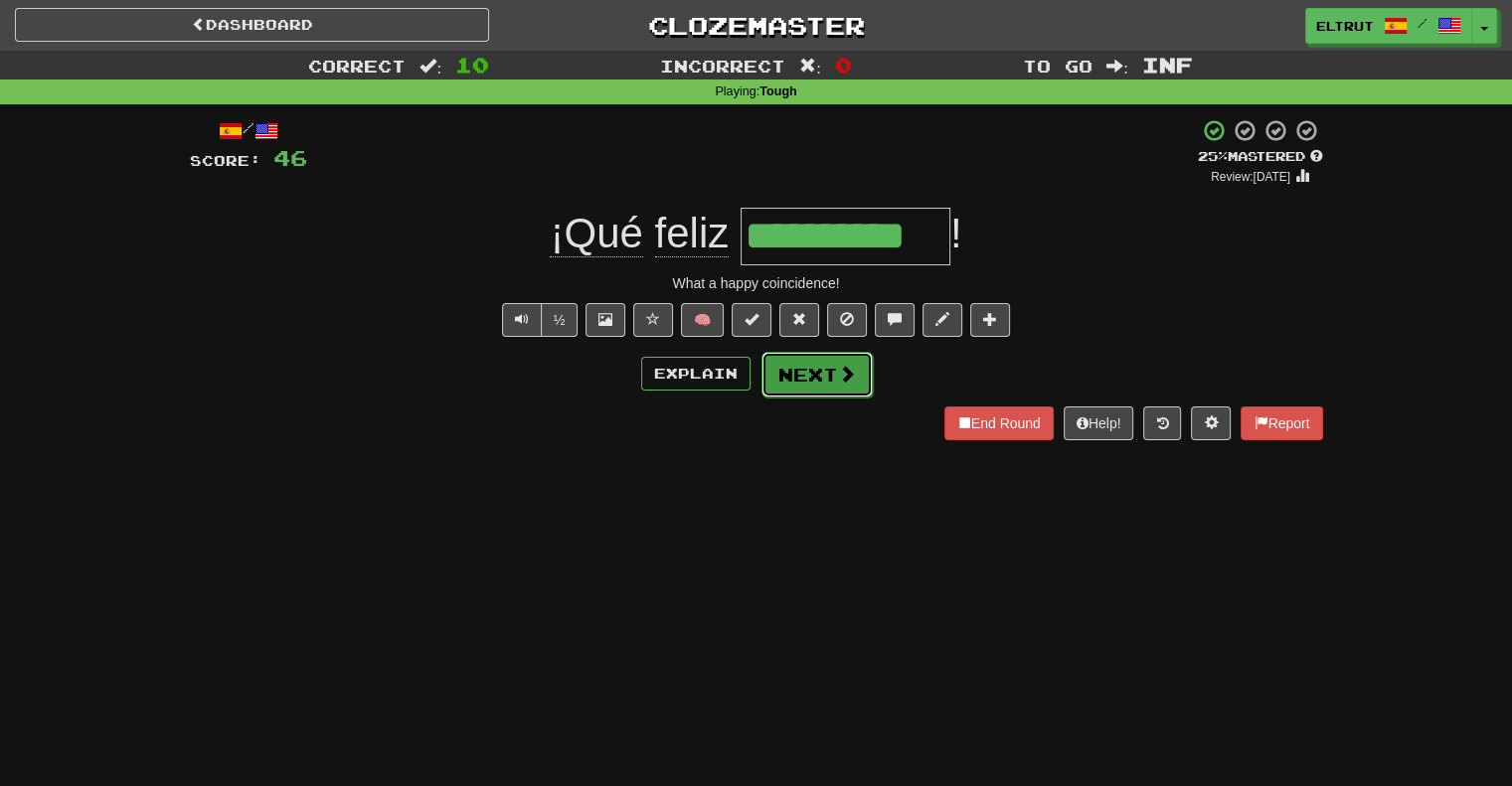 click on "Next" at bounding box center [817, 375] 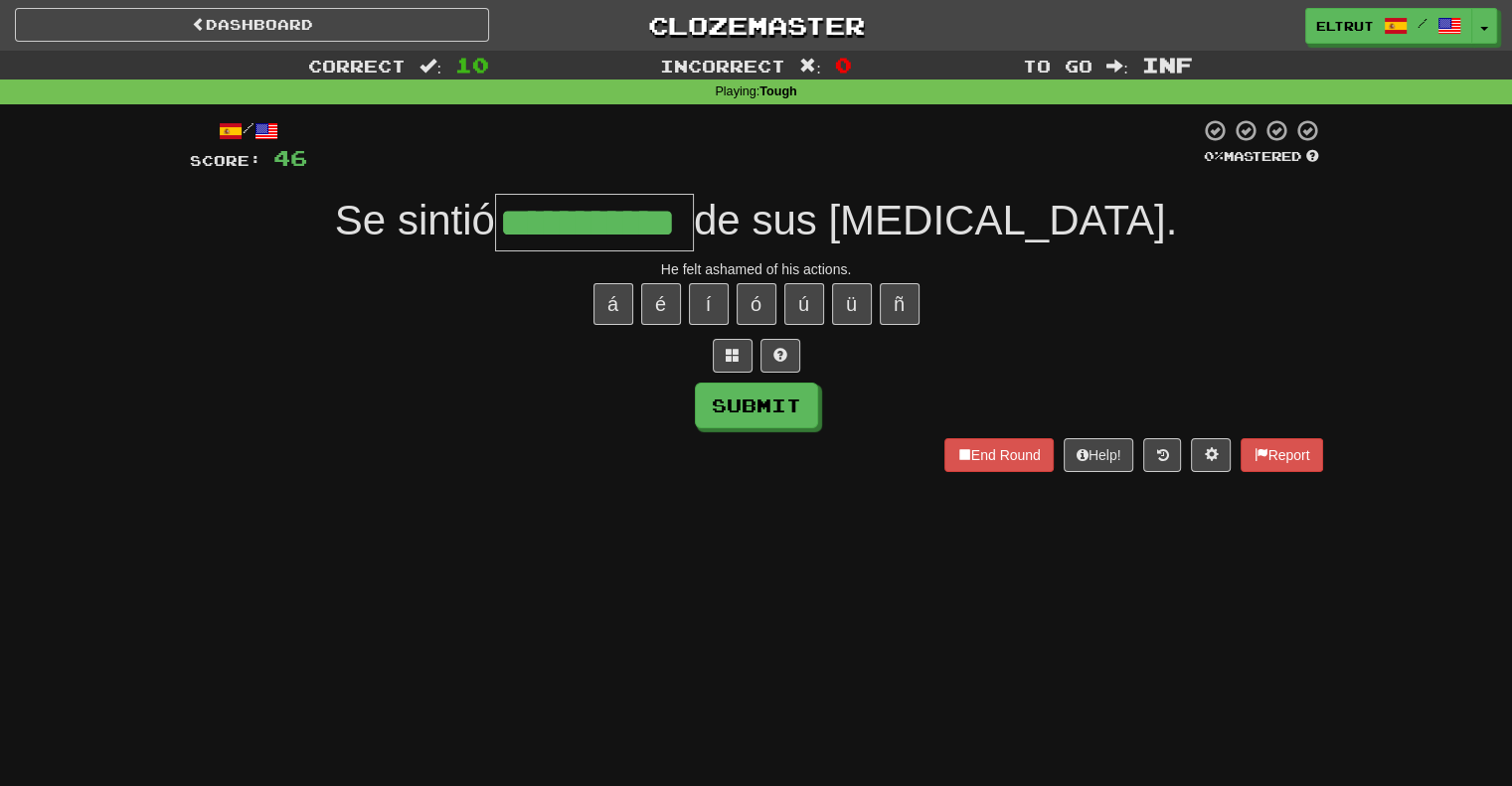 scroll, scrollTop: 0, scrollLeft: 50, axis: horizontal 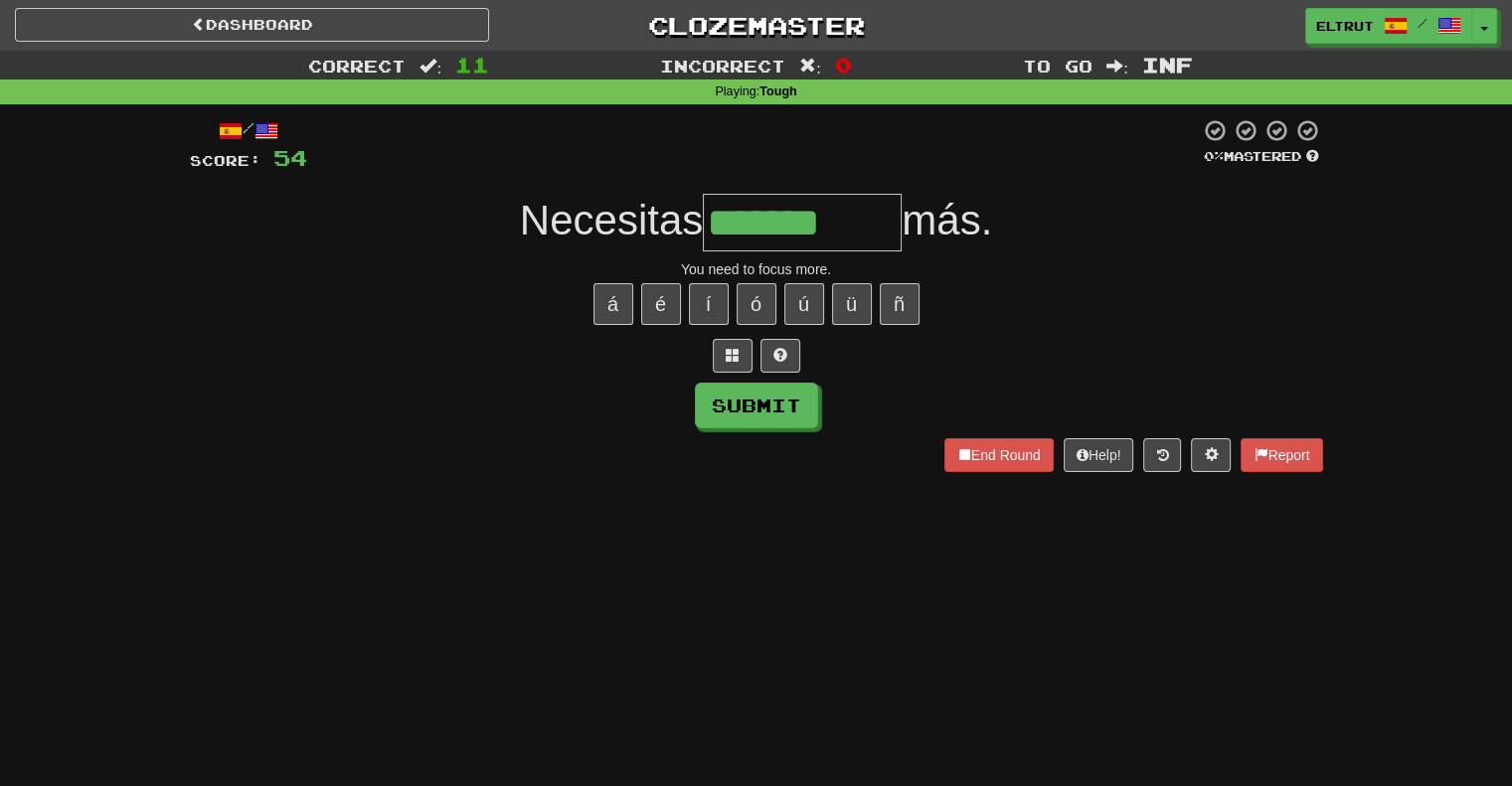 type on "*********" 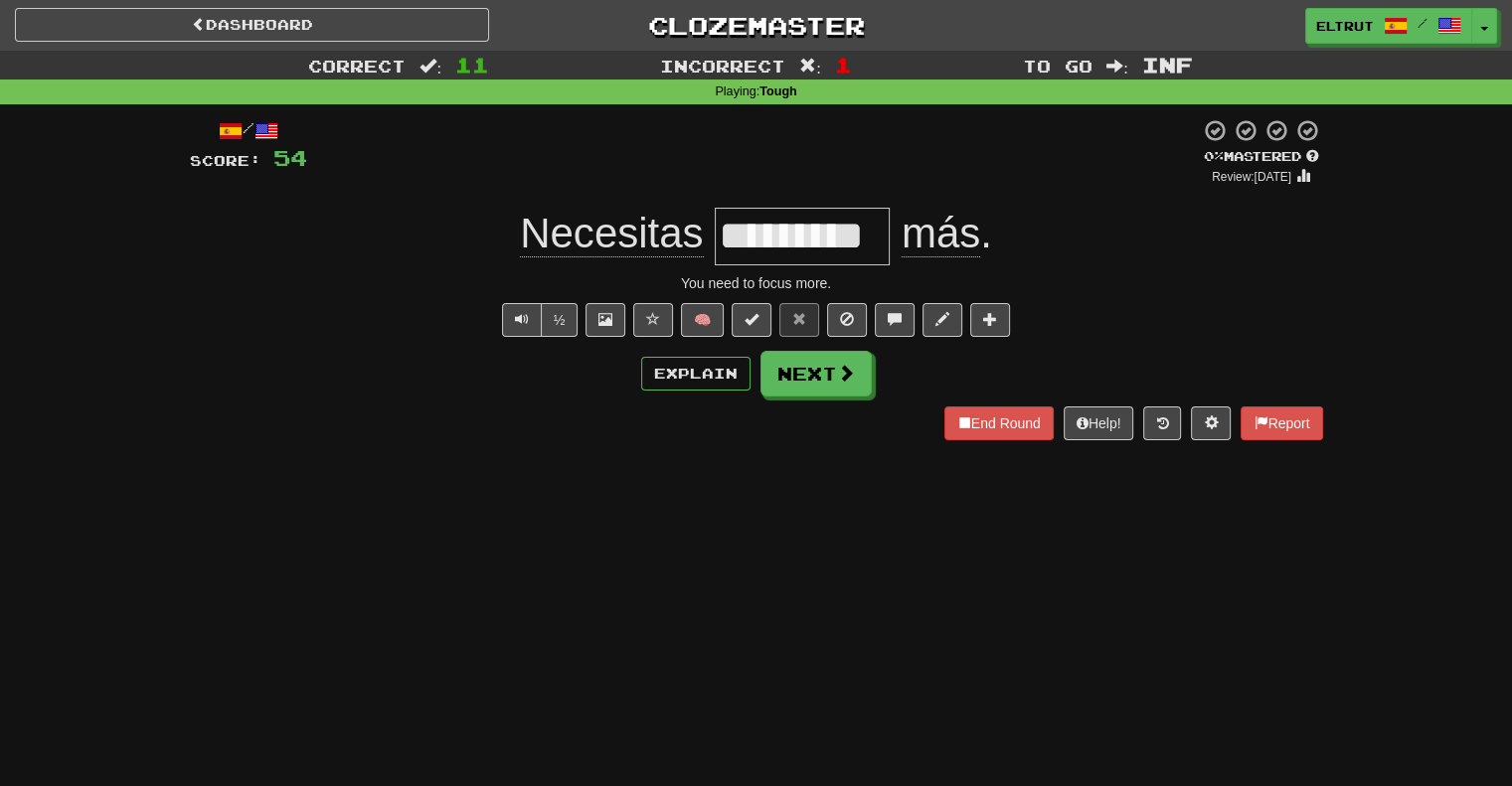 click on "🧠" at bounding box center (821, 318) 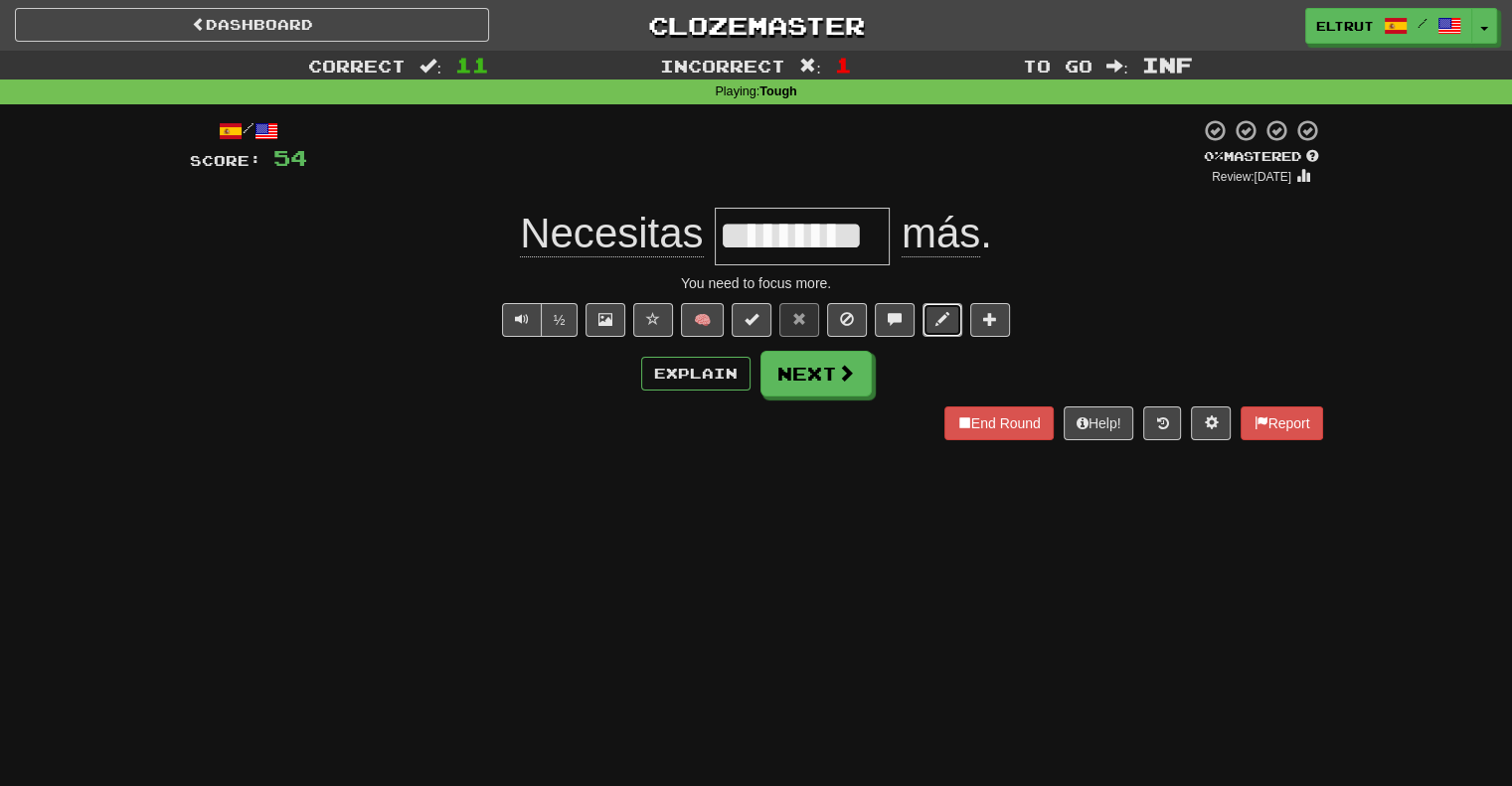 click at bounding box center (942, 320) 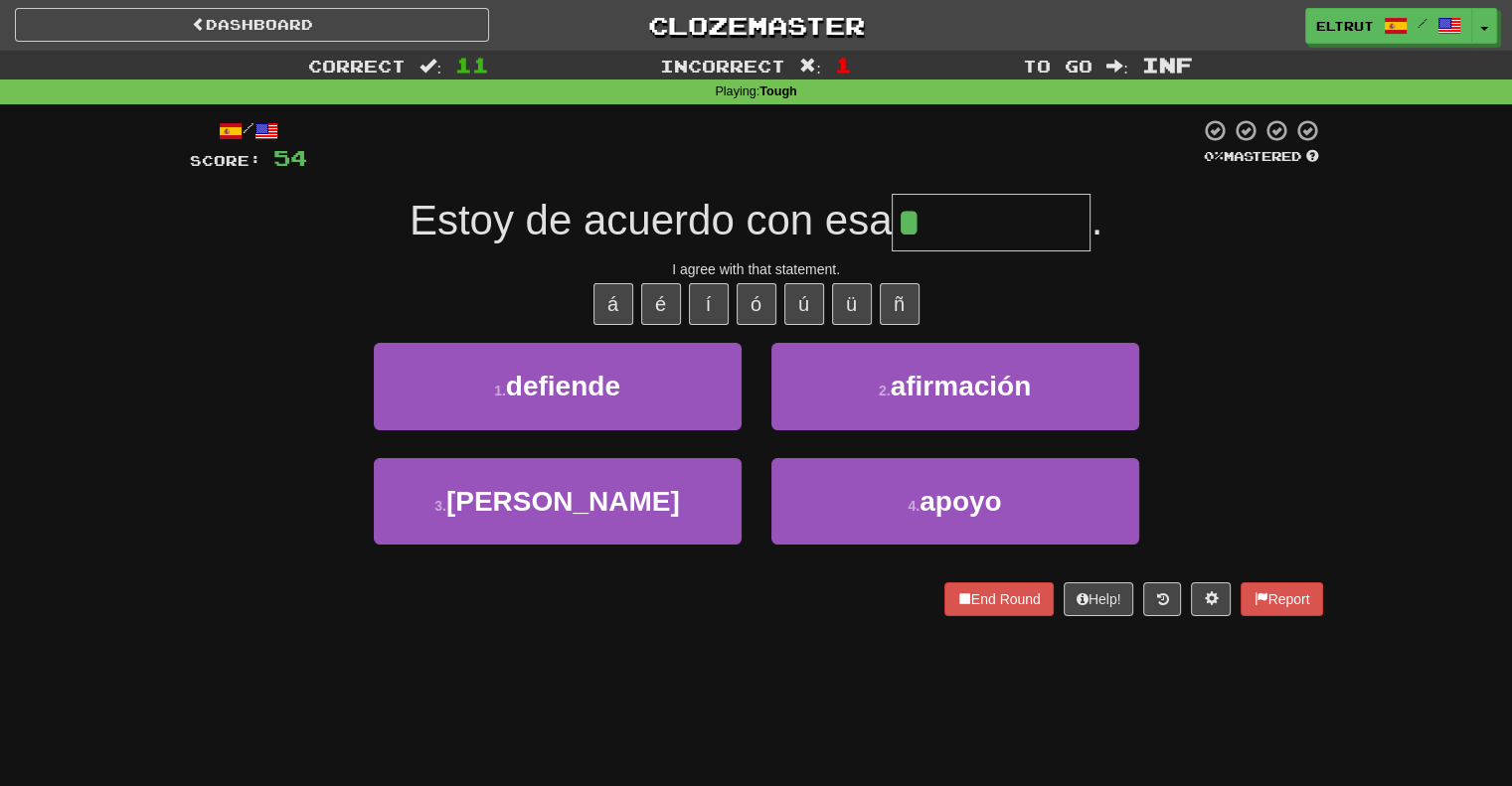 type on "**********" 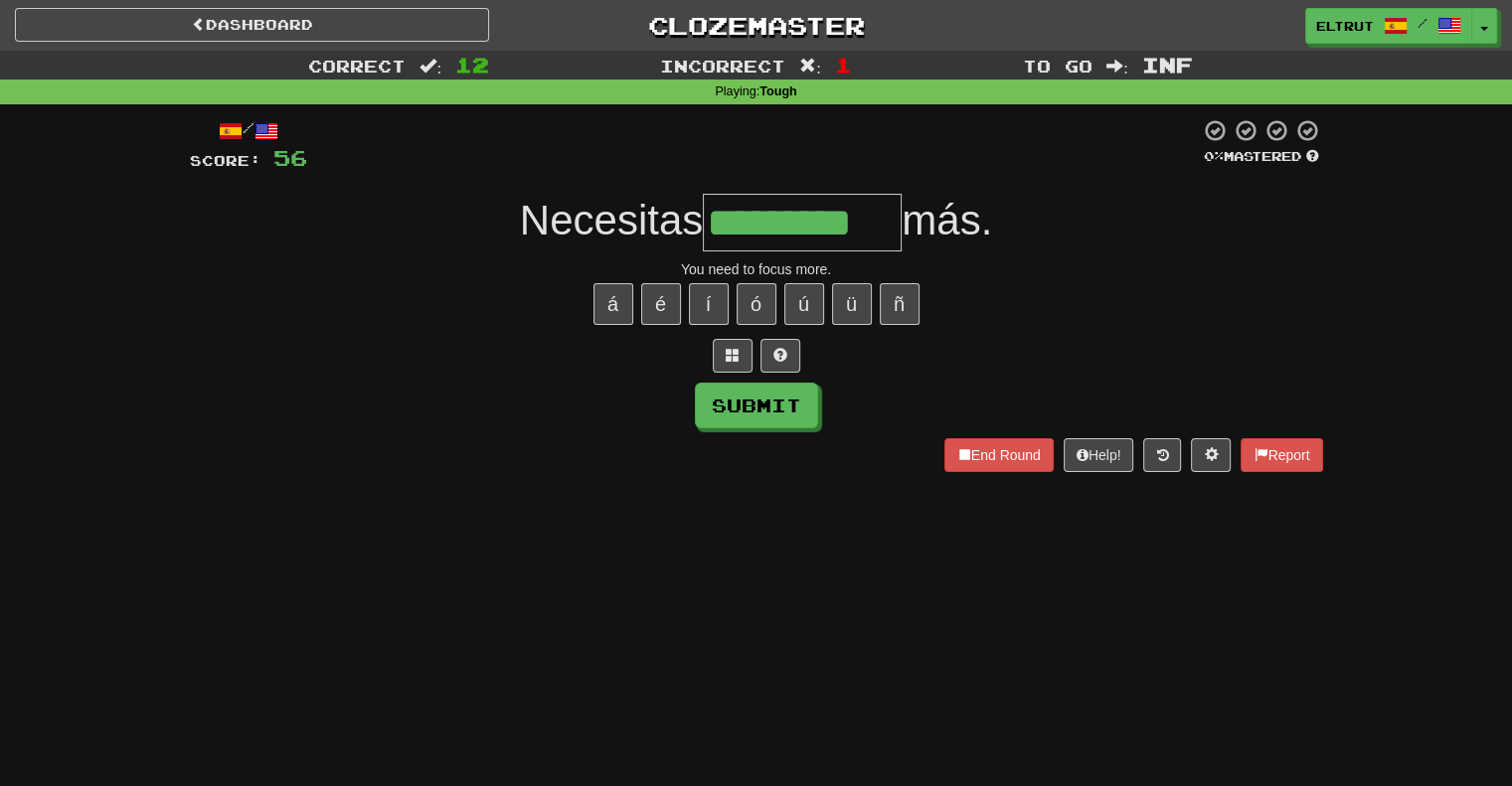 type on "*********" 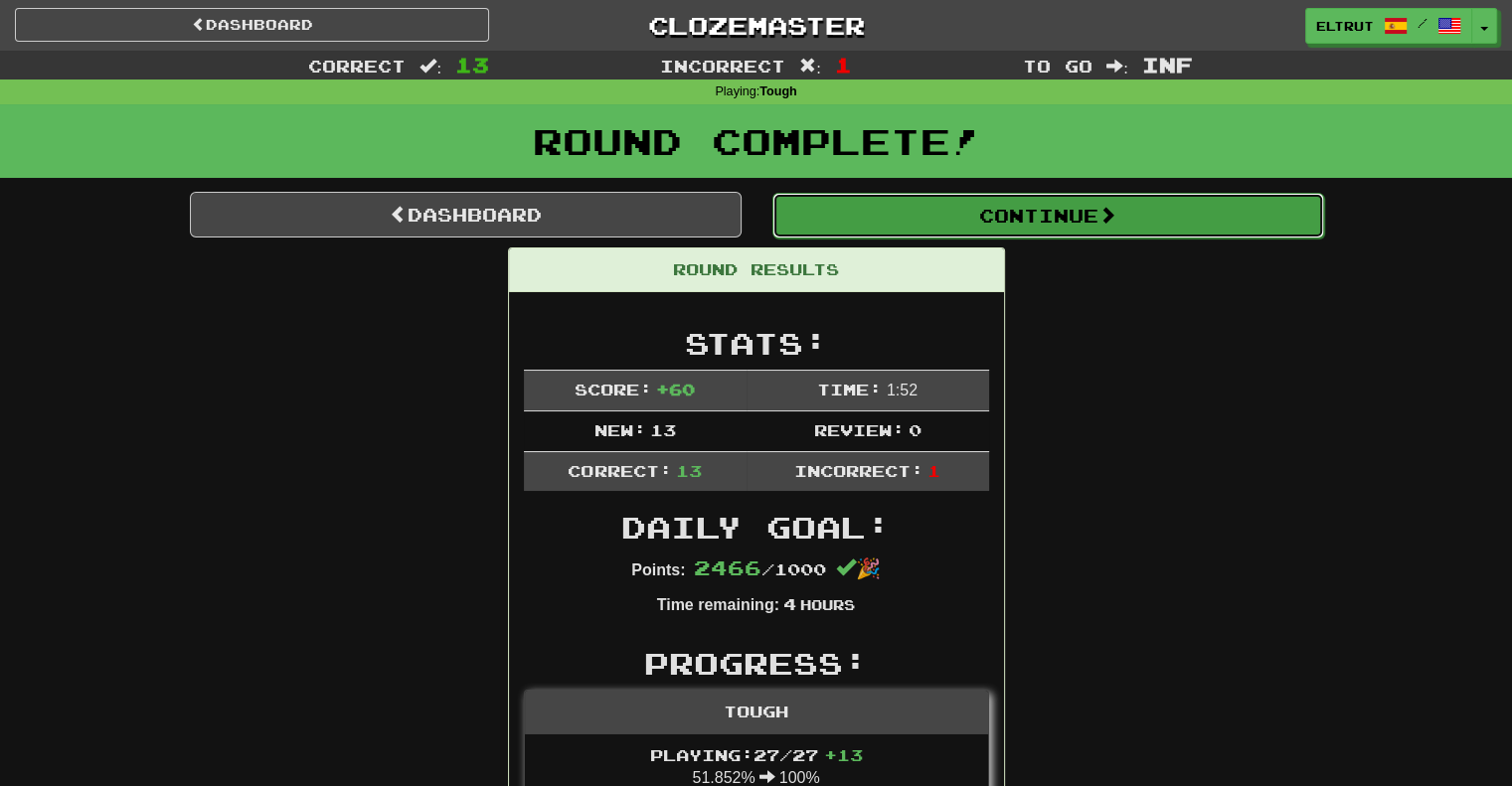 click on "Continue" at bounding box center [1048, 216] 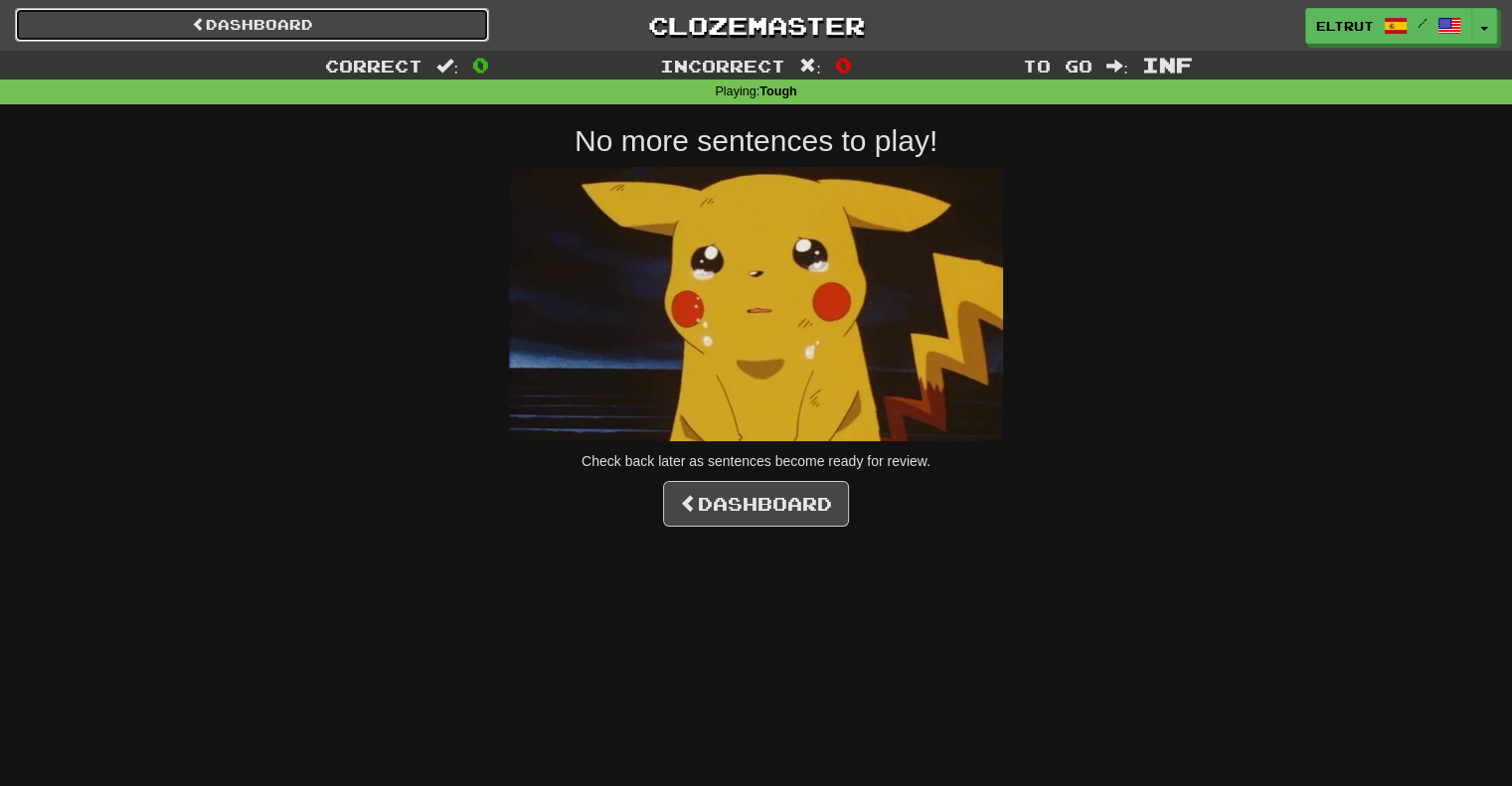 click on "Dashboard" at bounding box center (252, 25) 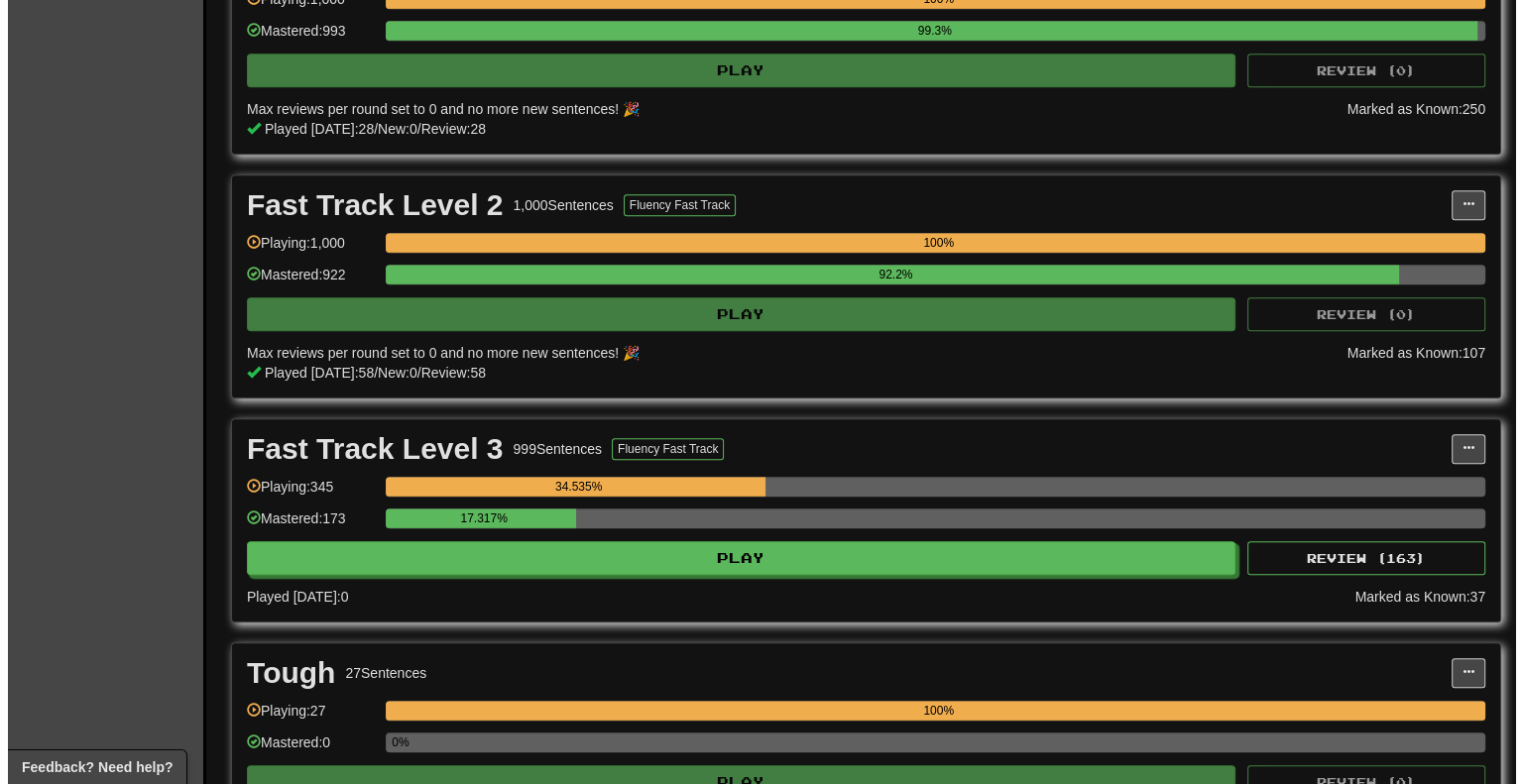 scroll, scrollTop: 1586, scrollLeft: 0, axis: vertical 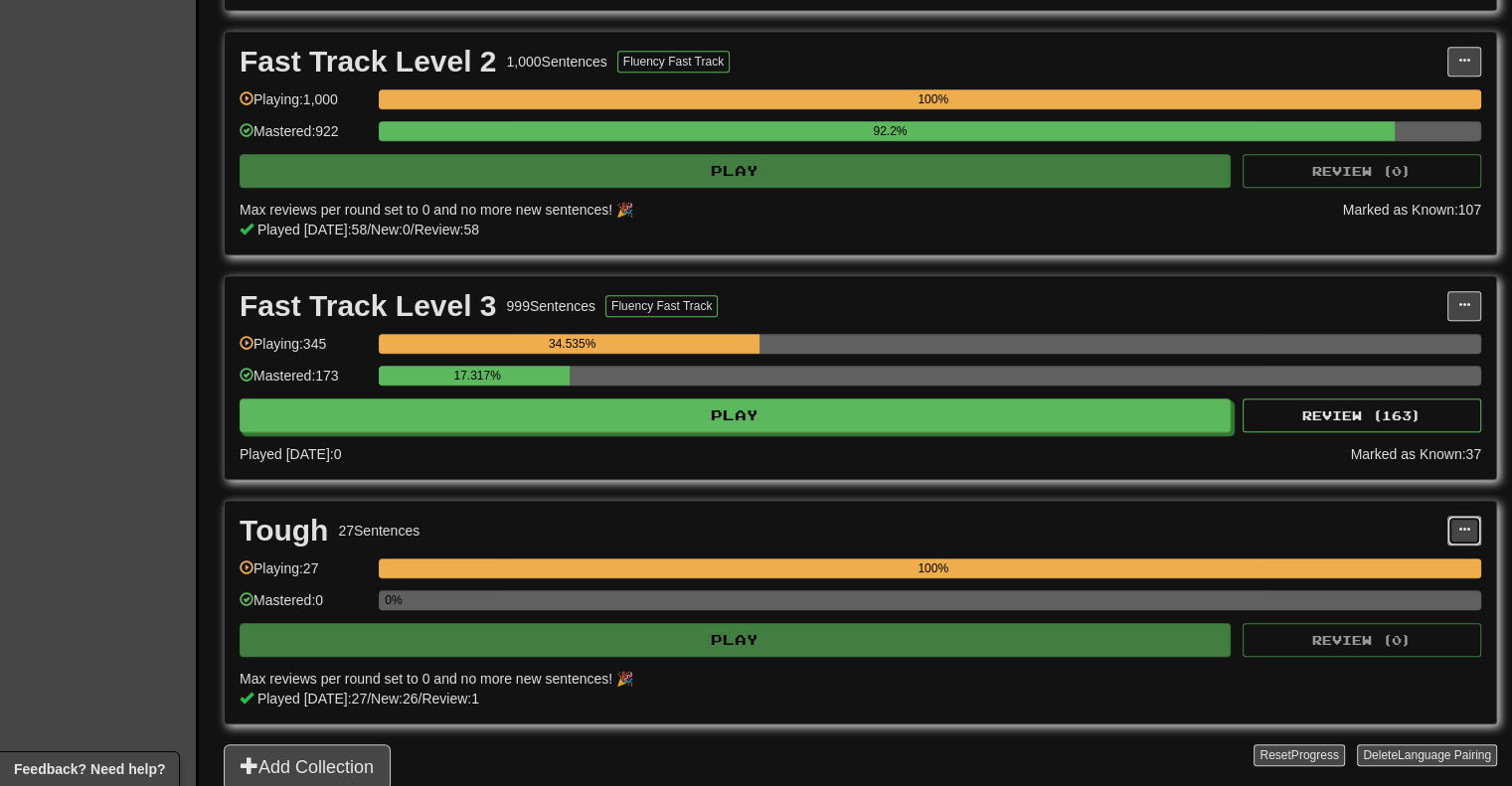 click at bounding box center [1464, 530] 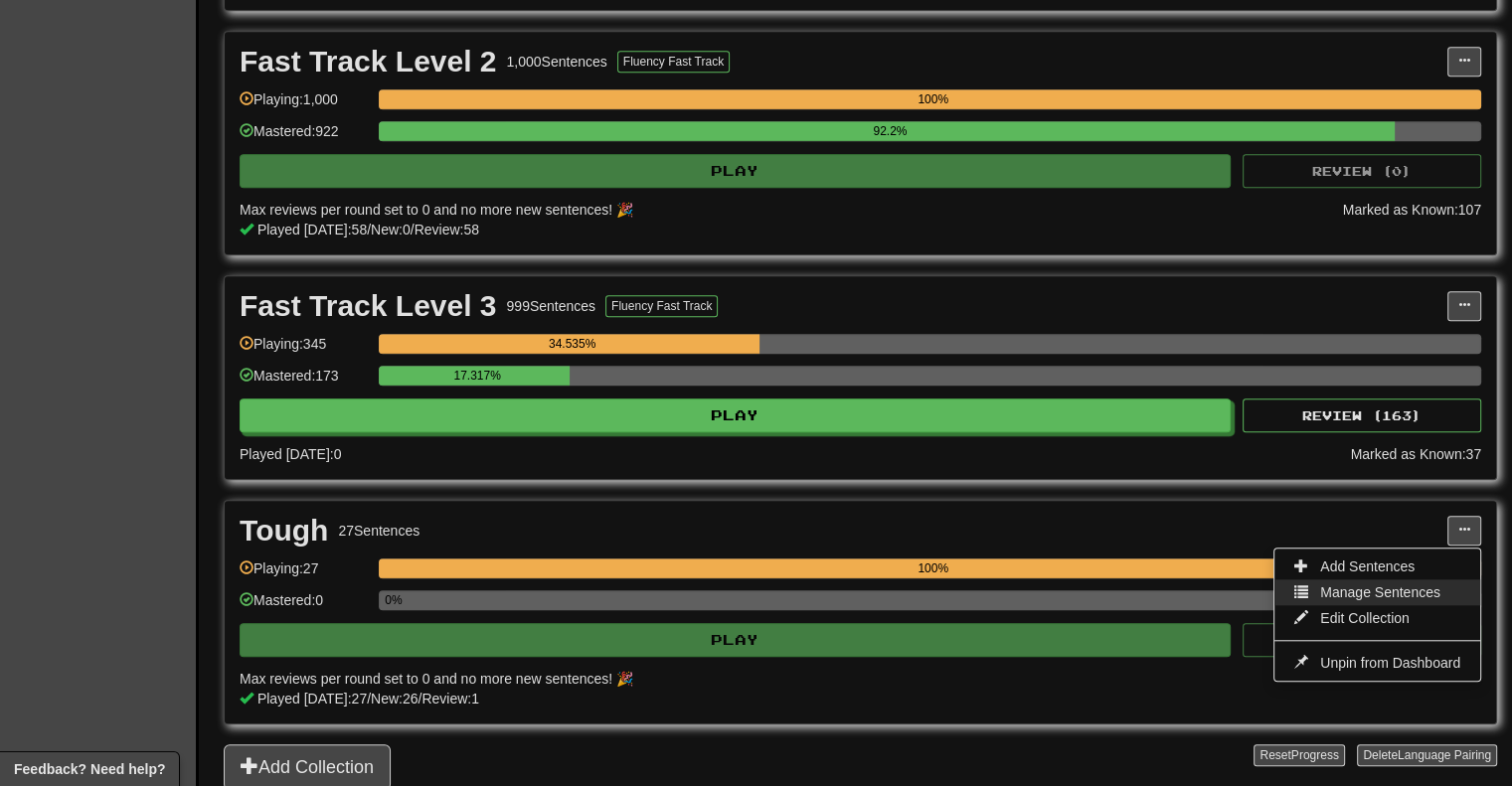 click on "Manage Sentences" at bounding box center (1380, 592) 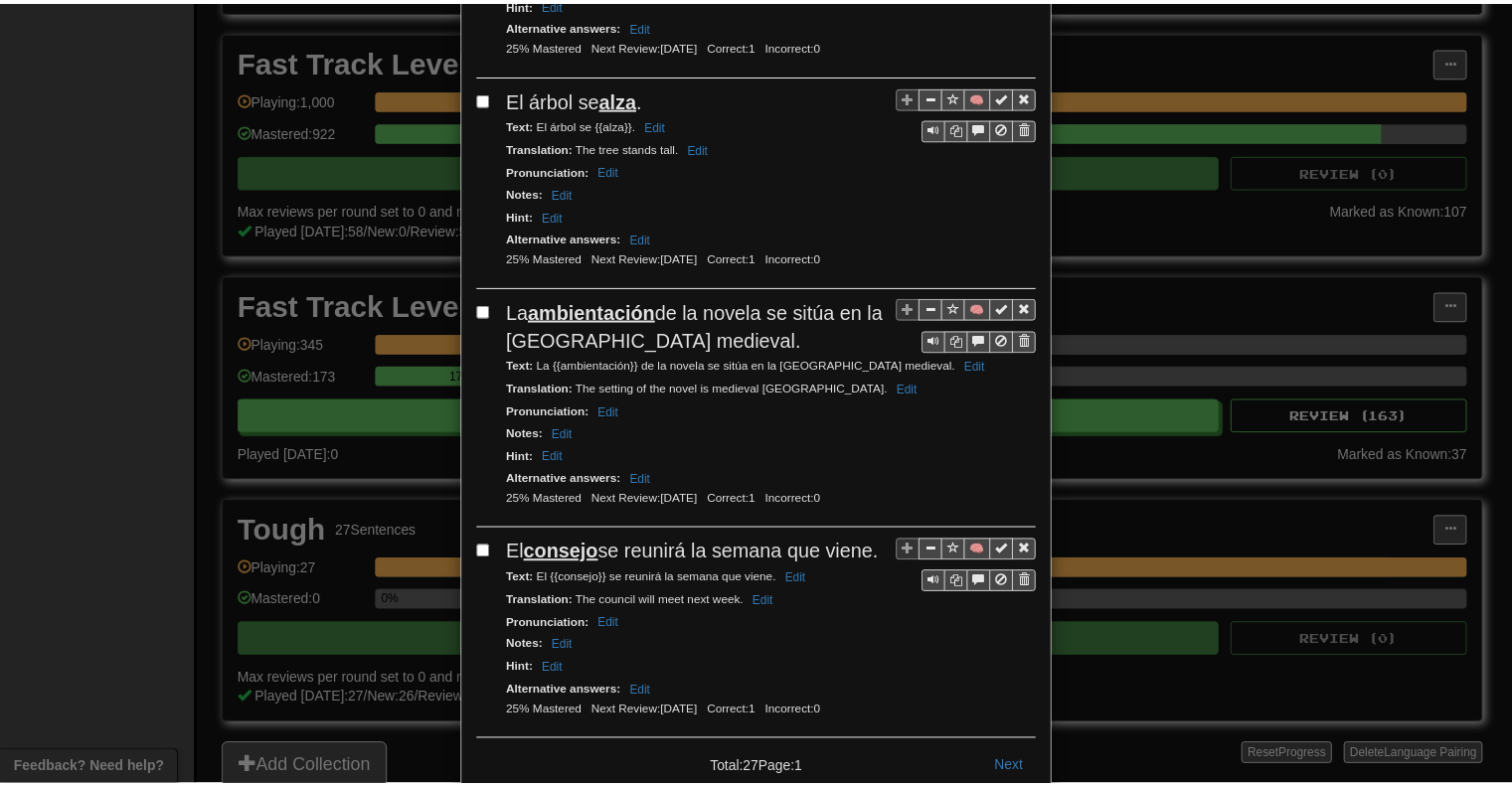 scroll, scrollTop: 4015, scrollLeft: 0, axis: vertical 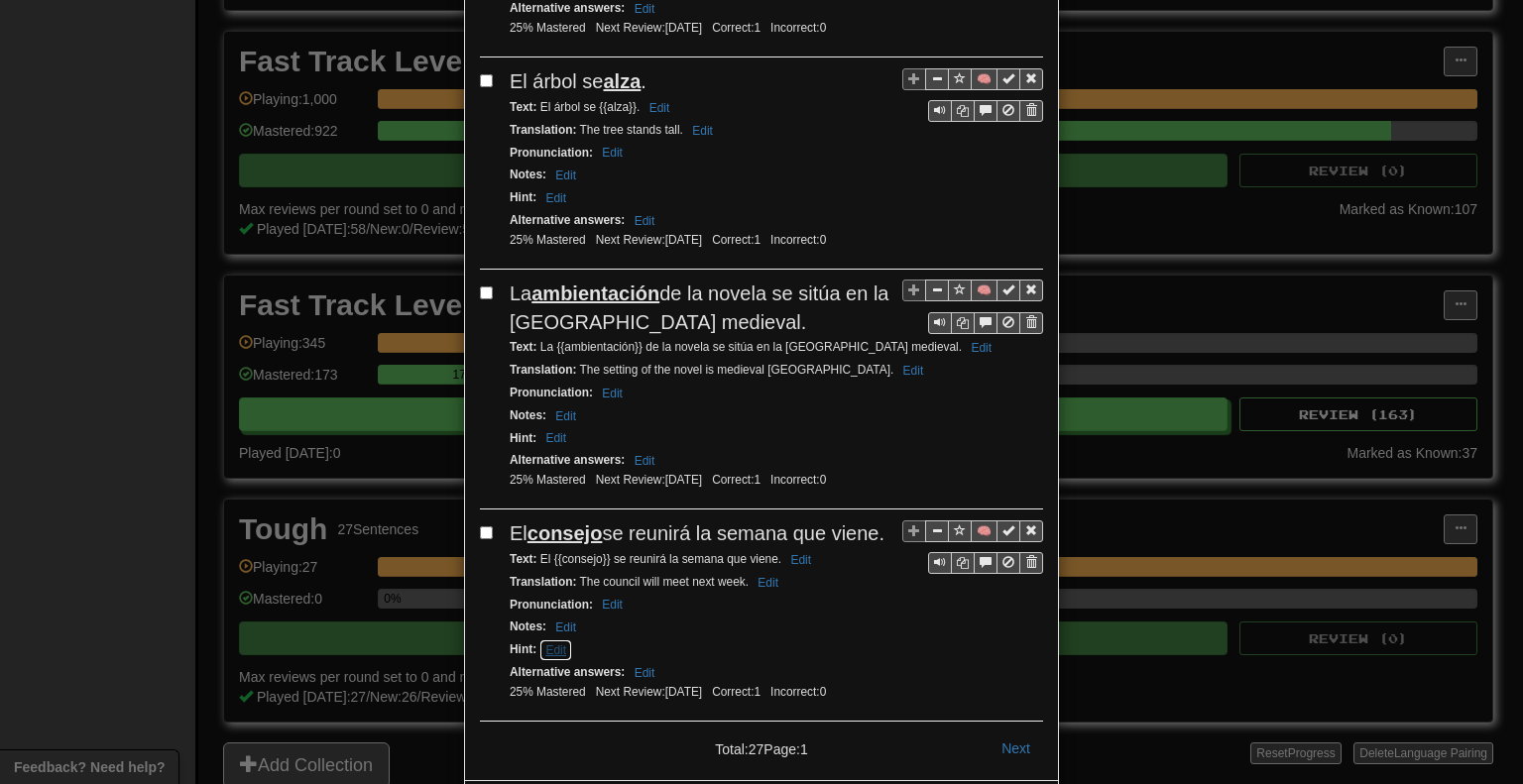 click on "Edit" 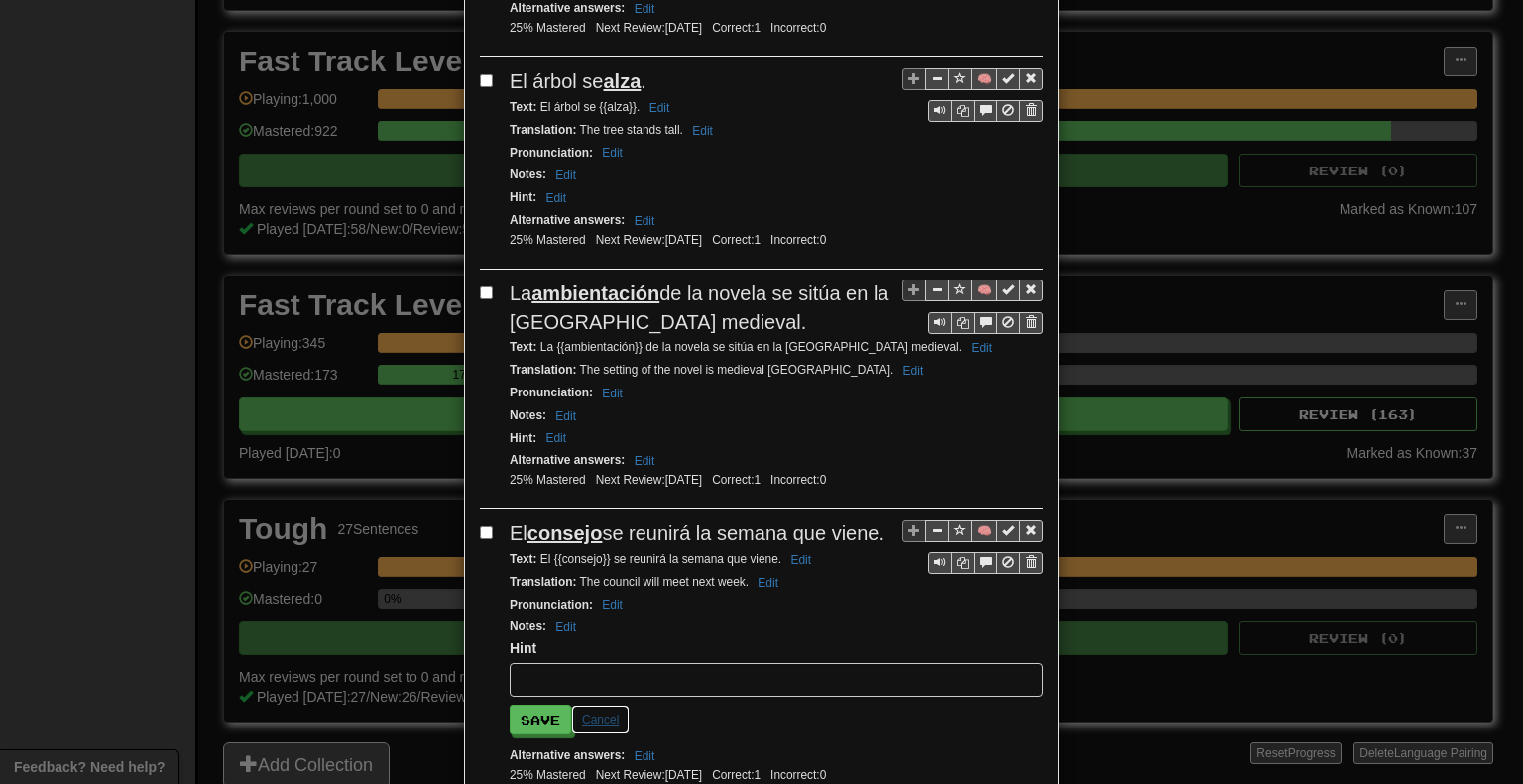 click on "Cancel" at bounding box center (600, 720) 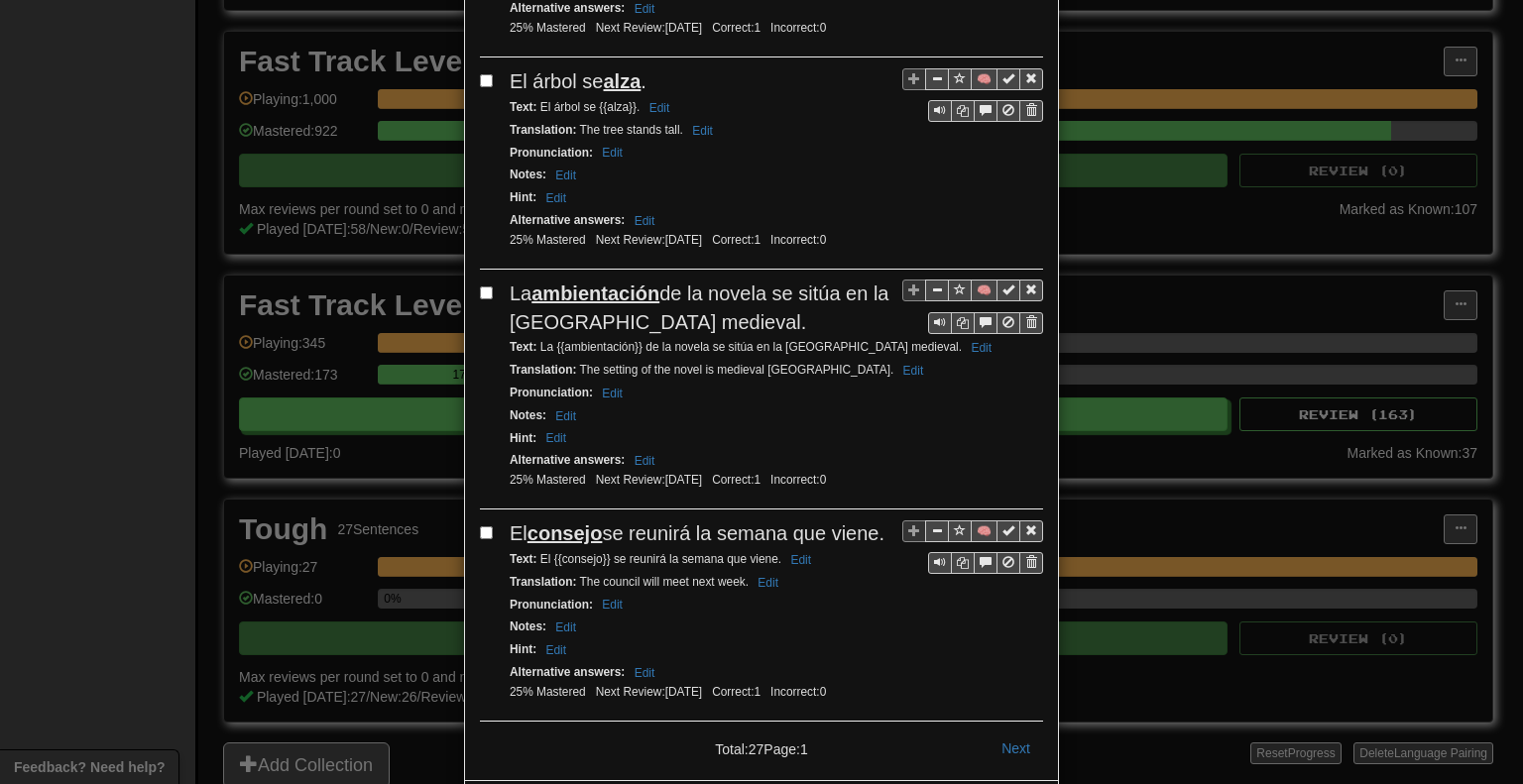 click on "Close" at bounding box center (1012, 813) 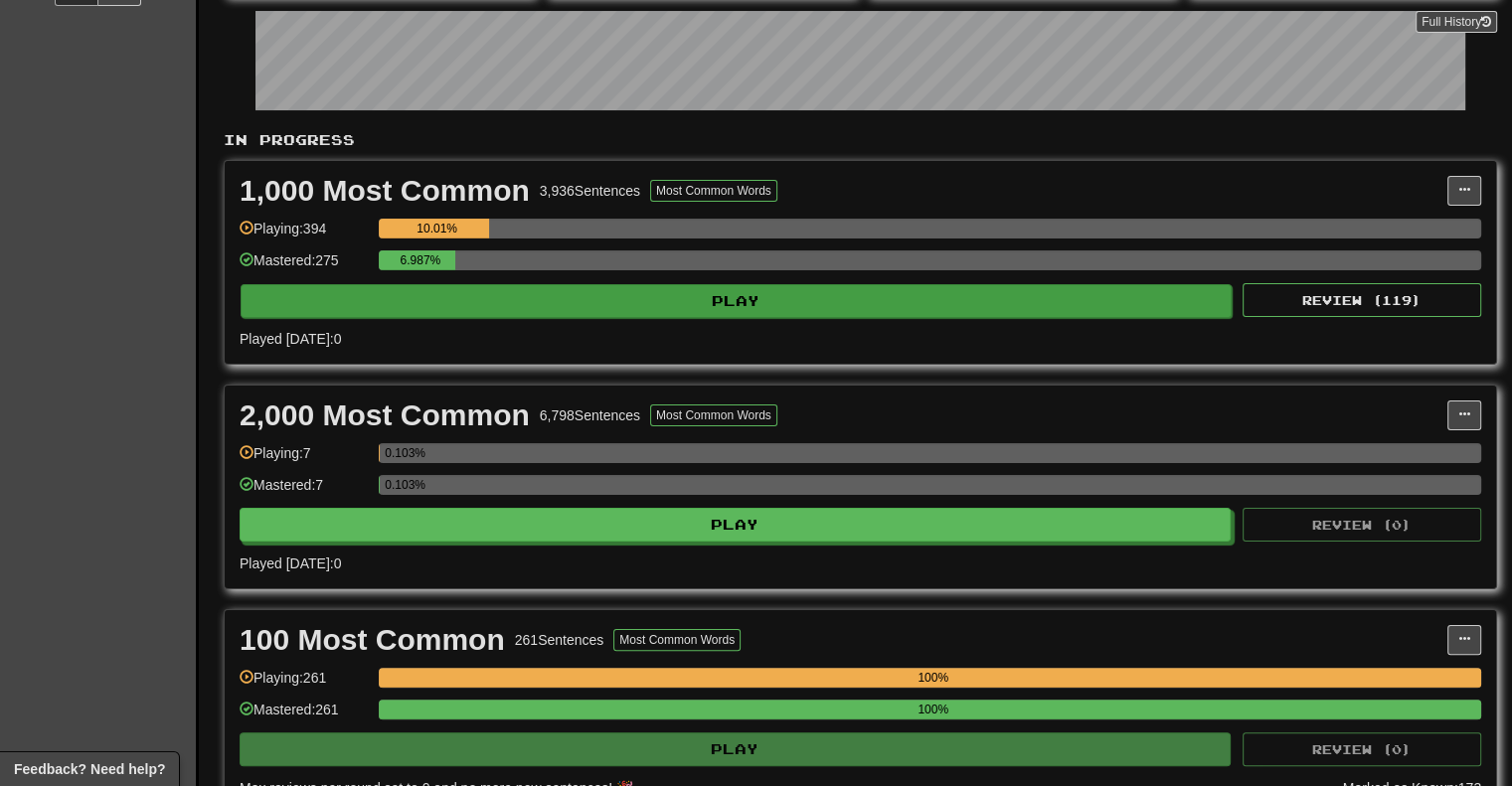 scroll, scrollTop: 0, scrollLeft: 0, axis: both 